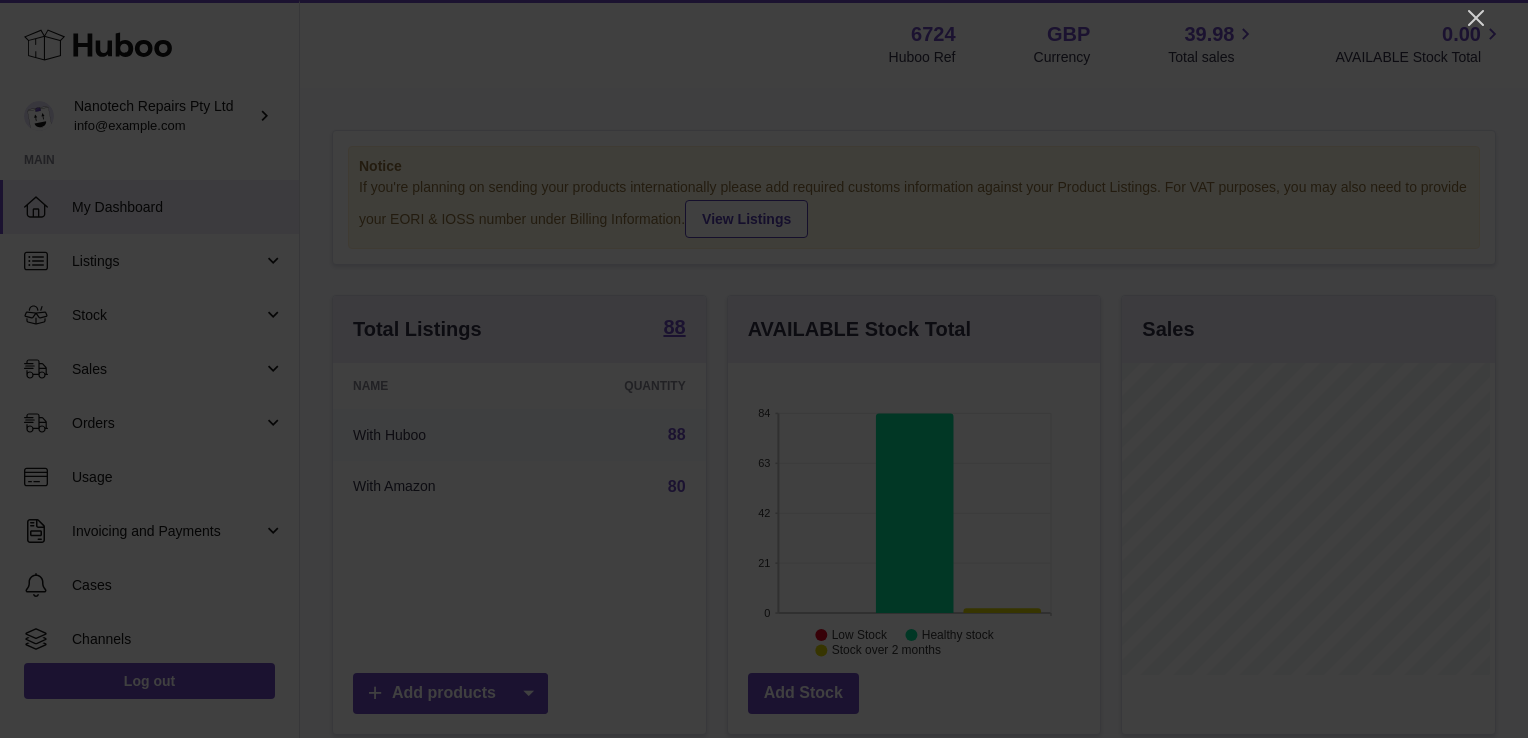 scroll, scrollTop: 0, scrollLeft: 0, axis: both 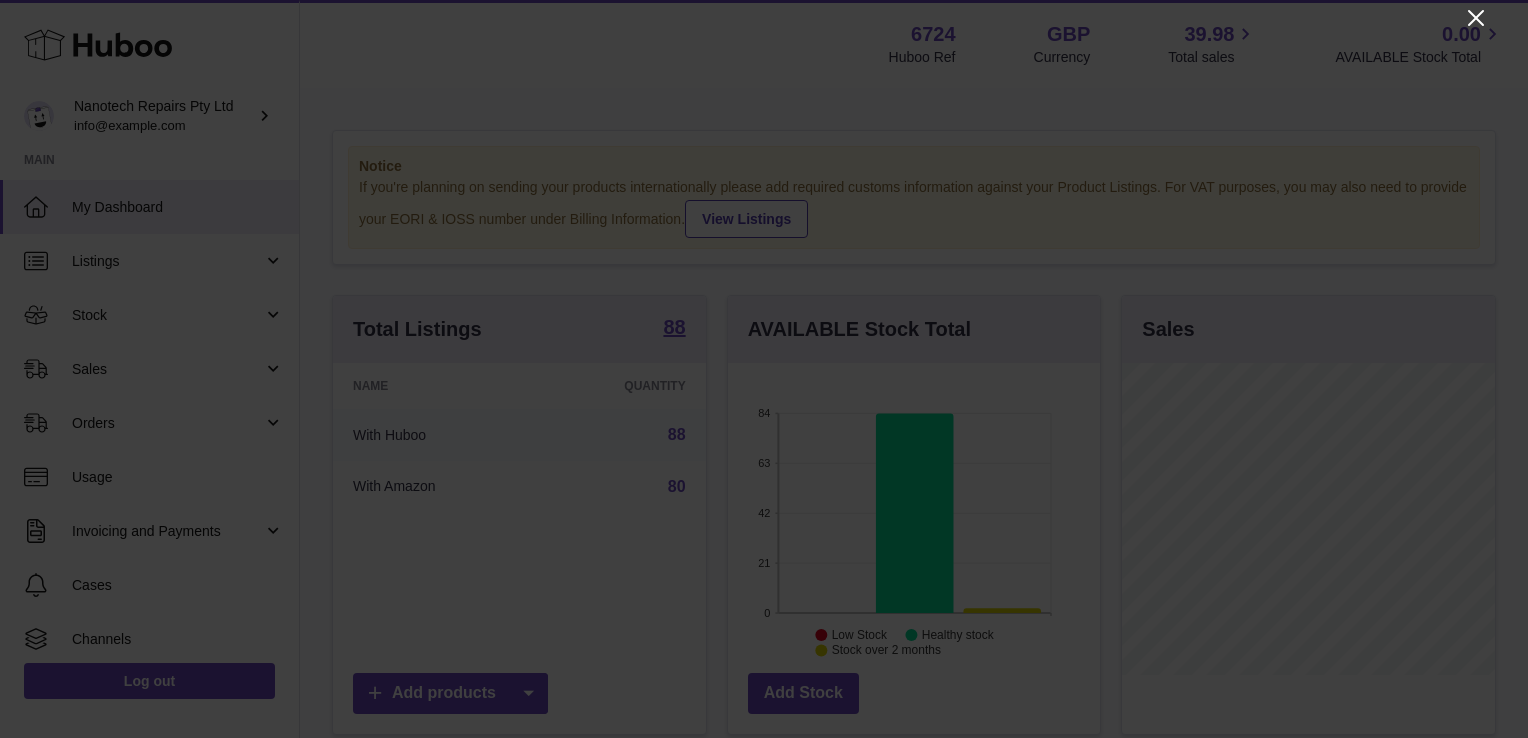 click 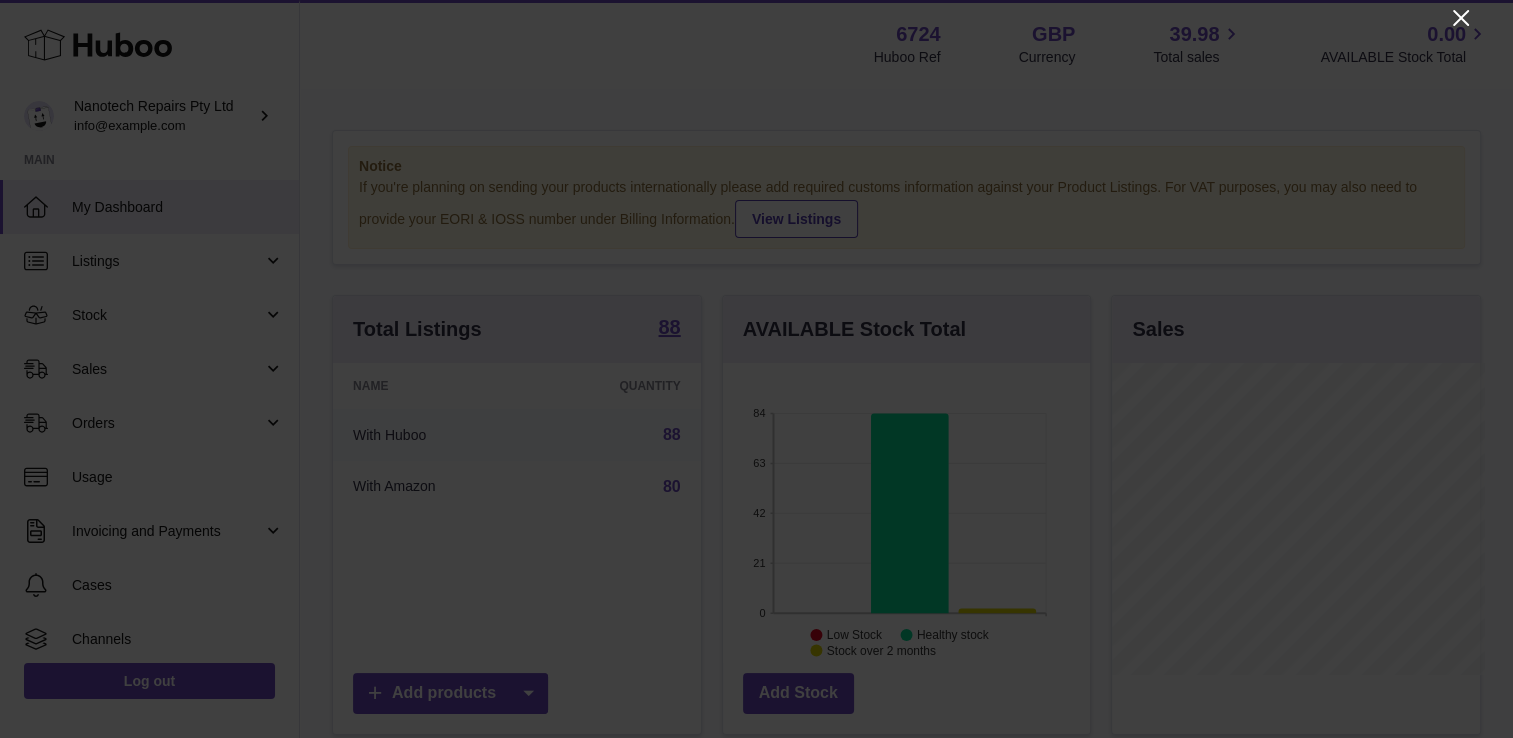 scroll, scrollTop: 312, scrollLeft: 368, axis: both 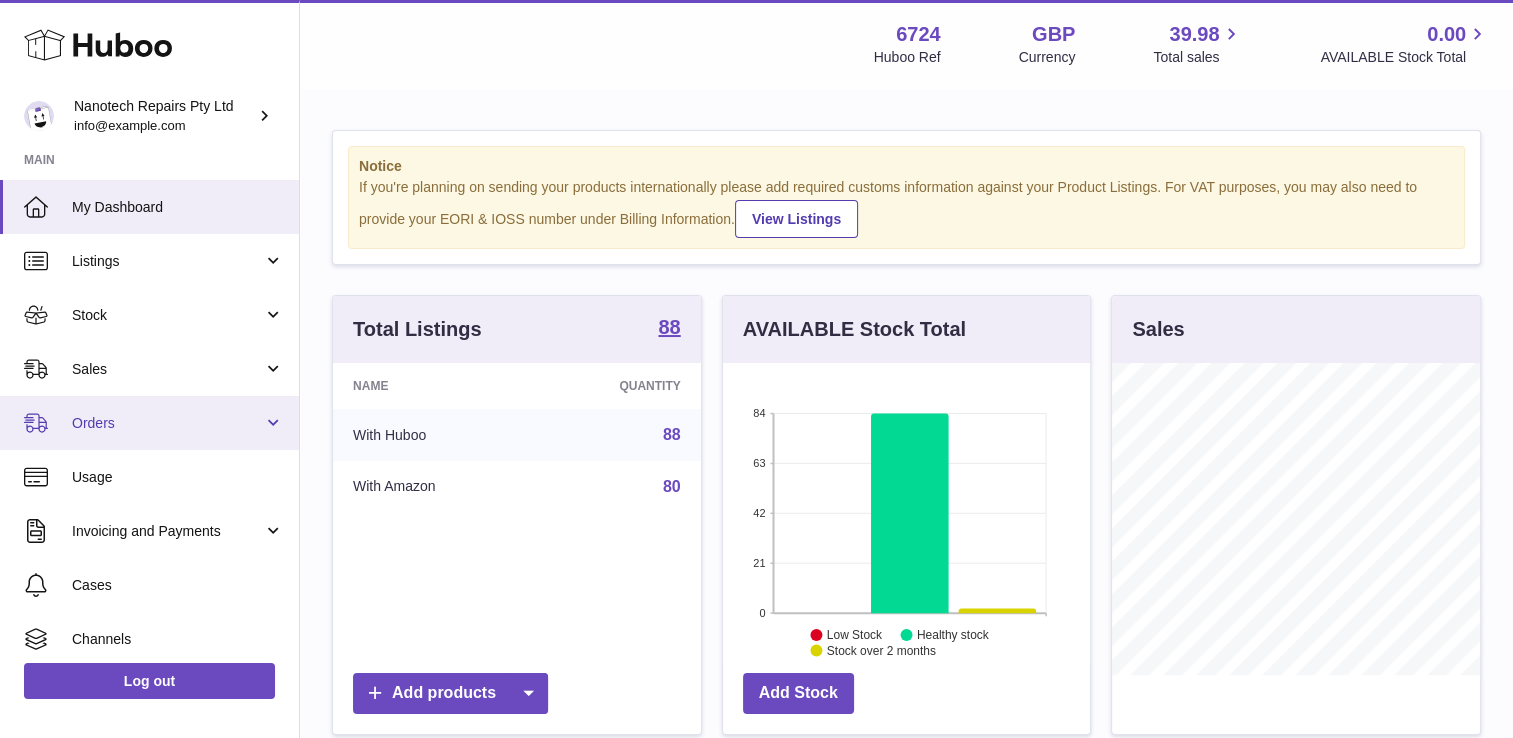 click on "Orders" at bounding box center (167, 423) 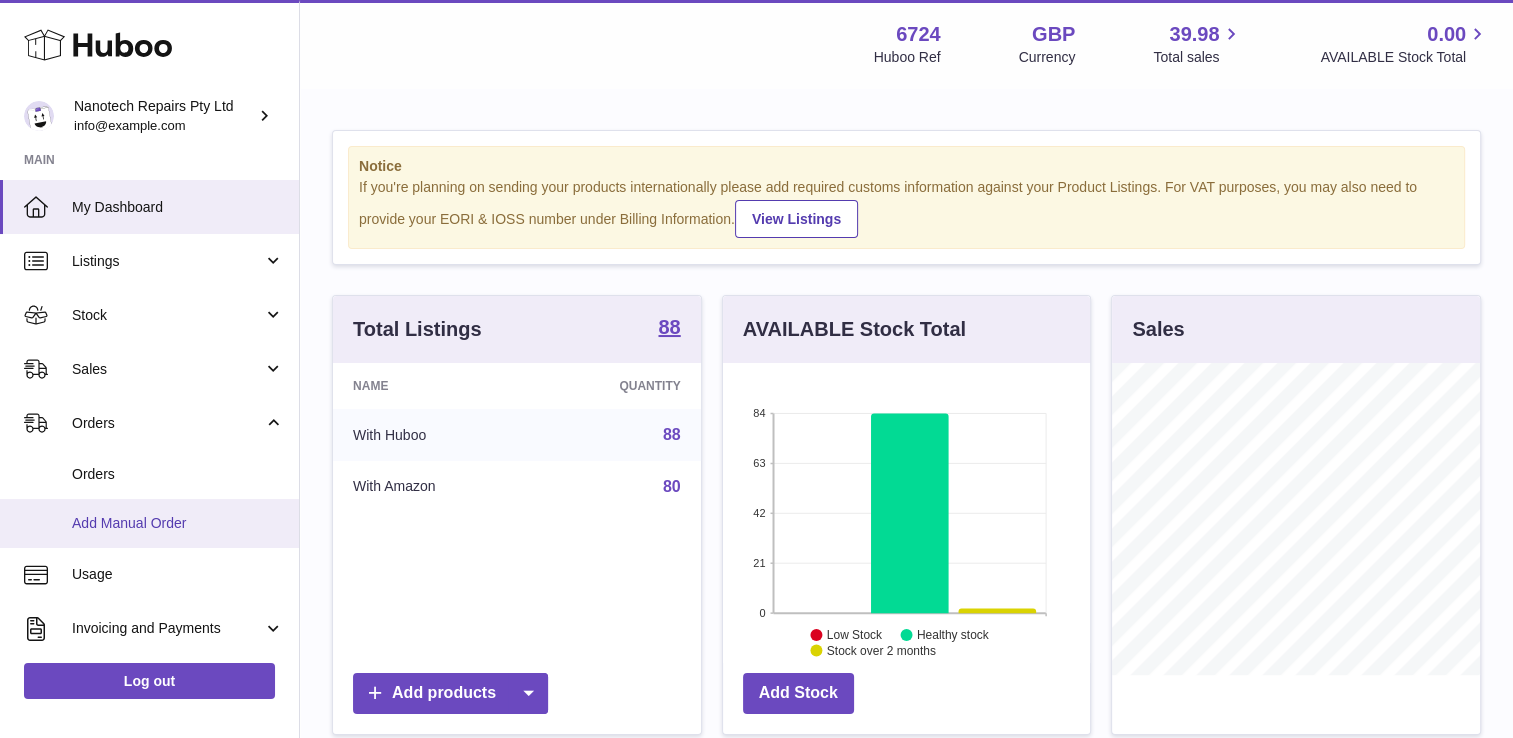 click on "Add Manual Order" at bounding box center [178, 523] 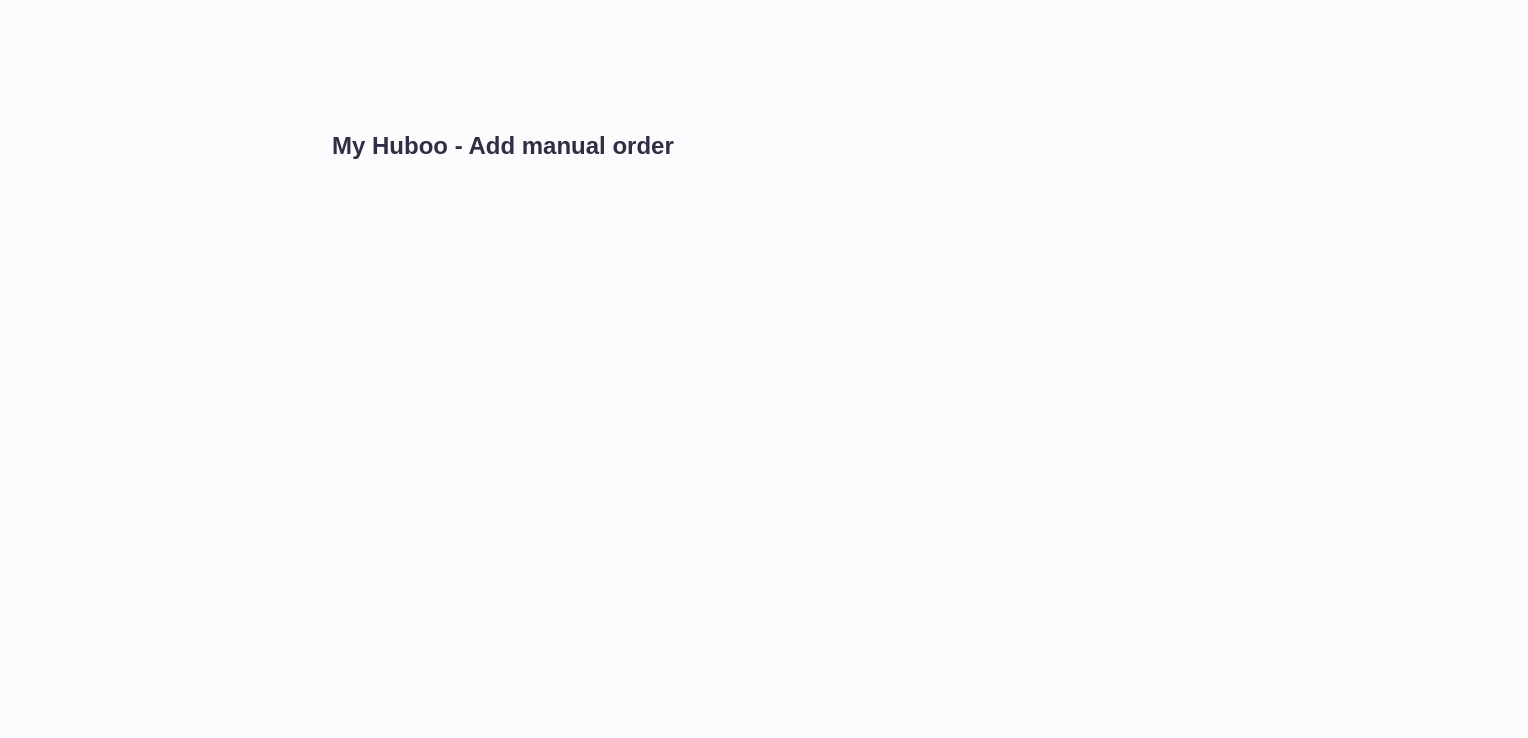 scroll, scrollTop: 0, scrollLeft: 0, axis: both 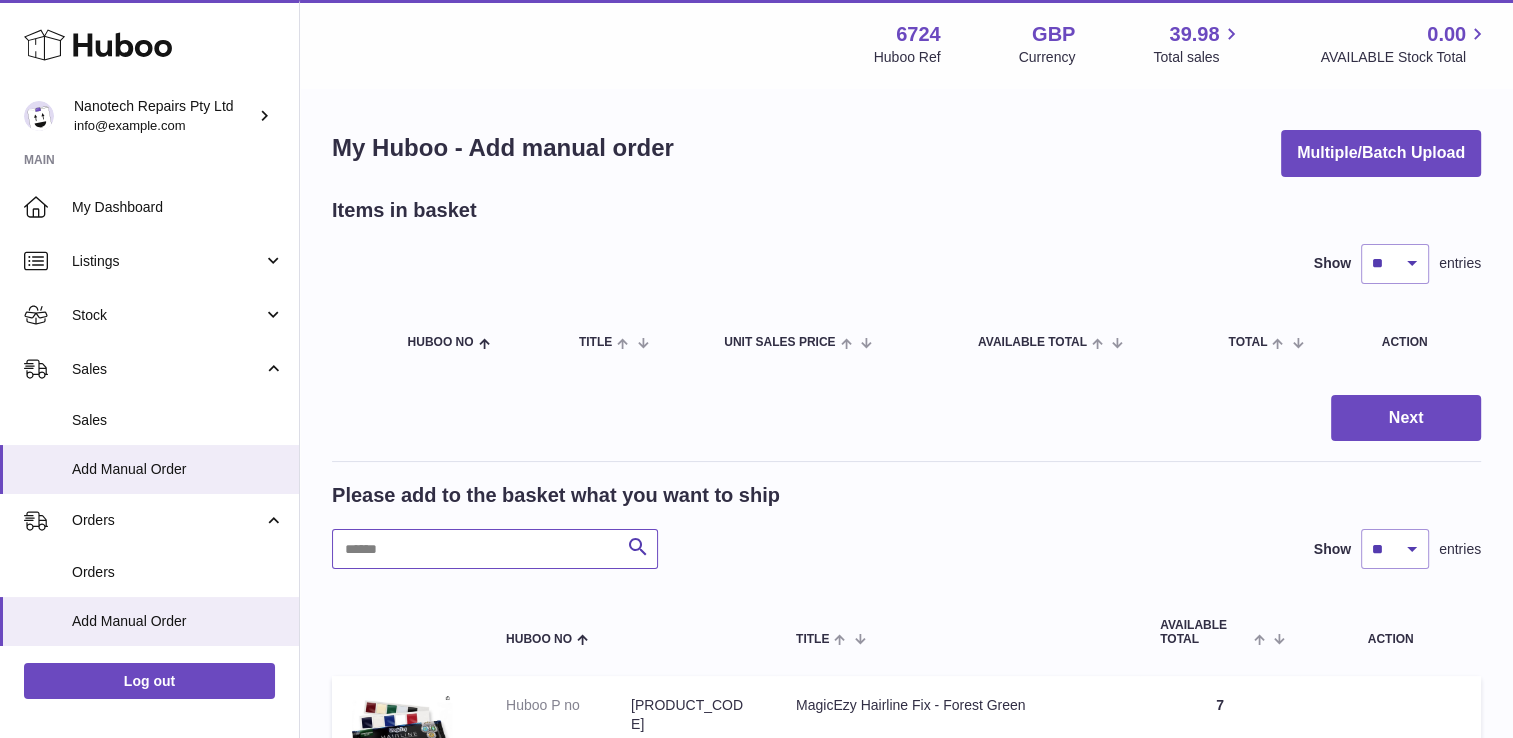 click at bounding box center (495, 549) 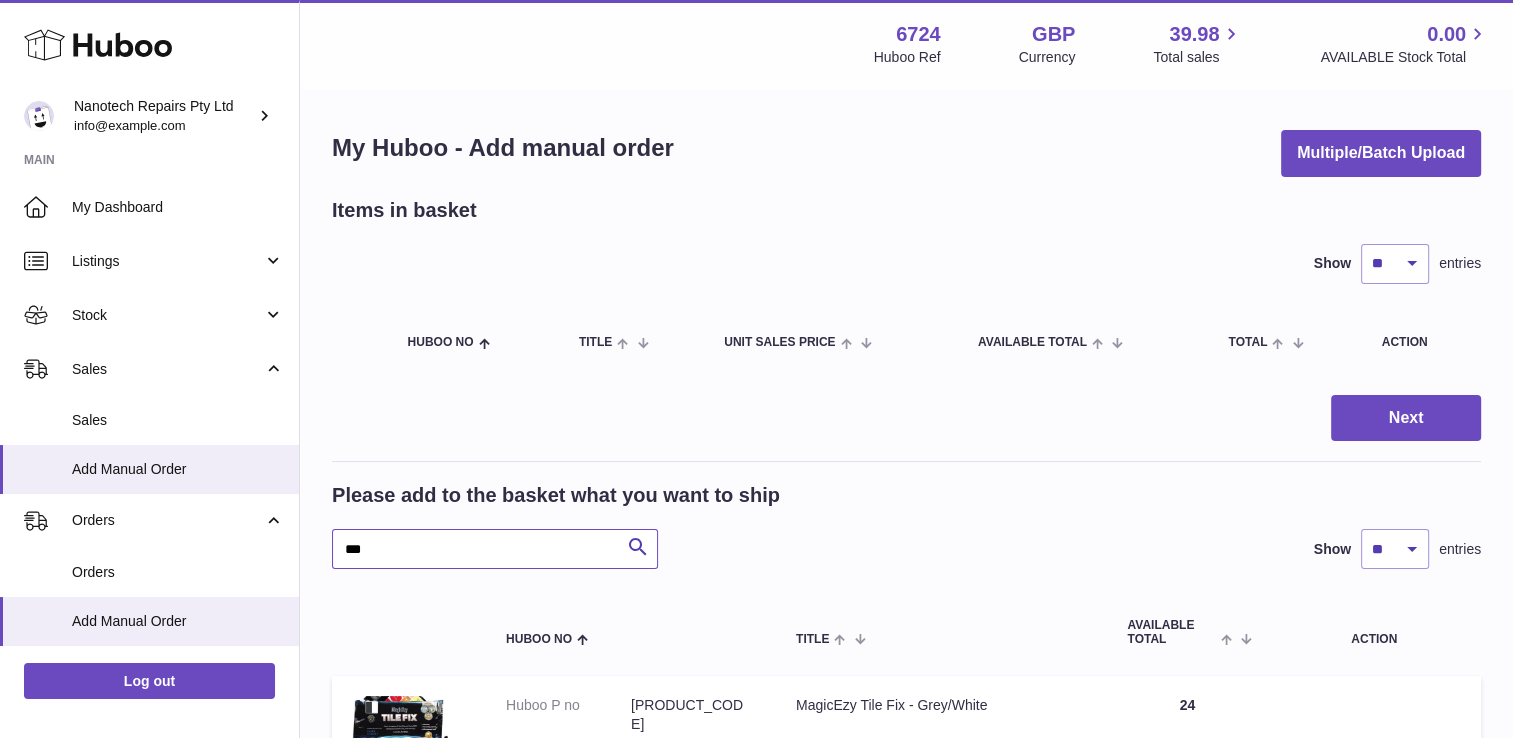 type on "***" 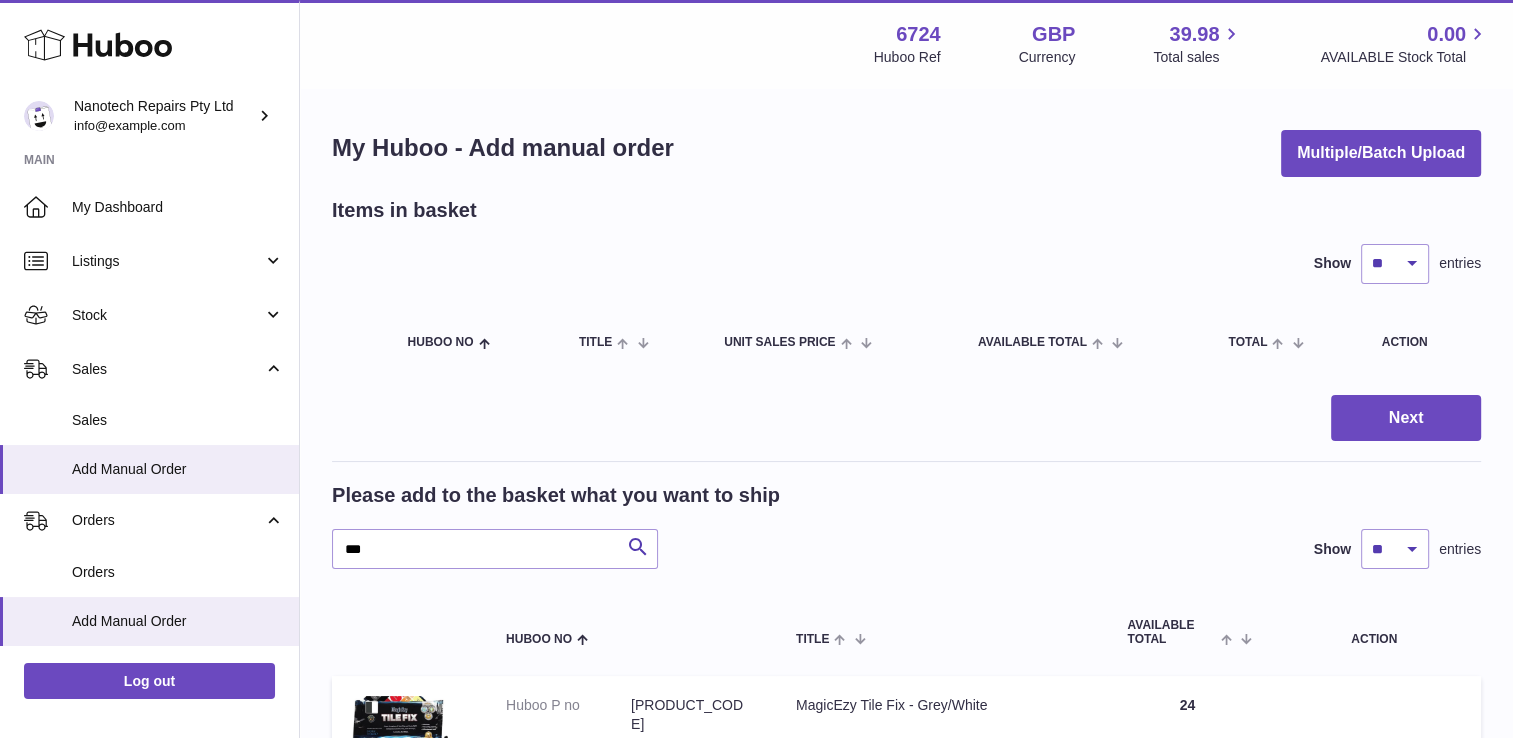 click on "***     Search
Show
** ** ** ***
entries" at bounding box center (906, 549) 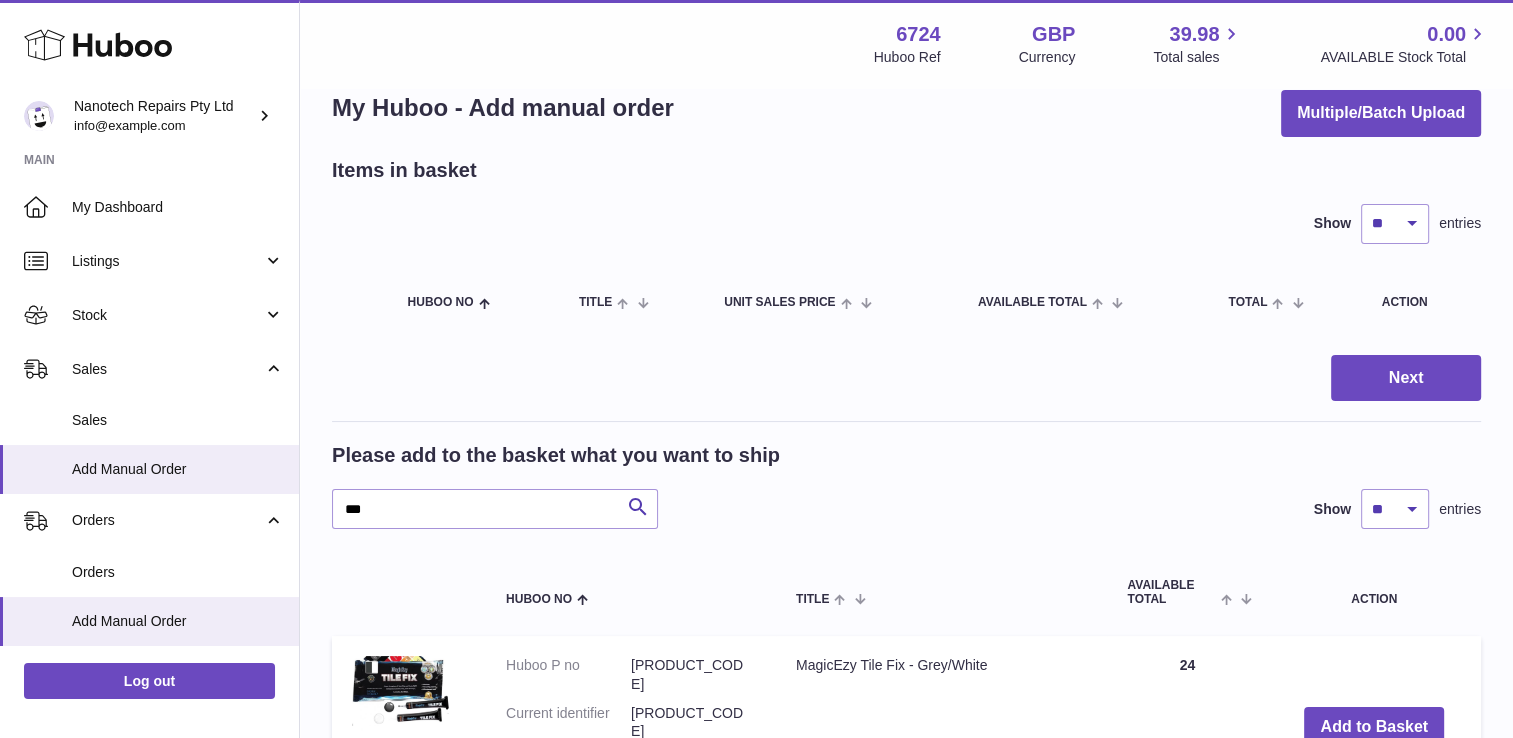 scroll, scrollTop: 80, scrollLeft: 0, axis: vertical 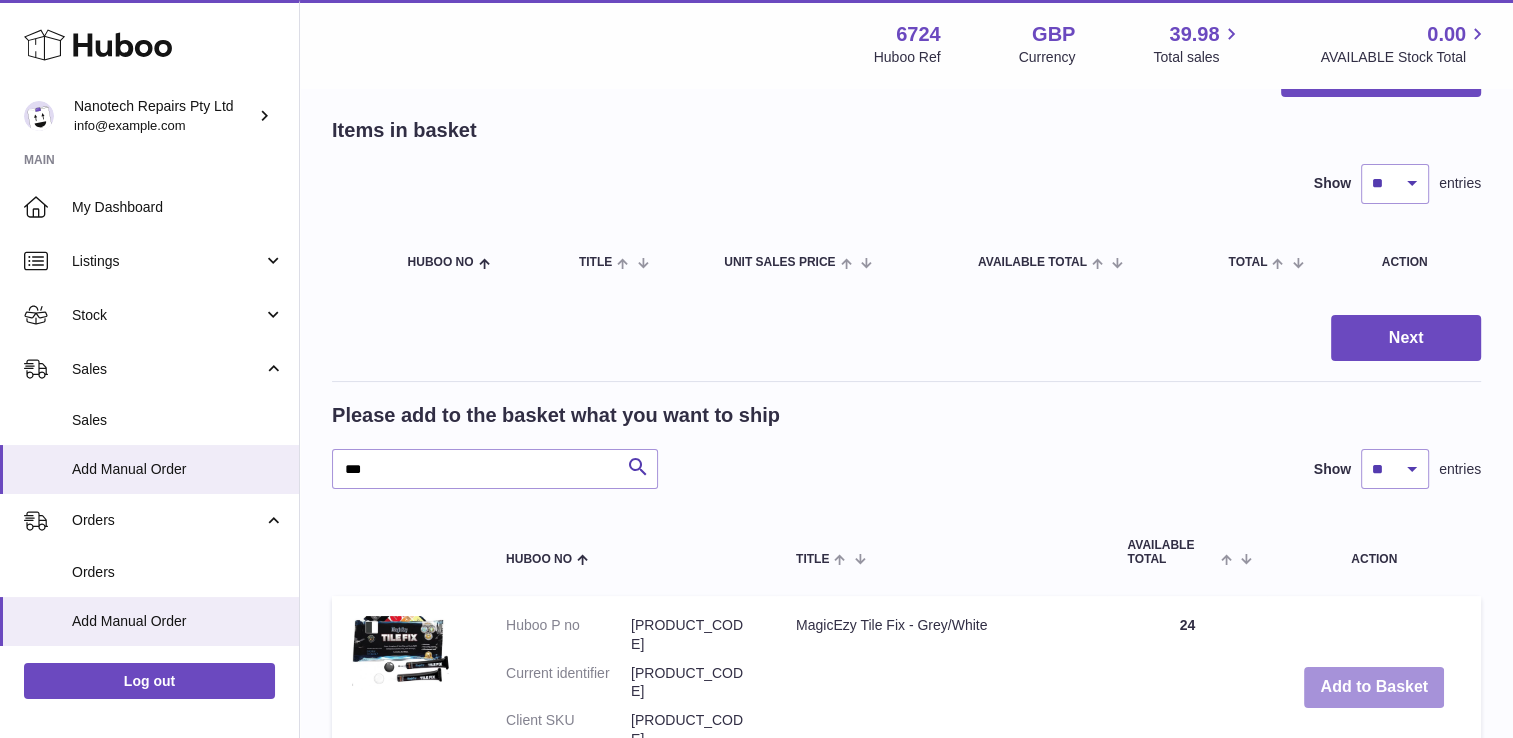 click on "Add to Basket" at bounding box center (1374, 687) 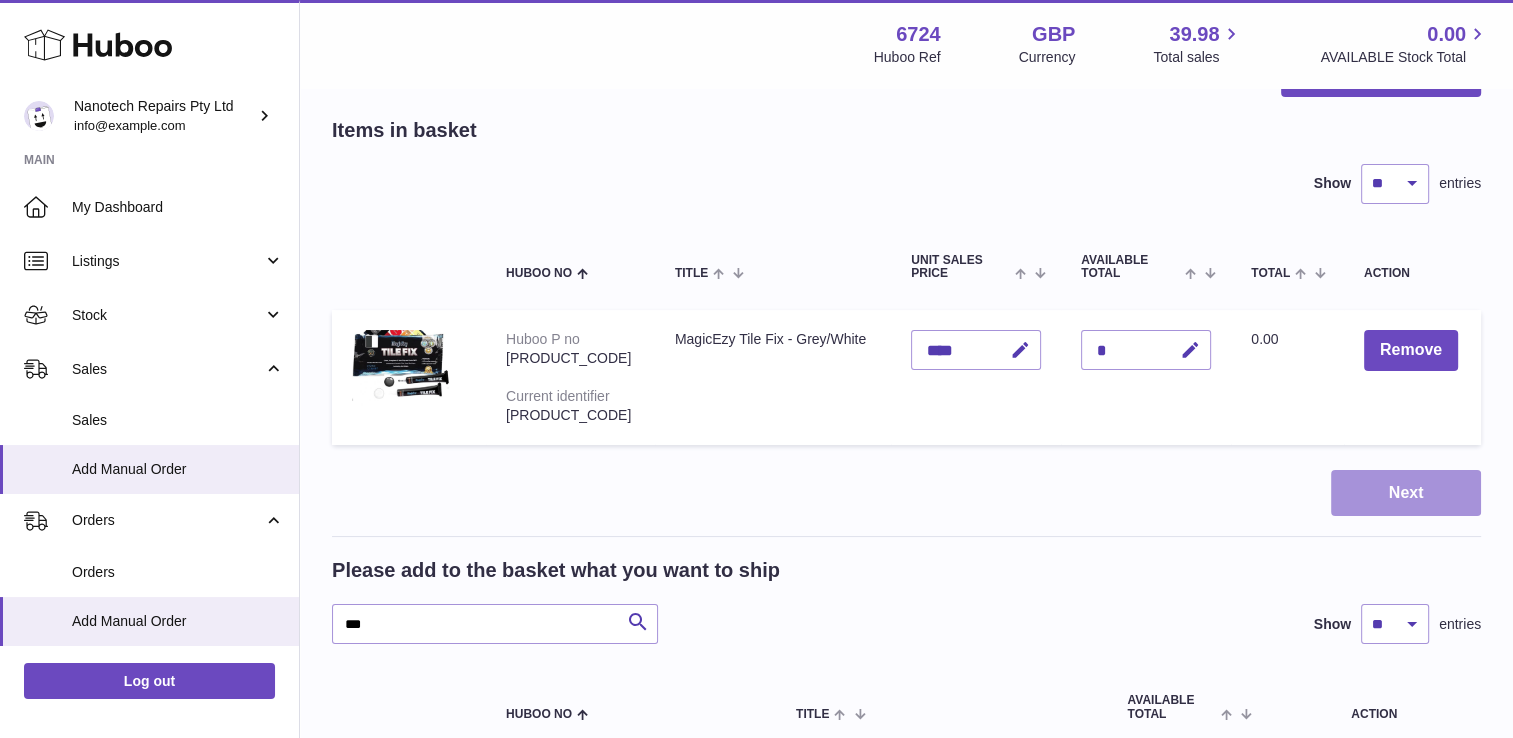 click on "Next" at bounding box center (1406, 493) 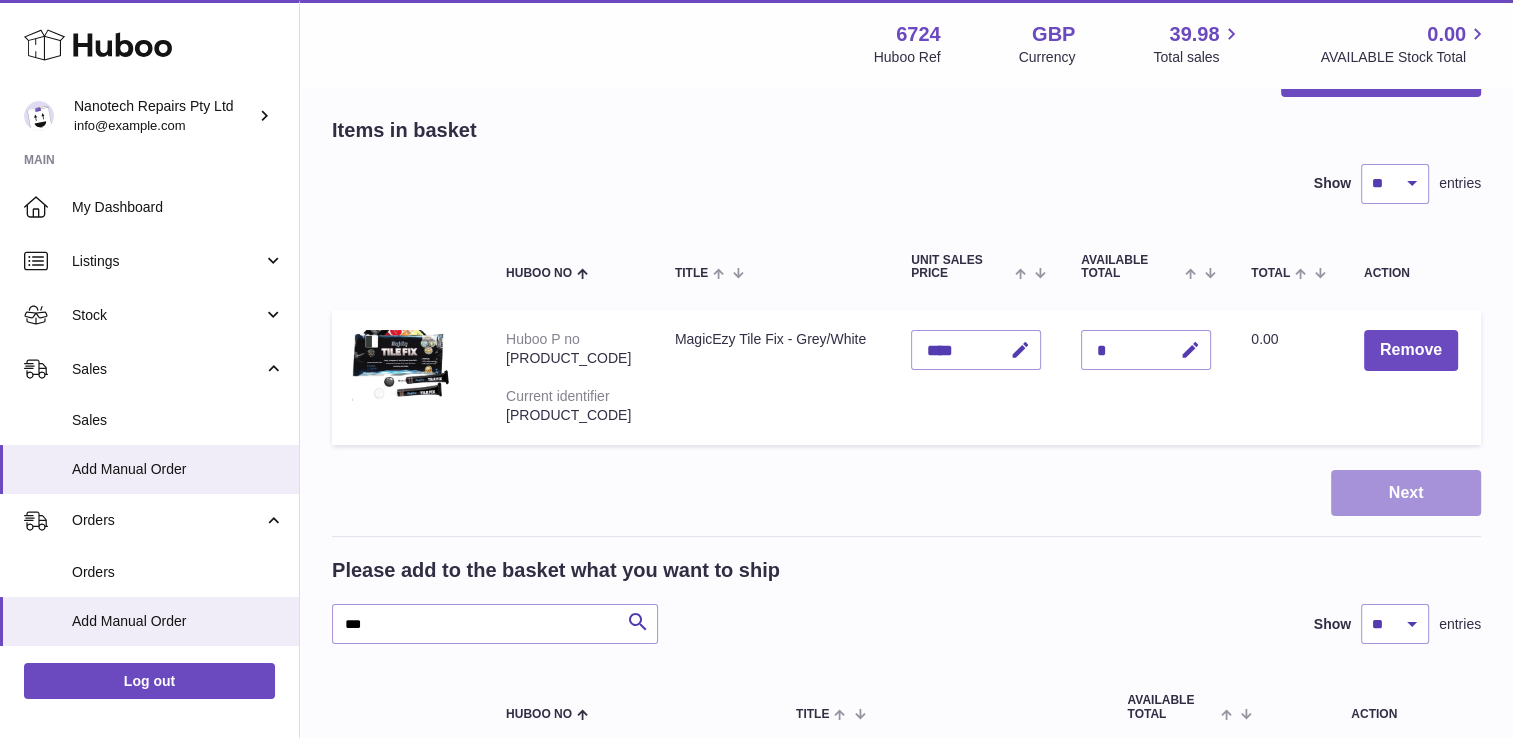 scroll, scrollTop: 0, scrollLeft: 0, axis: both 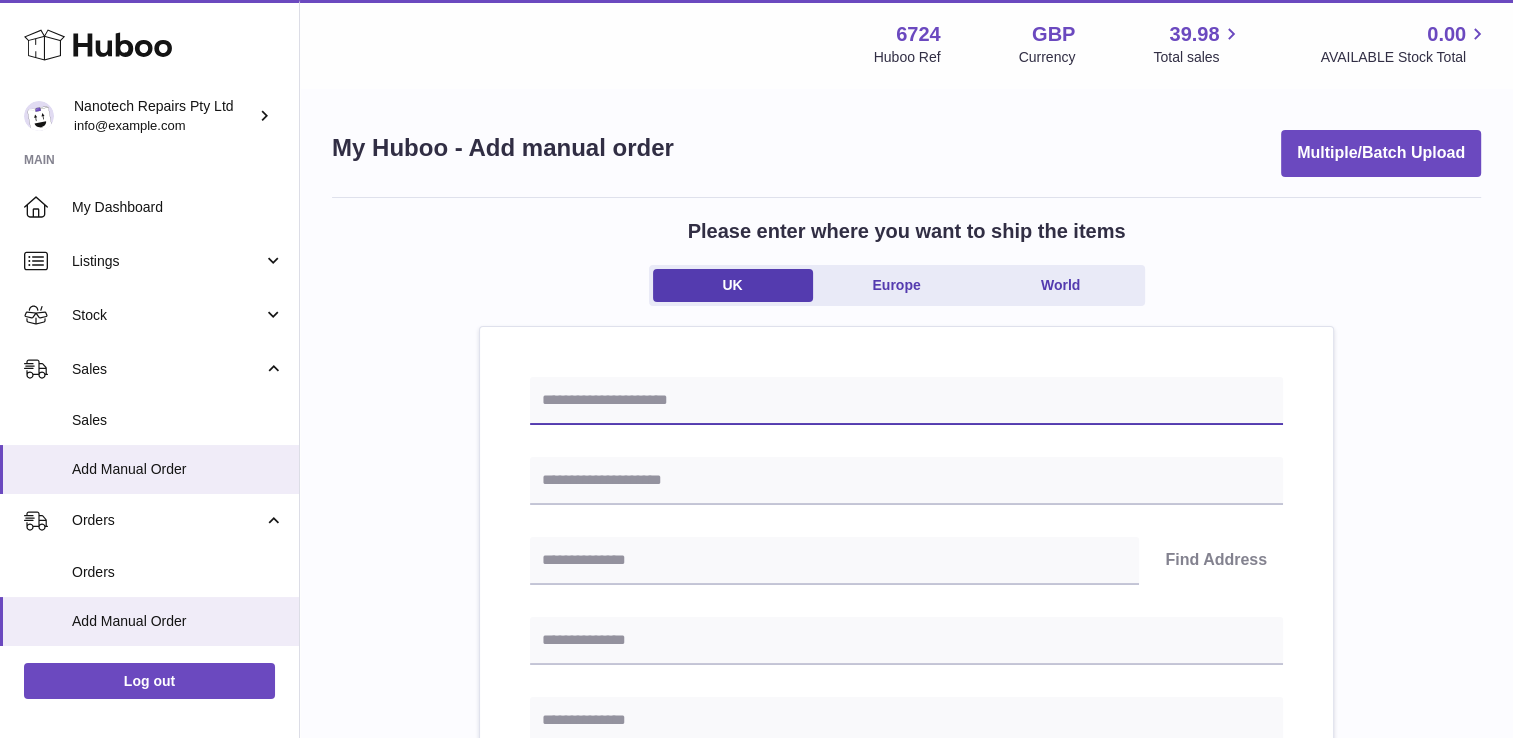 click at bounding box center [906, 401] 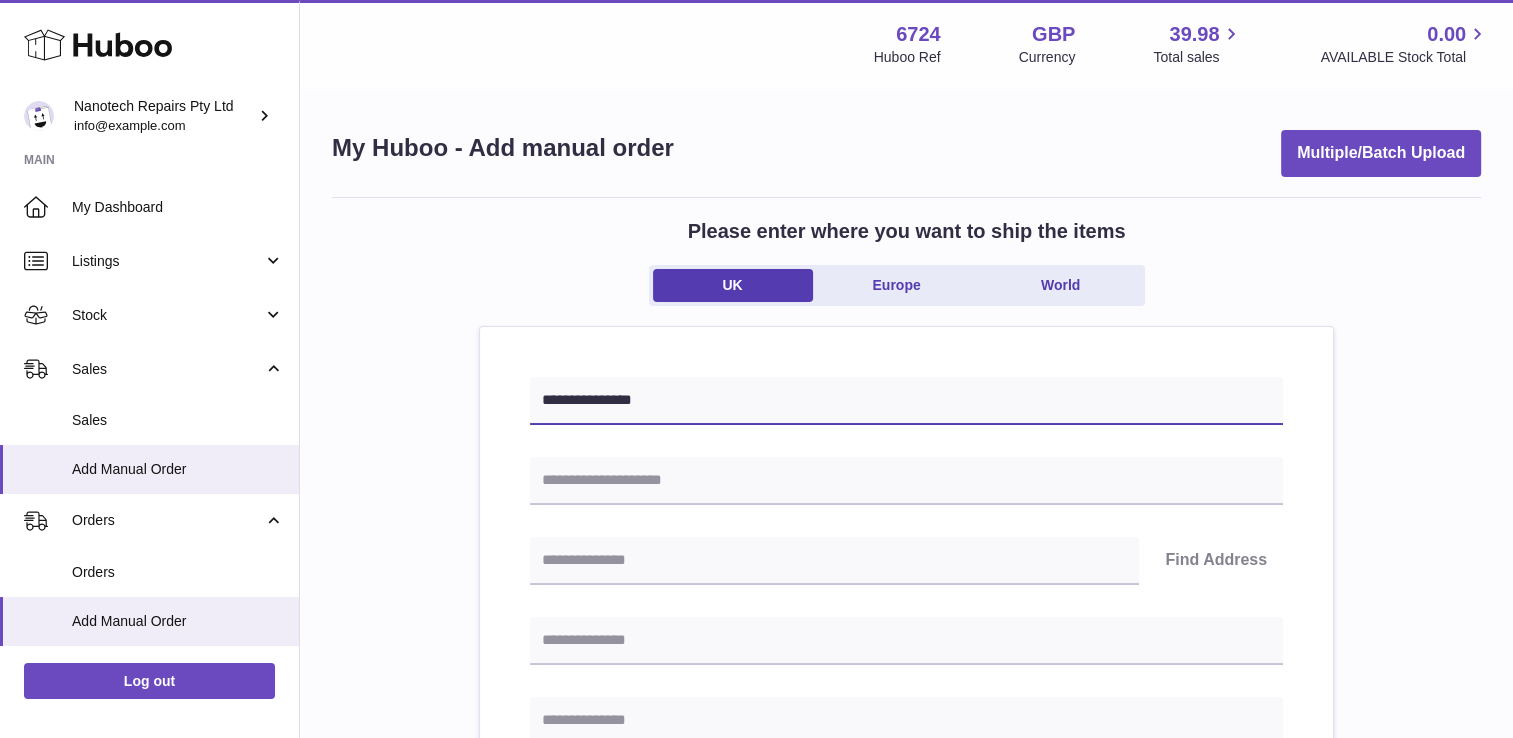 click on "**********" at bounding box center (906, 401) 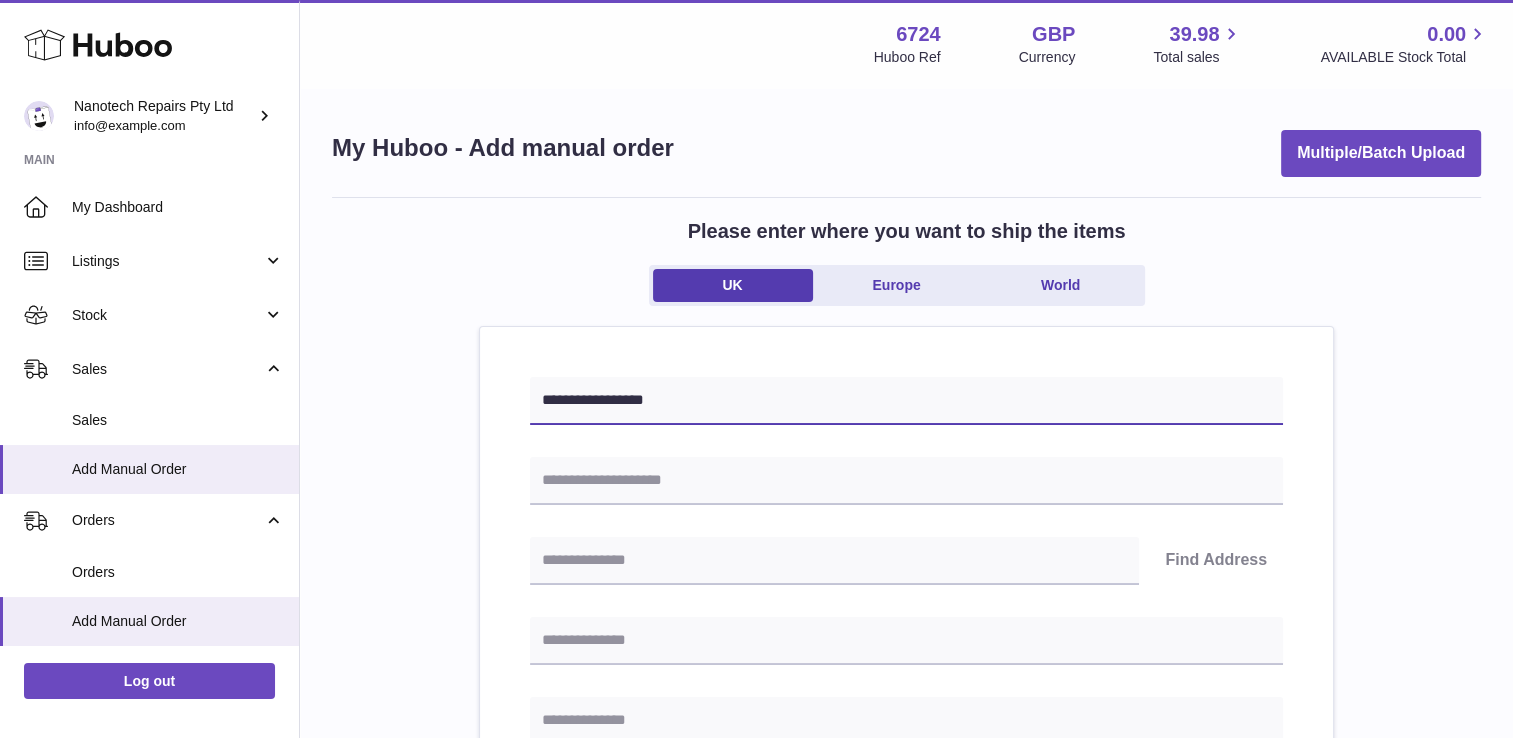 type on "**********" 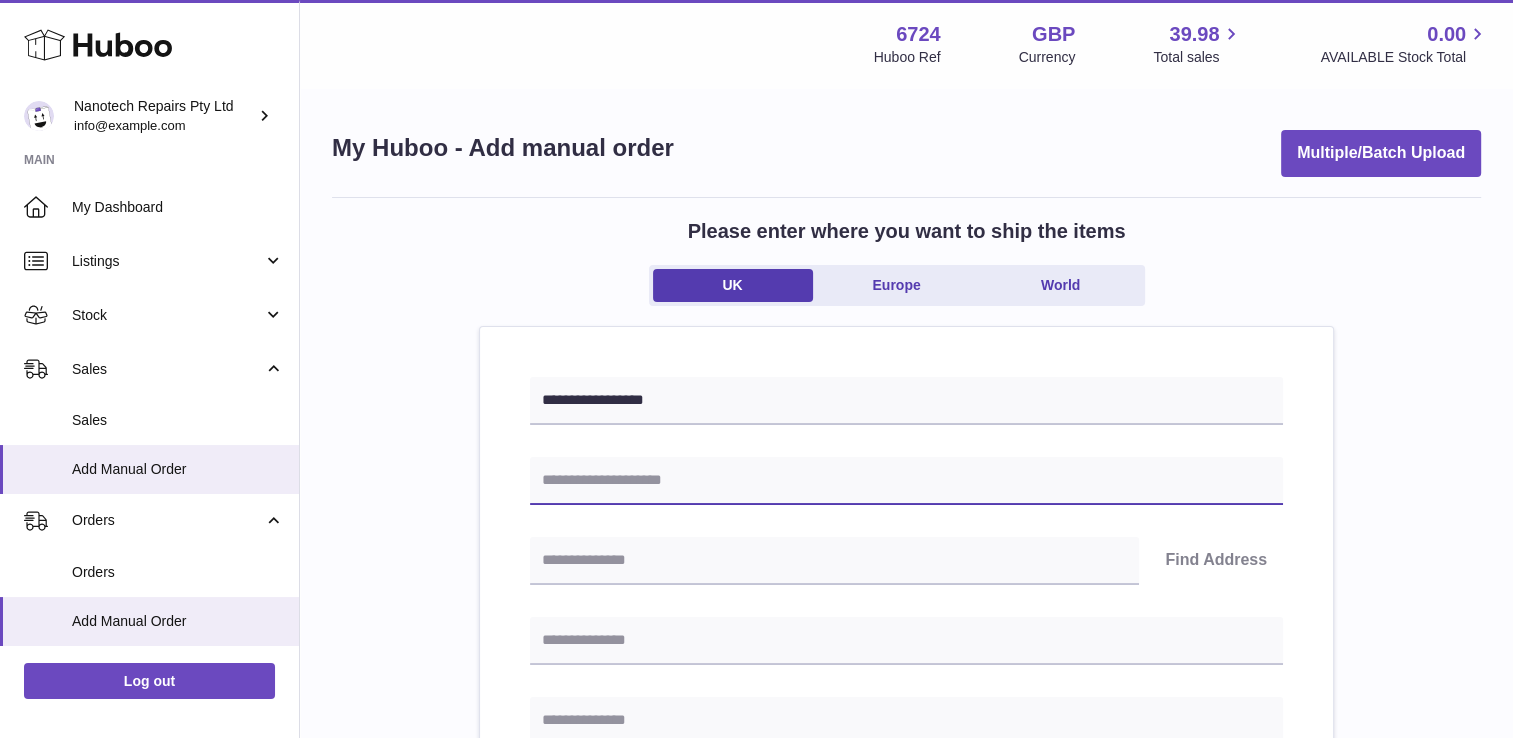 click at bounding box center (906, 481) 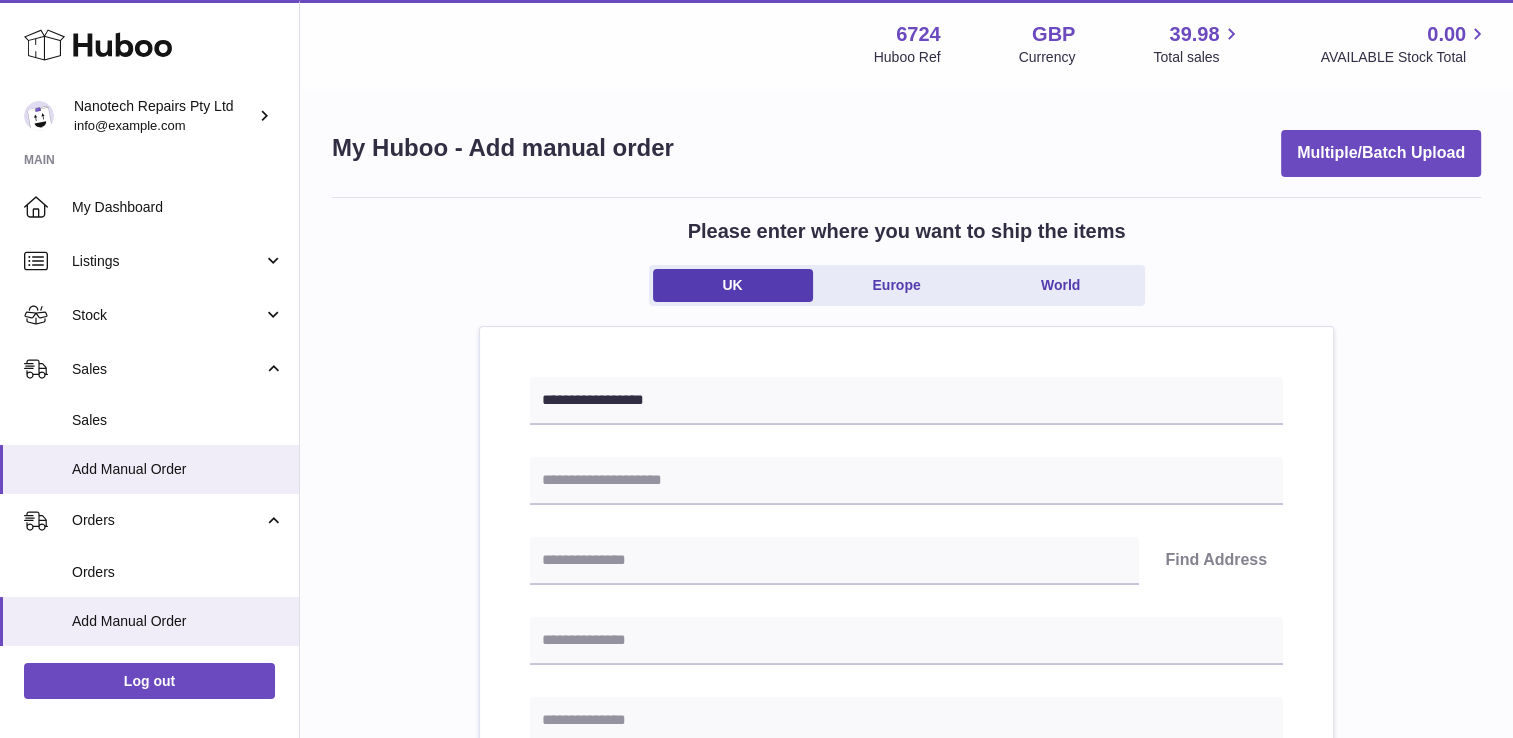 click on "**********" at bounding box center (906, 893) 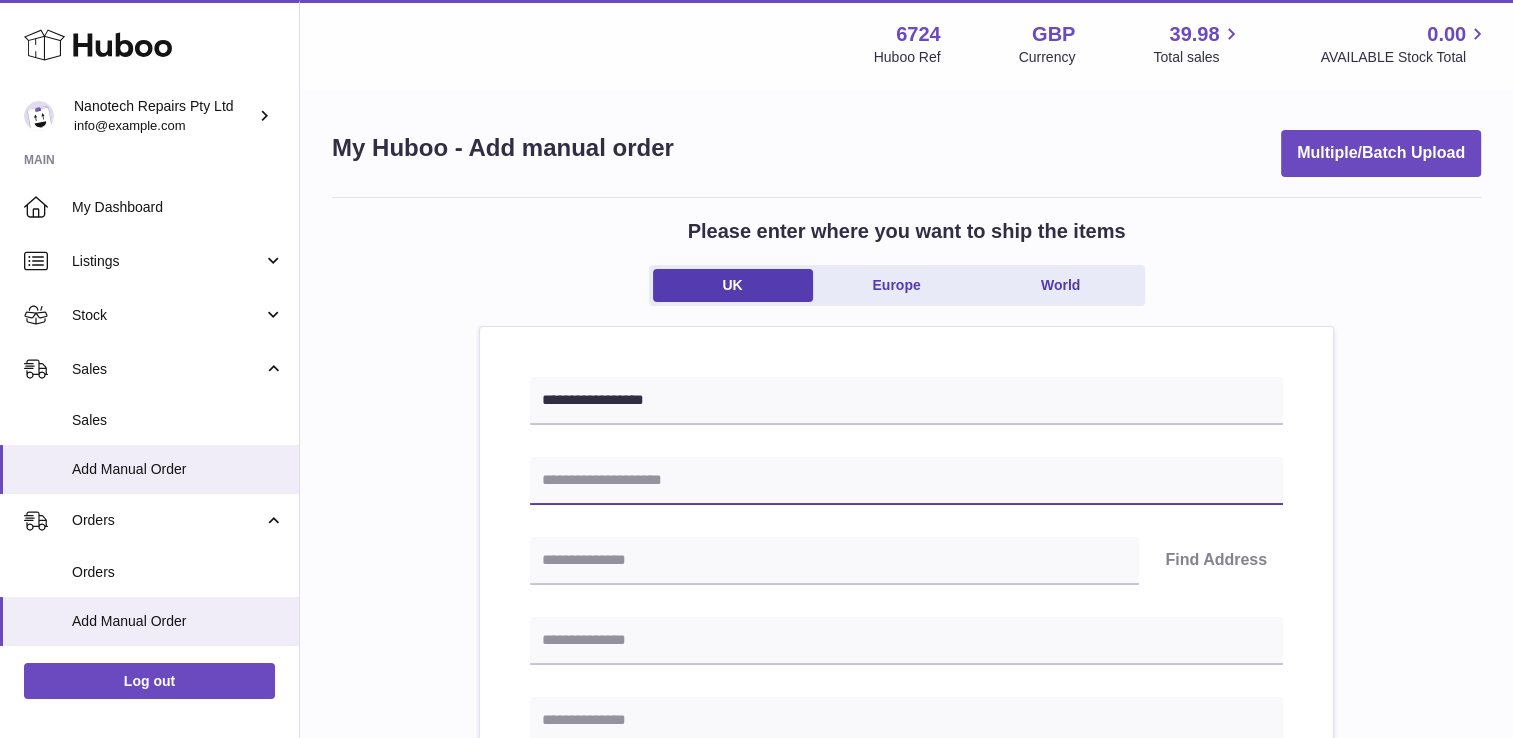 click at bounding box center (906, 481) 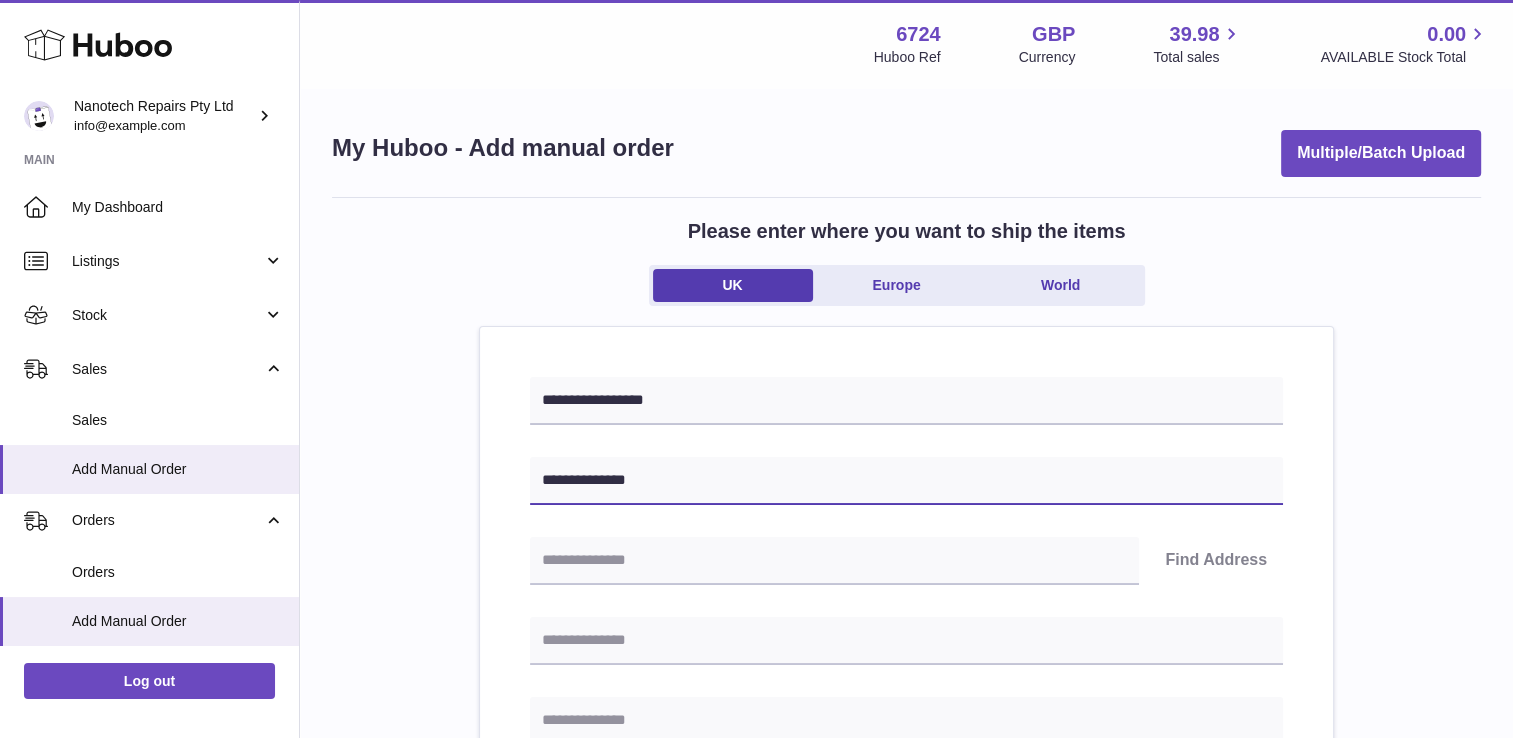 type on "**********" 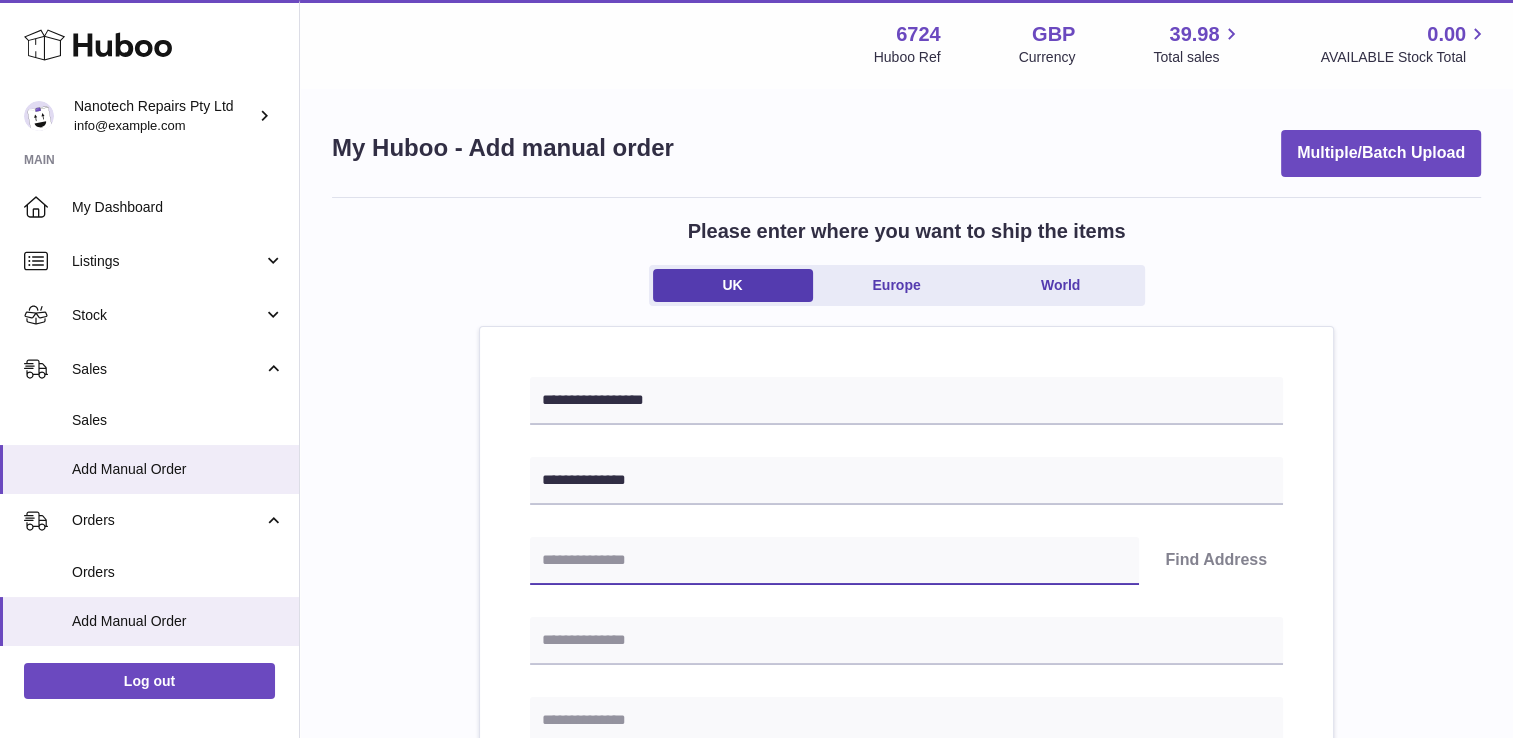 click at bounding box center [834, 561] 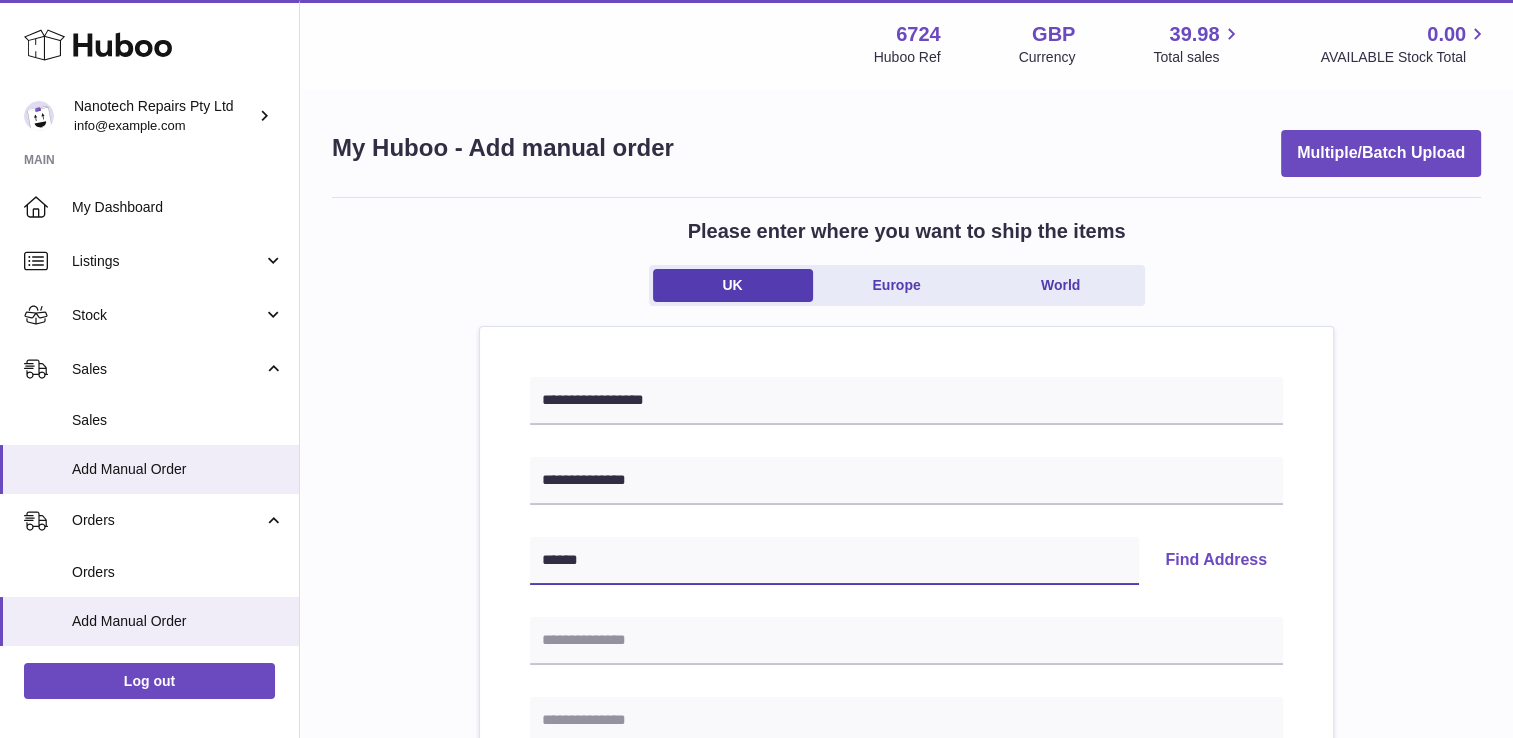 type on "******" 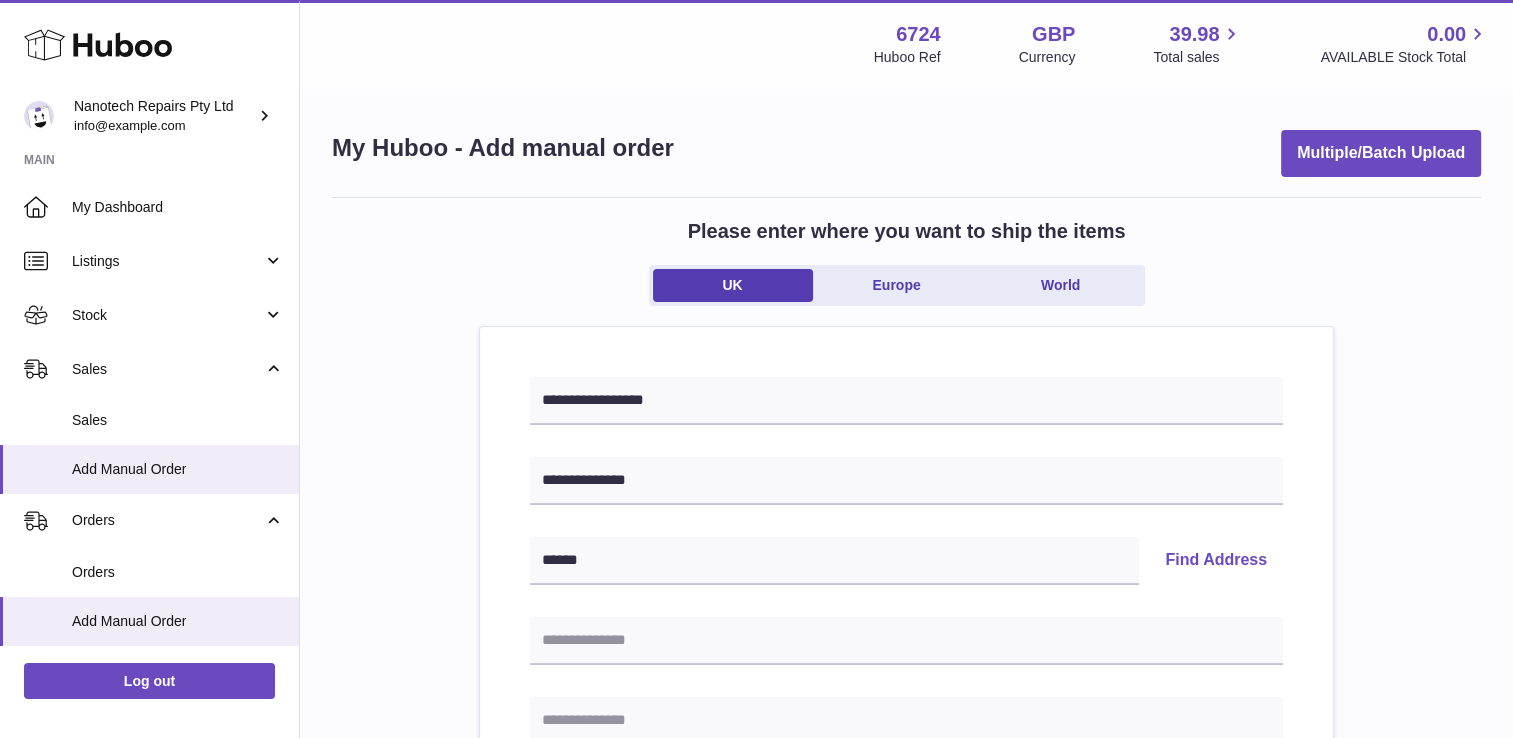 click on "Find Address" at bounding box center (1216, 561) 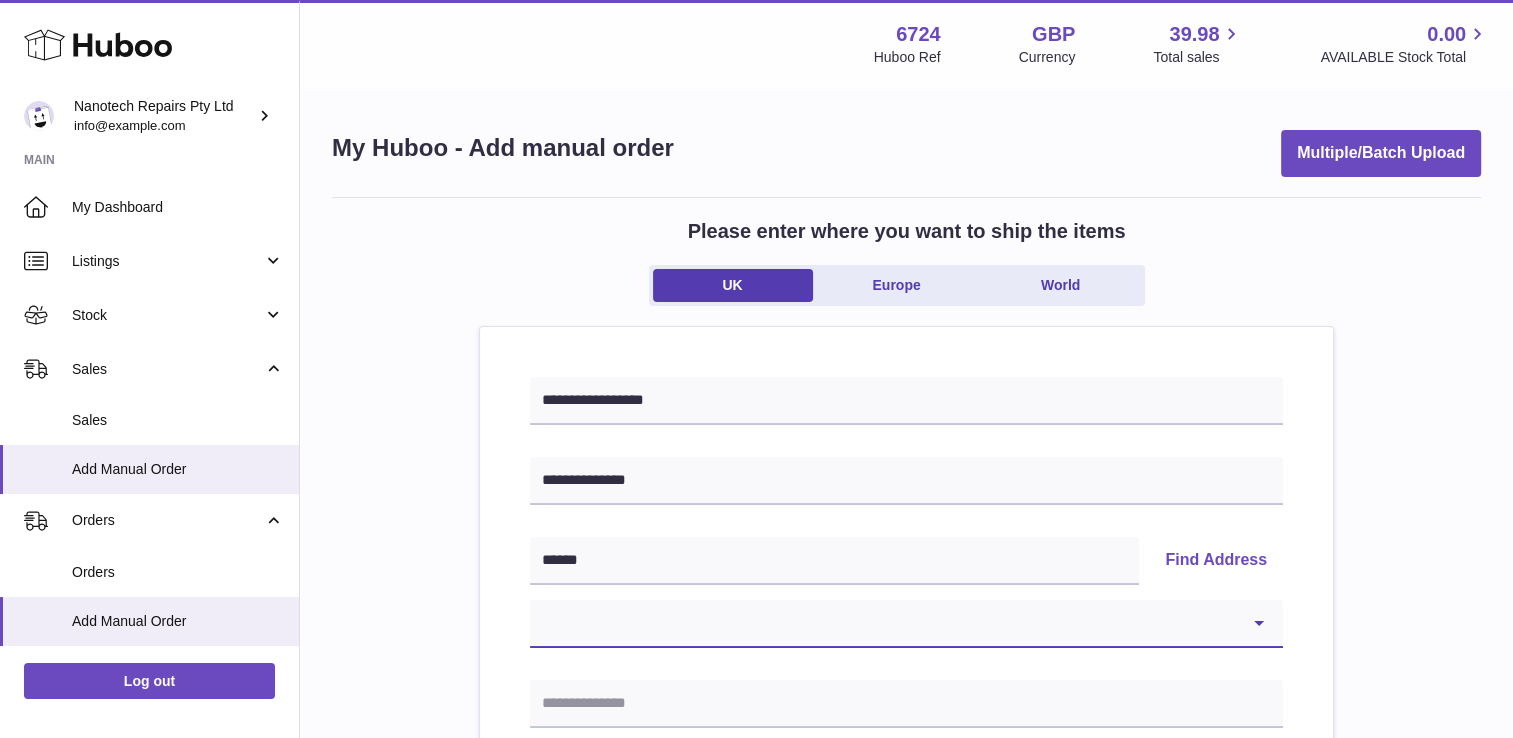 click on "**********" at bounding box center [906, 624] 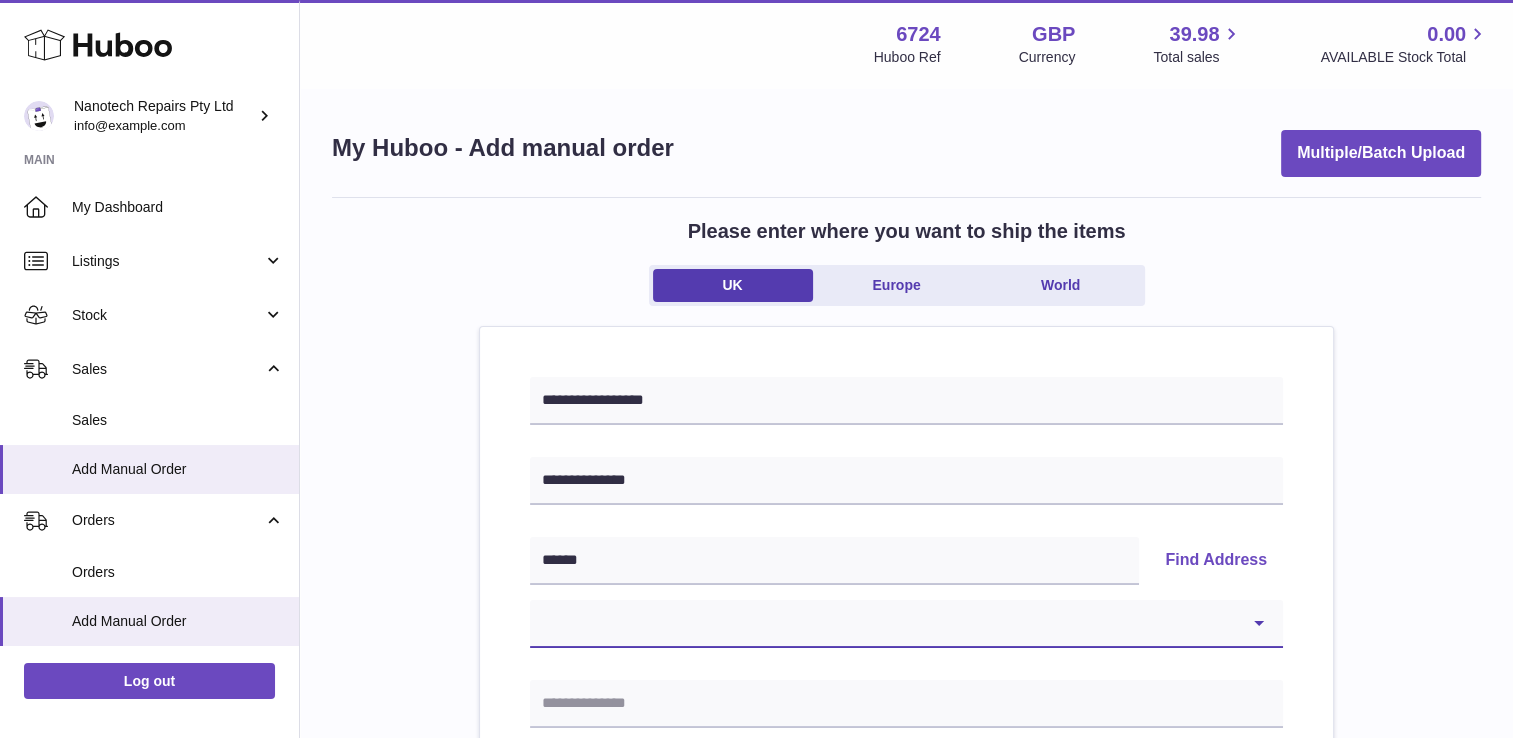 select on "*" 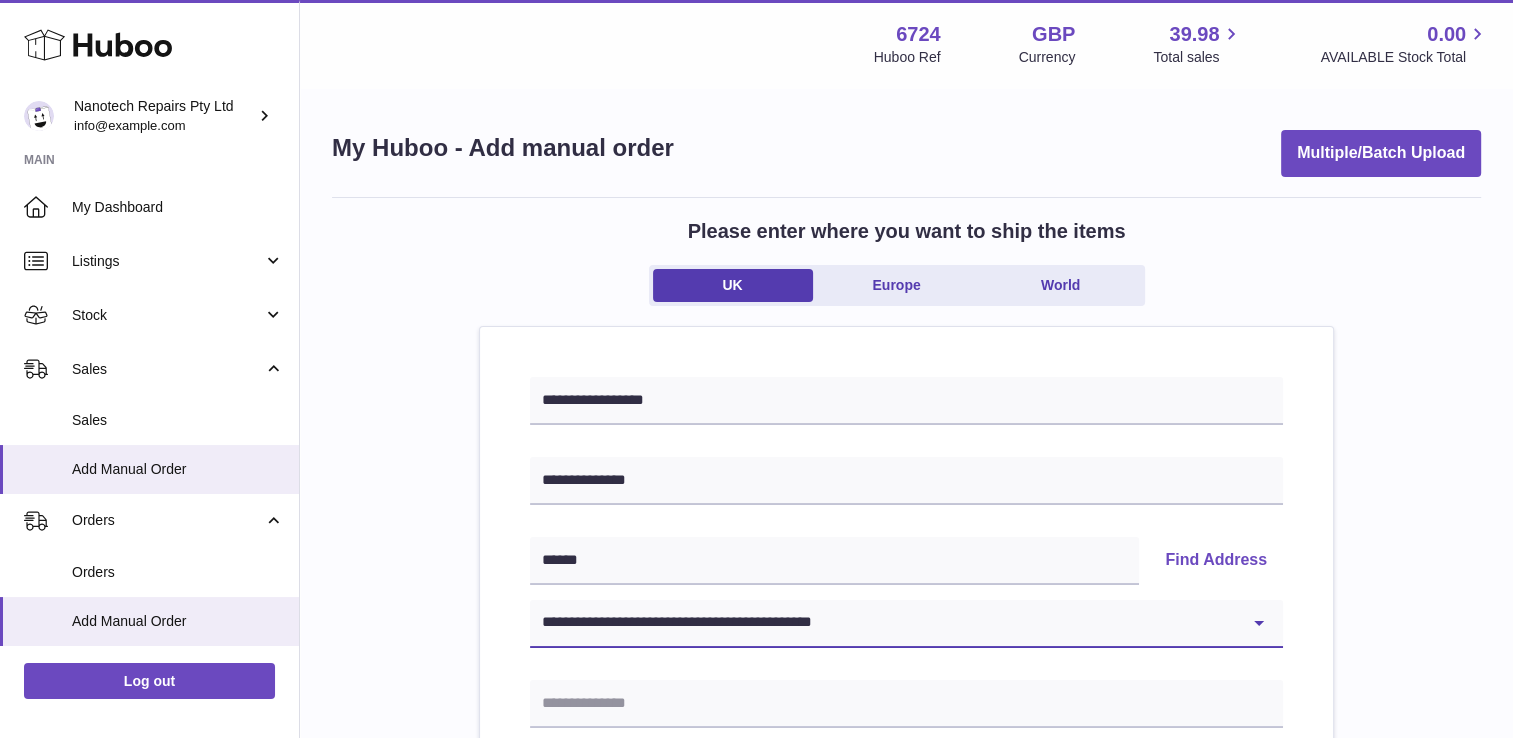 click on "**********" at bounding box center (906, 624) 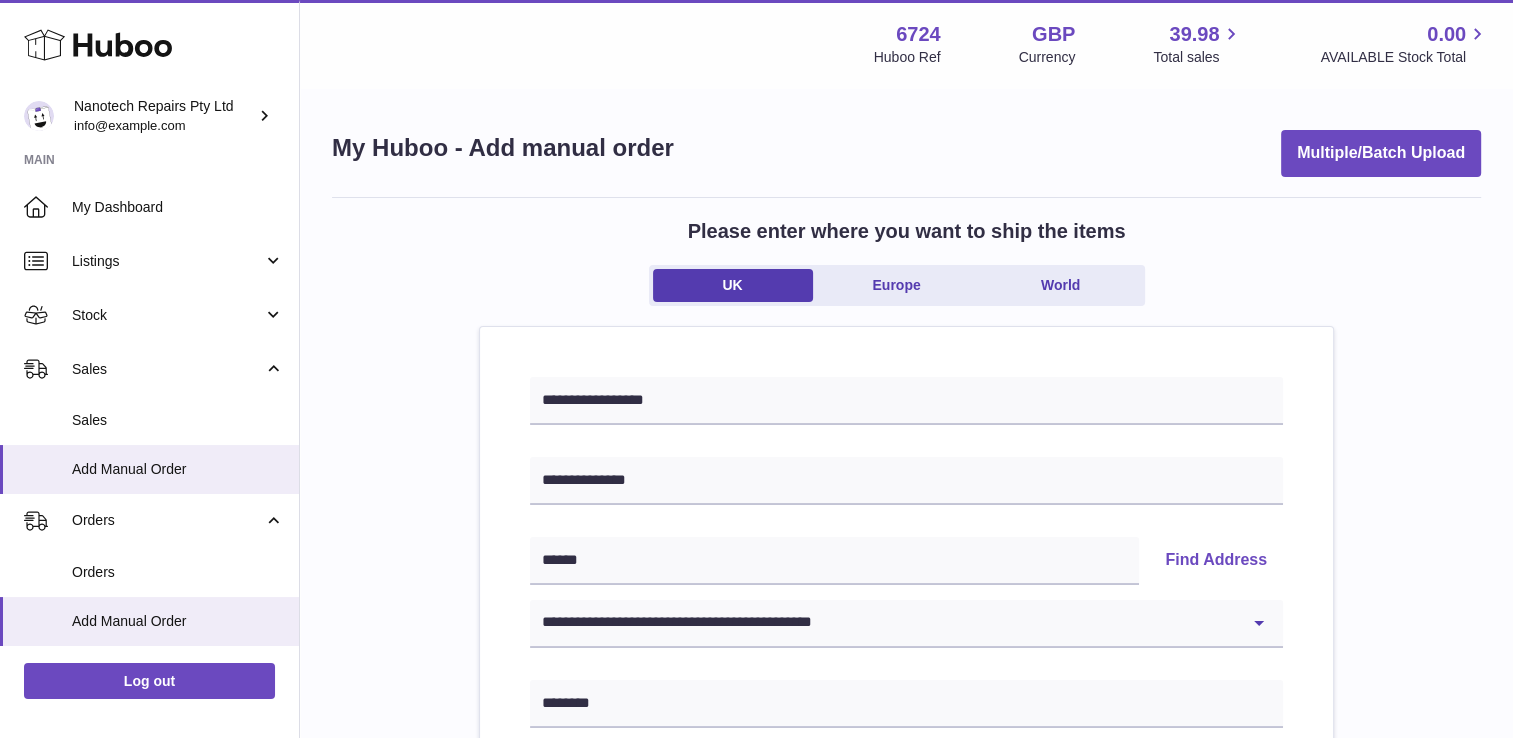 click on "**********" at bounding box center (906, 989) 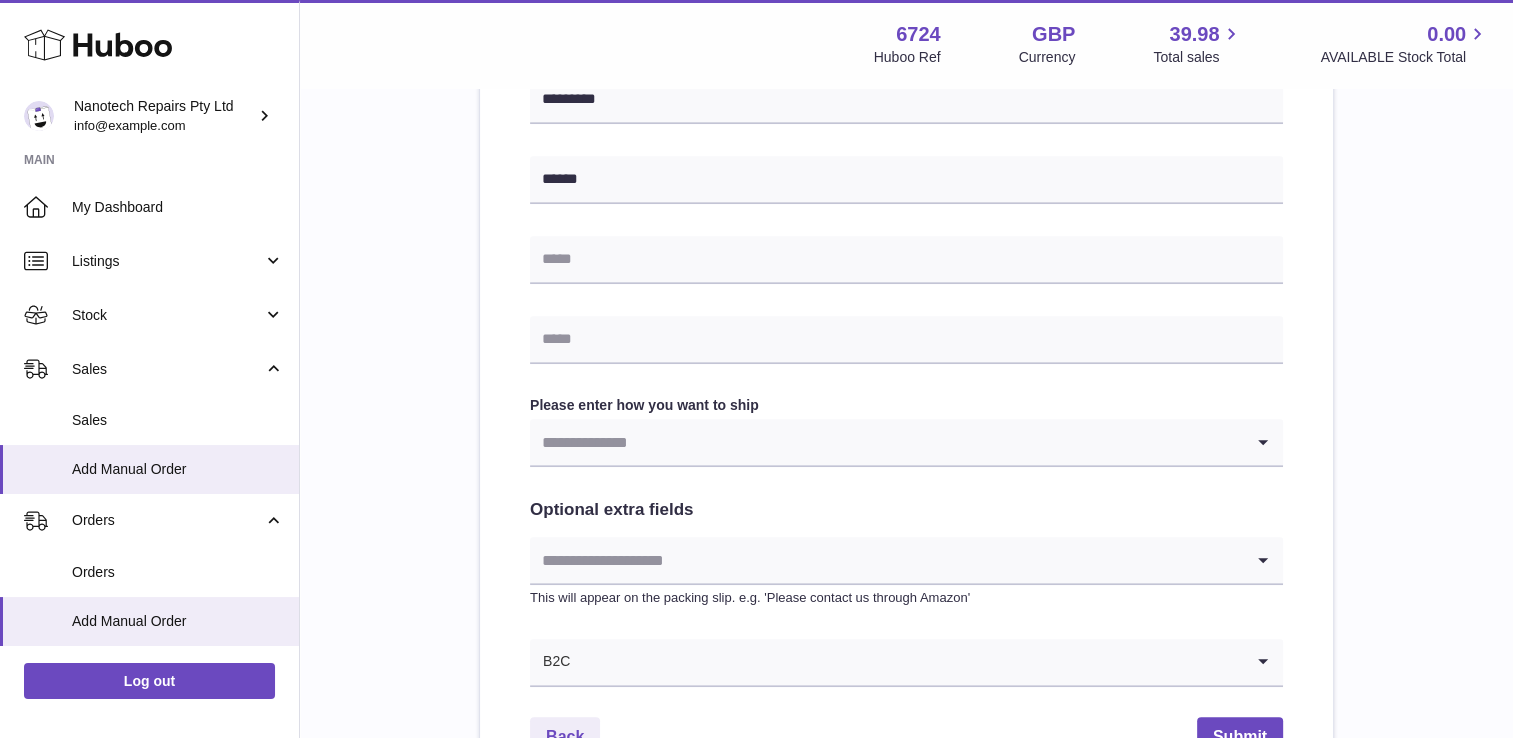 scroll, scrollTop: 1040, scrollLeft: 0, axis: vertical 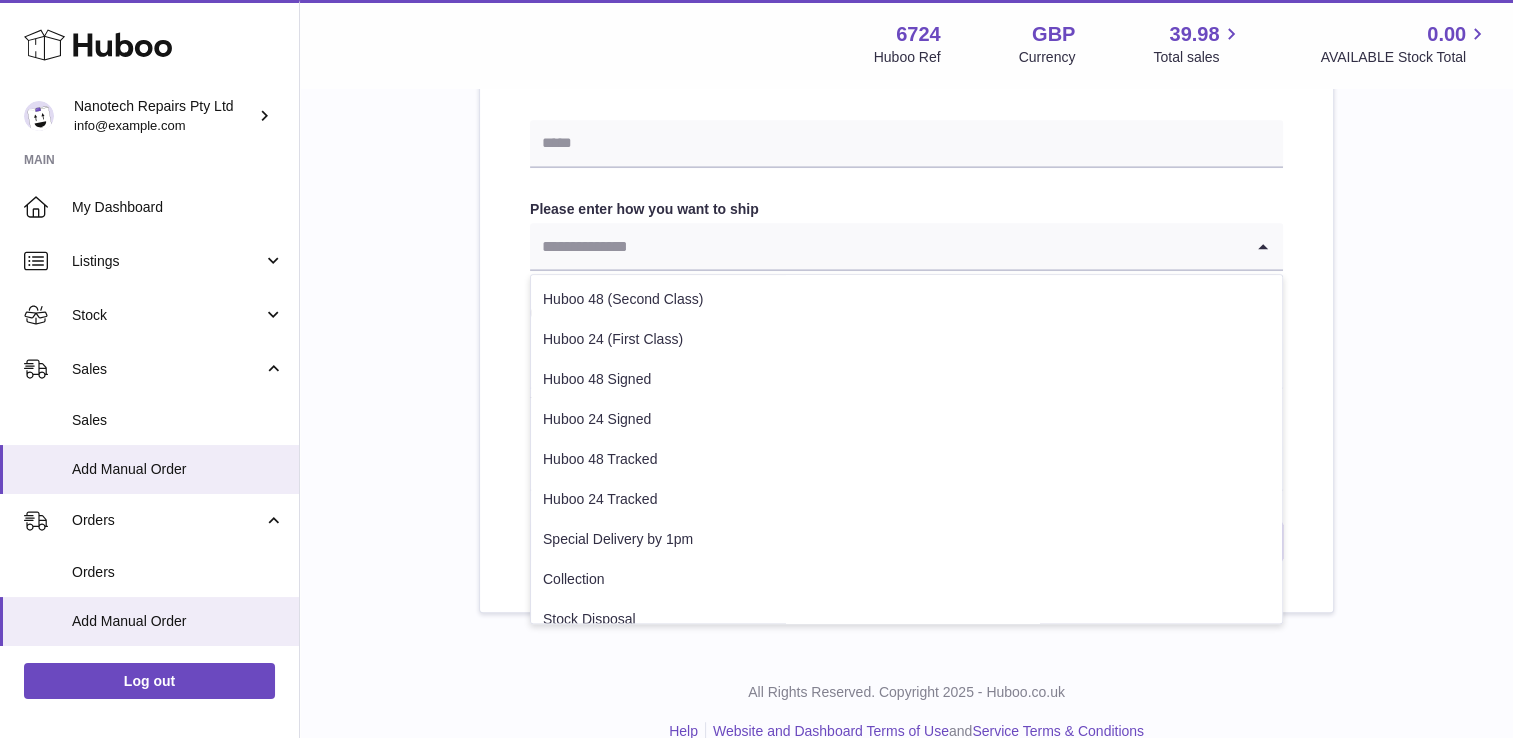 click at bounding box center (886, 246) 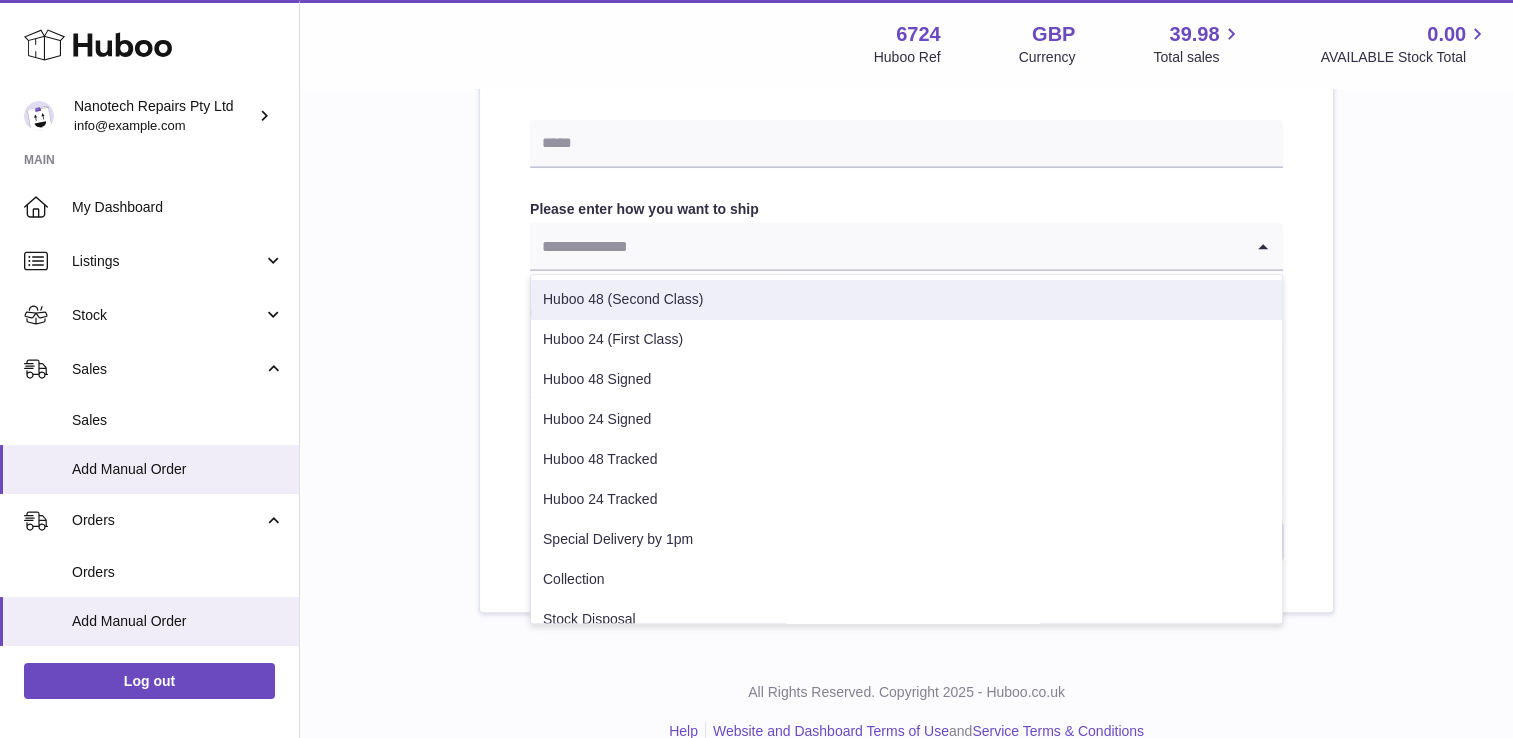 click on "Huboo 48 (Second Class)" at bounding box center [906, 300] 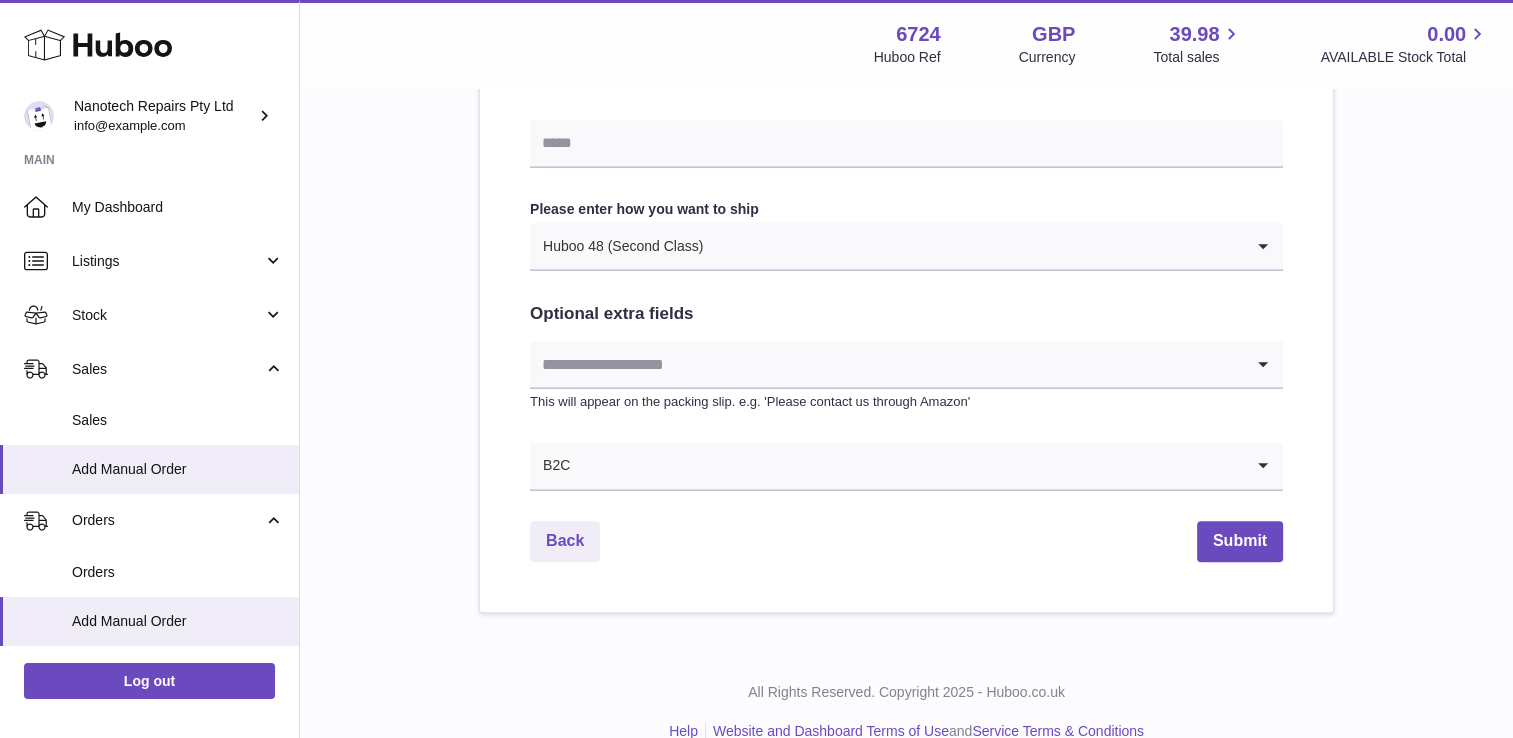 click at bounding box center [886, 364] 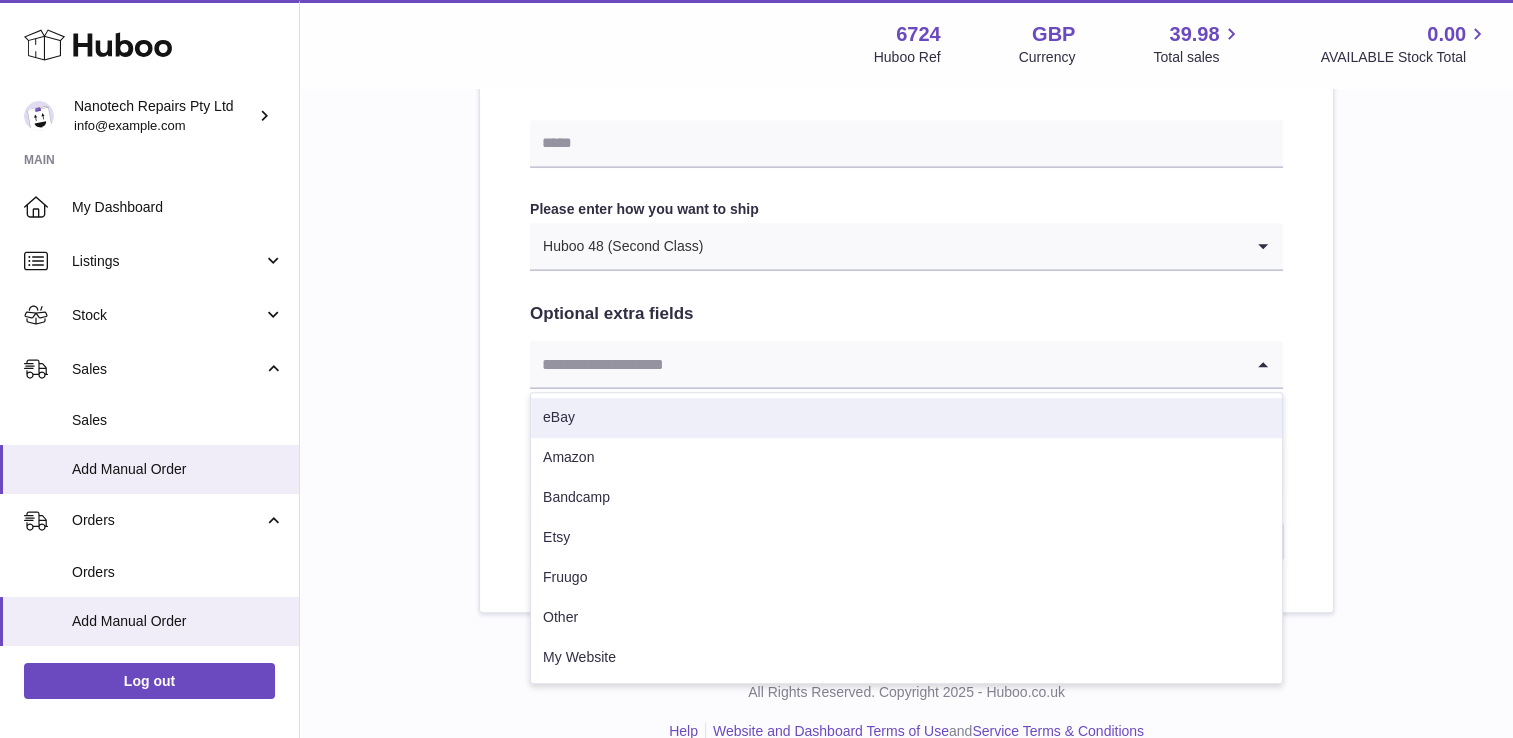 click on "eBay" at bounding box center (906, 418) 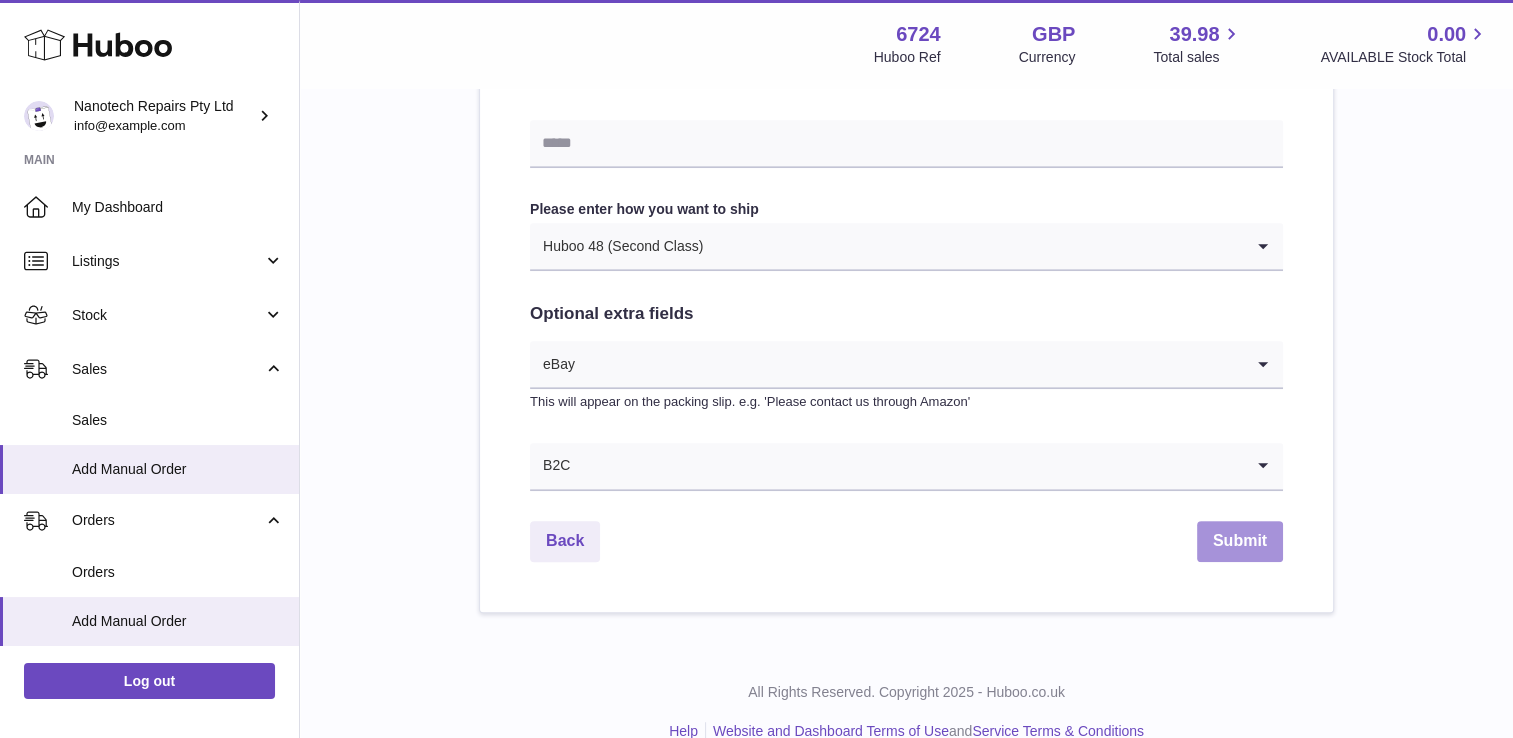 click on "Submit" at bounding box center (1240, 541) 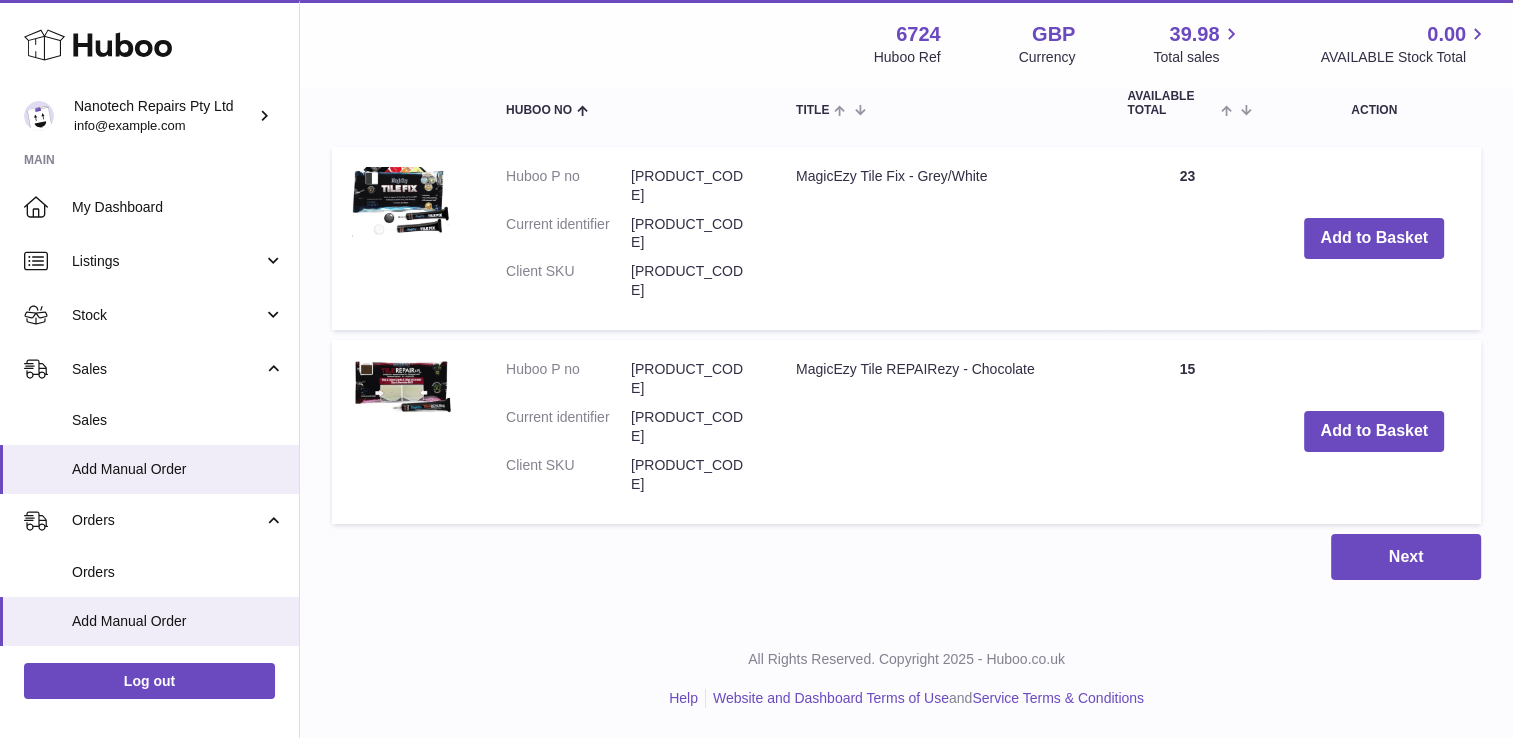 scroll, scrollTop: 0, scrollLeft: 0, axis: both 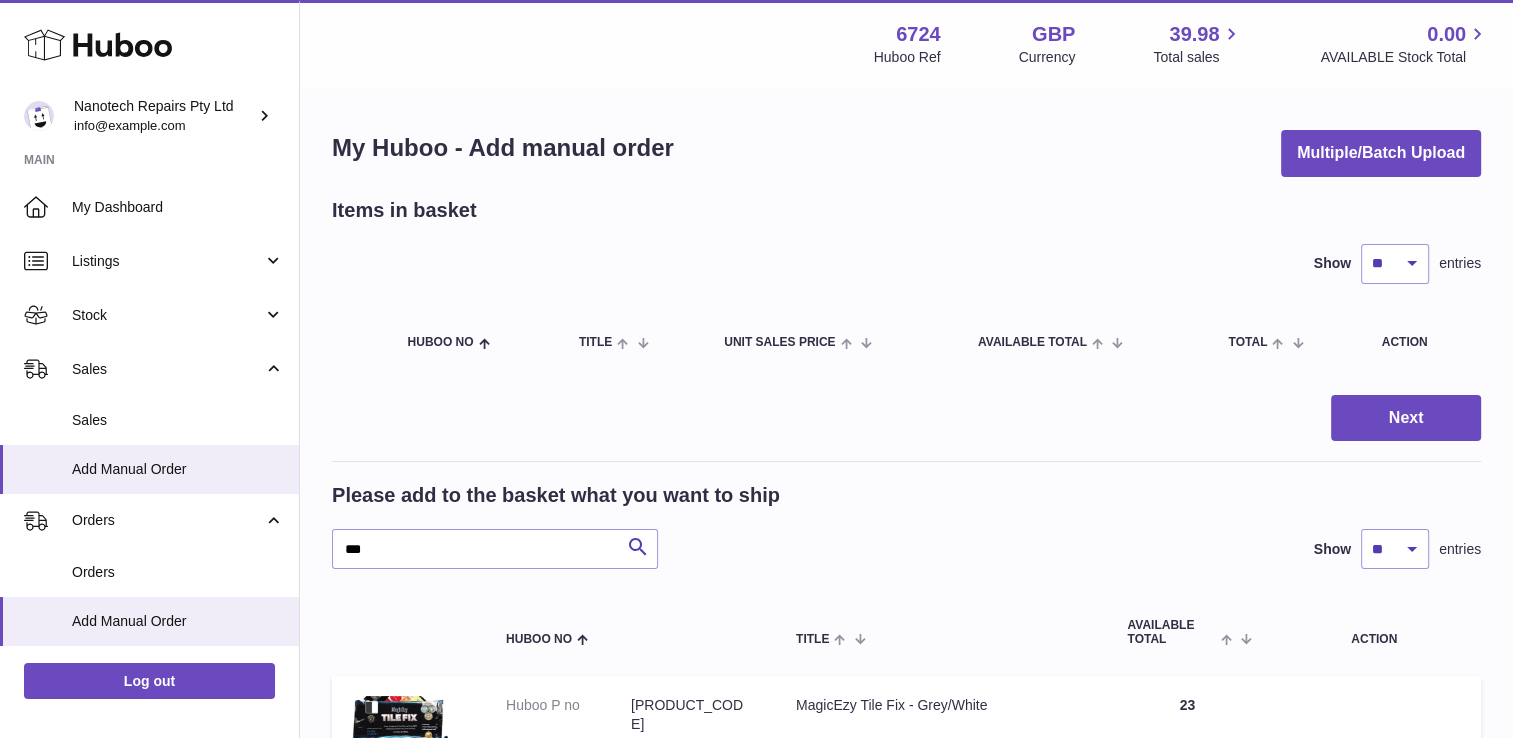 click at bounding box center [756, 369] 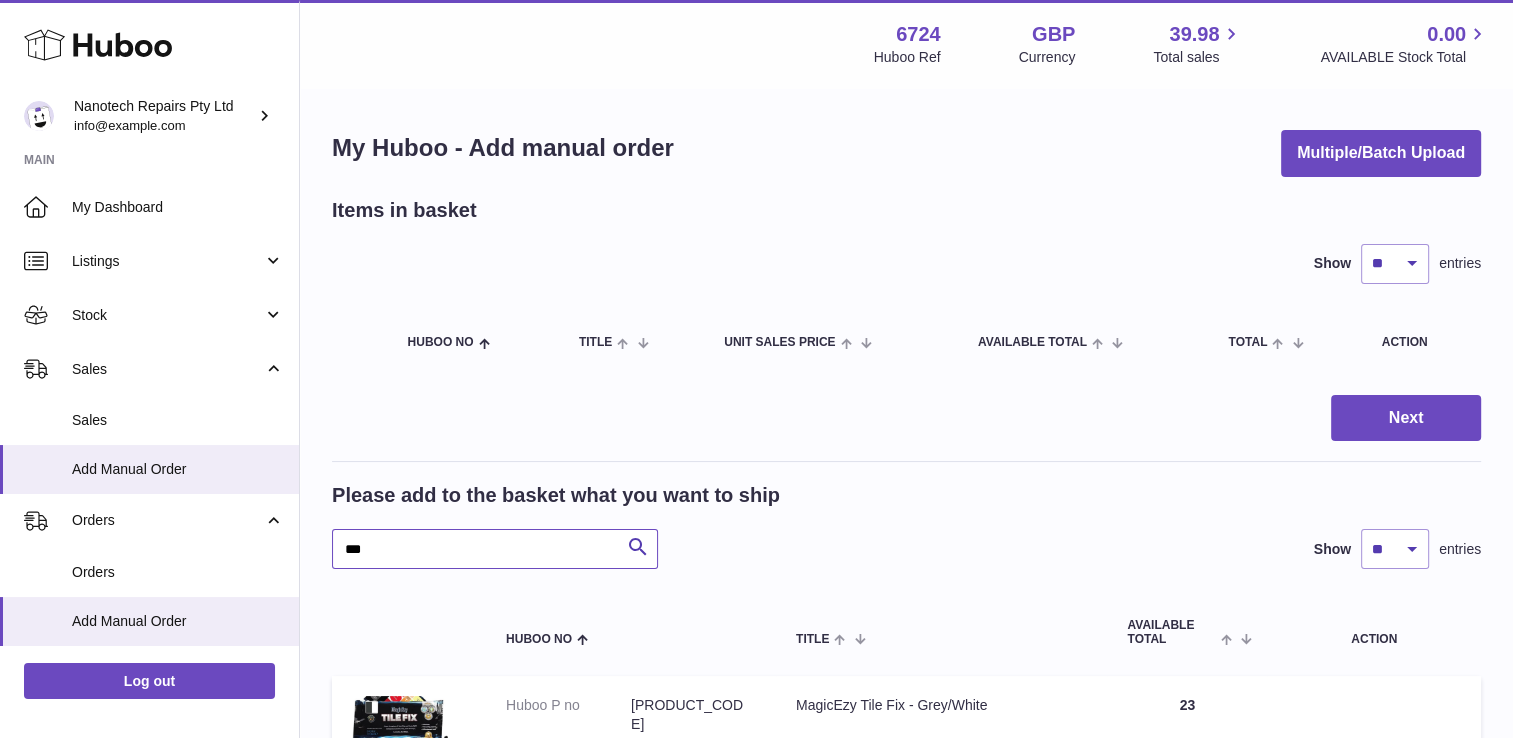 click on "***" at bounding box center [495, 549] 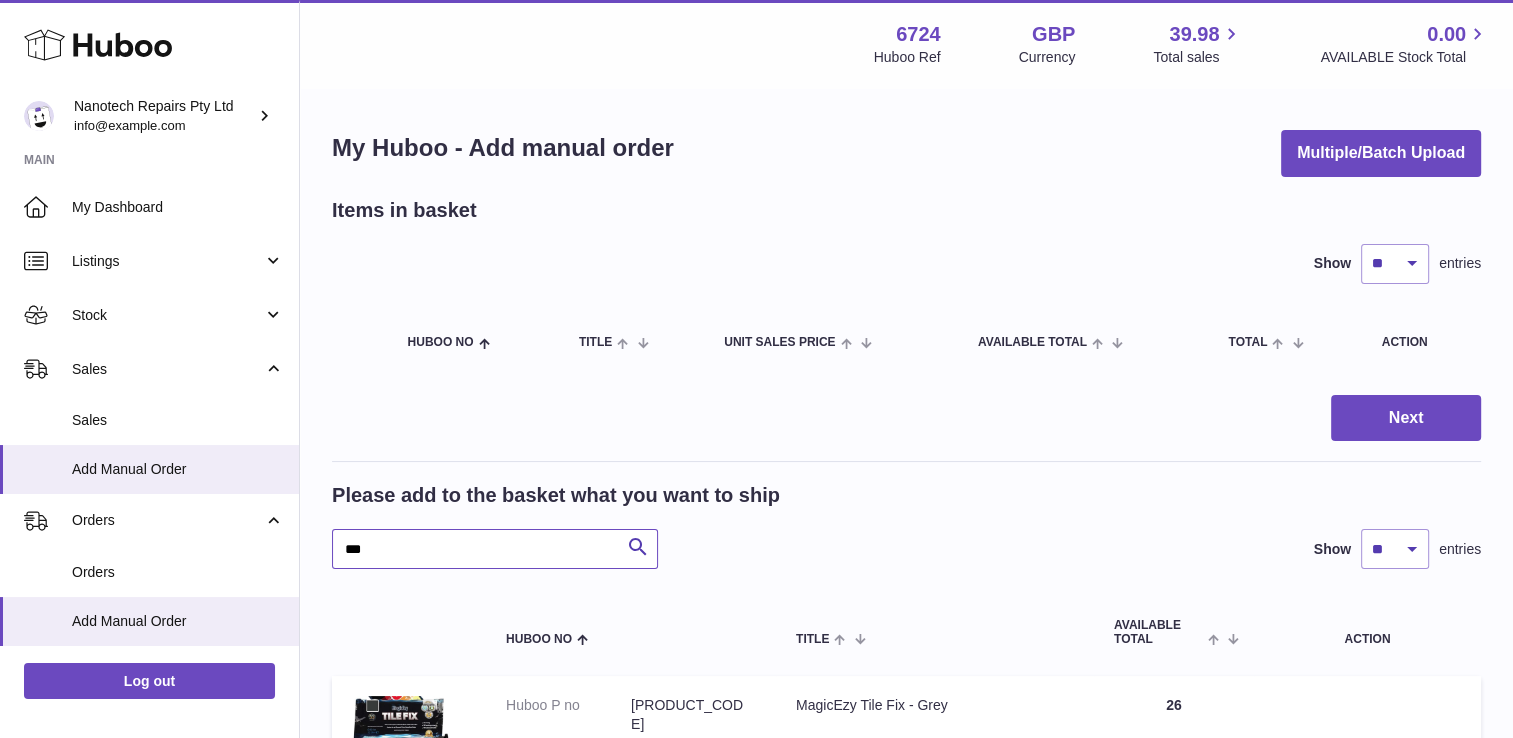type on "***" 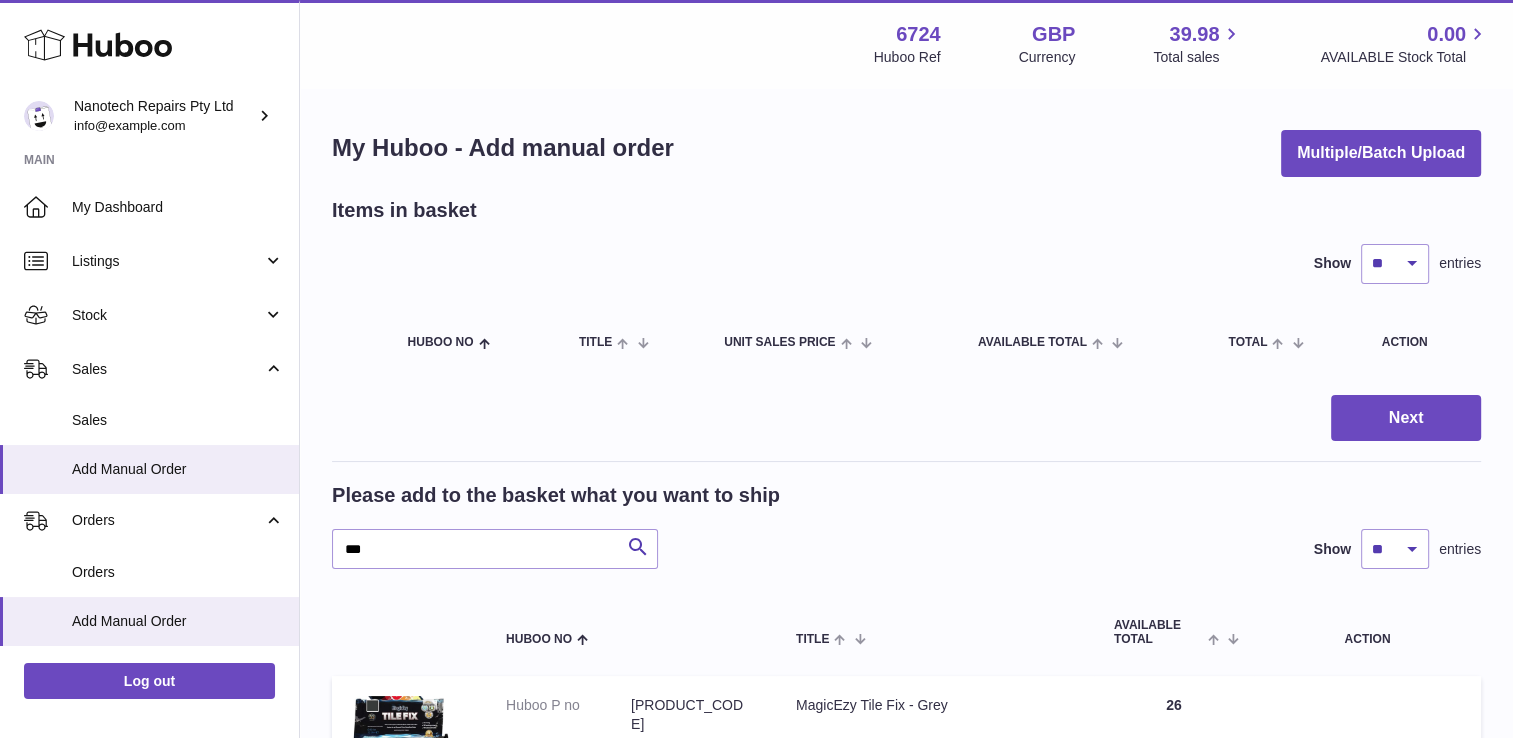 click on "Add to Basket" at bounding box center (1368, 767) 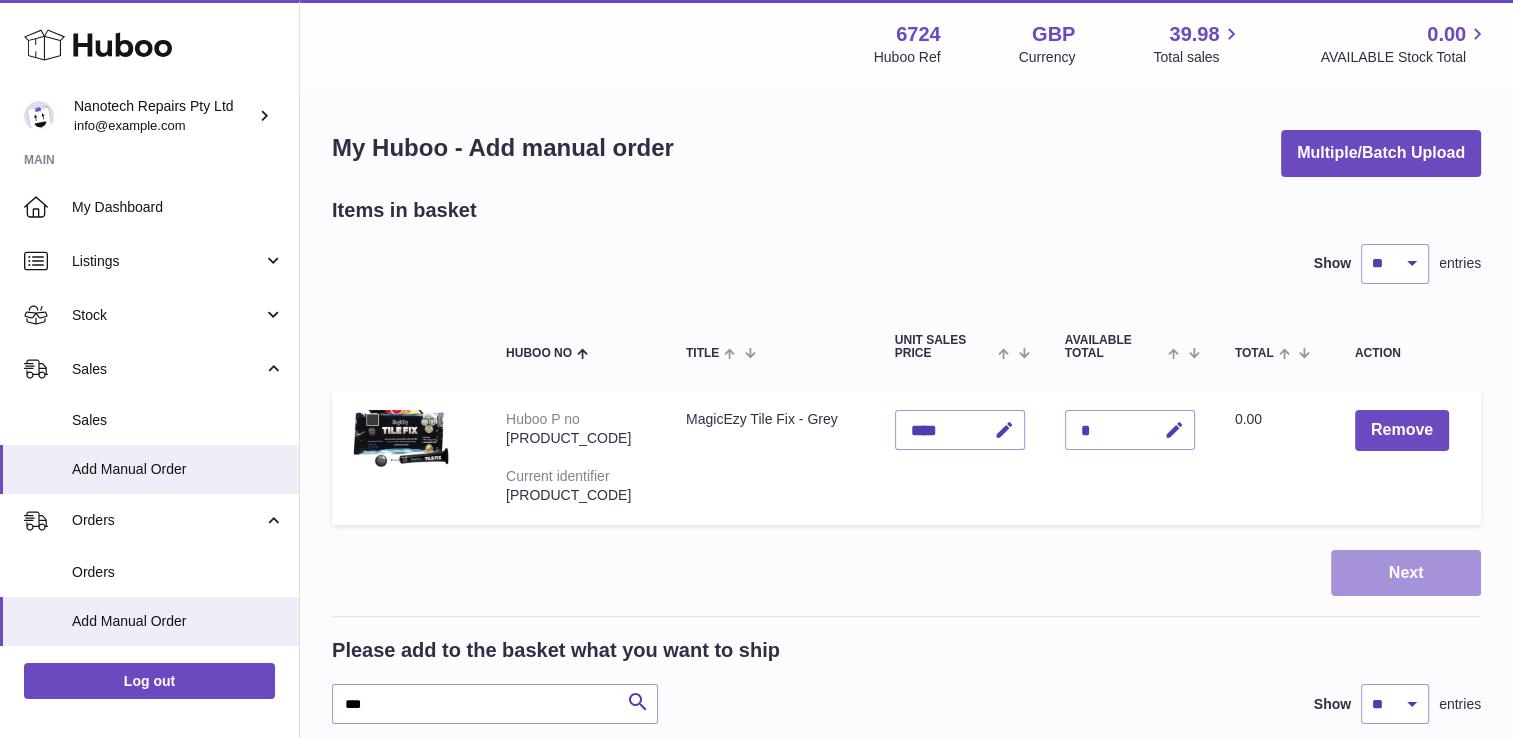 click on "Next" at bounding box center (1406, 573) 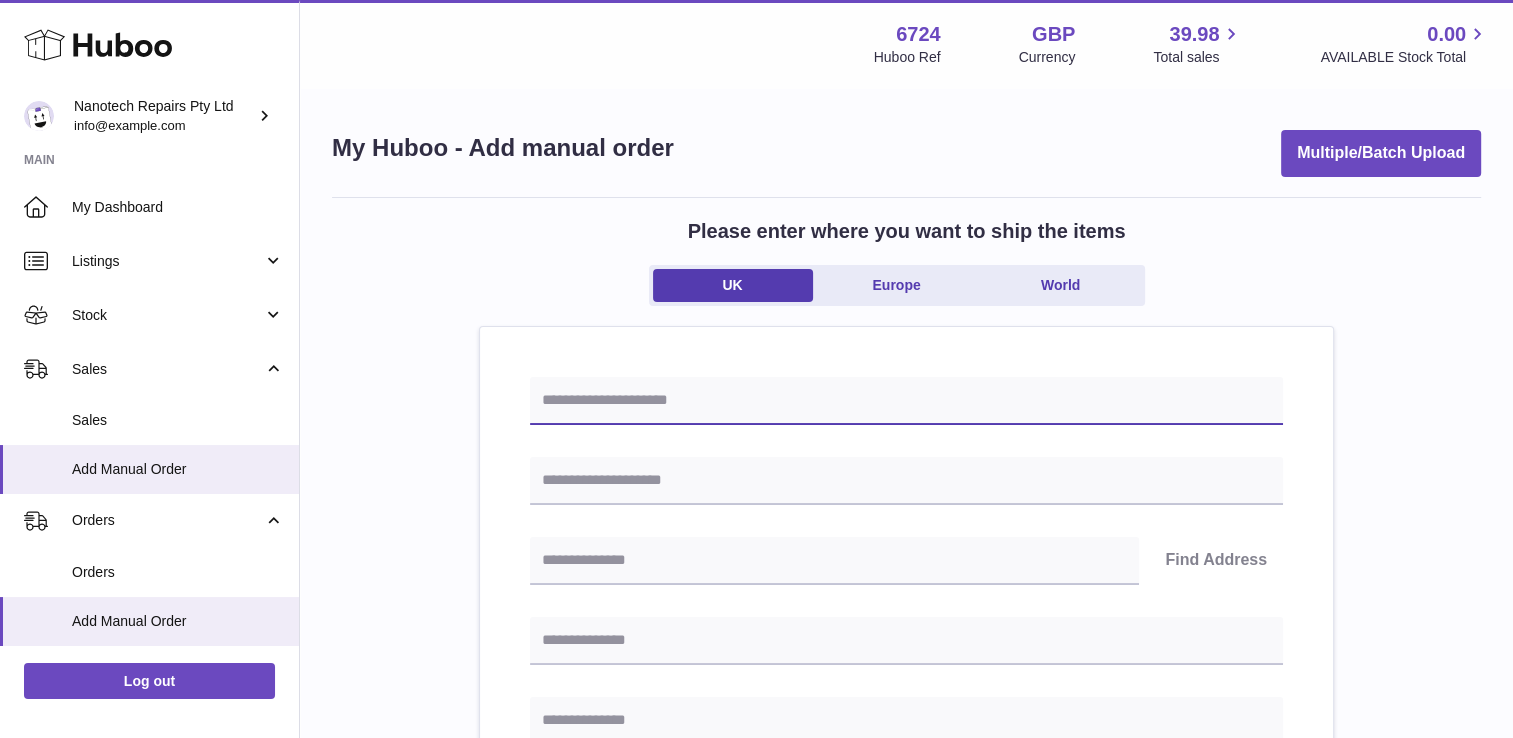 click at bounding box center (906, 401) 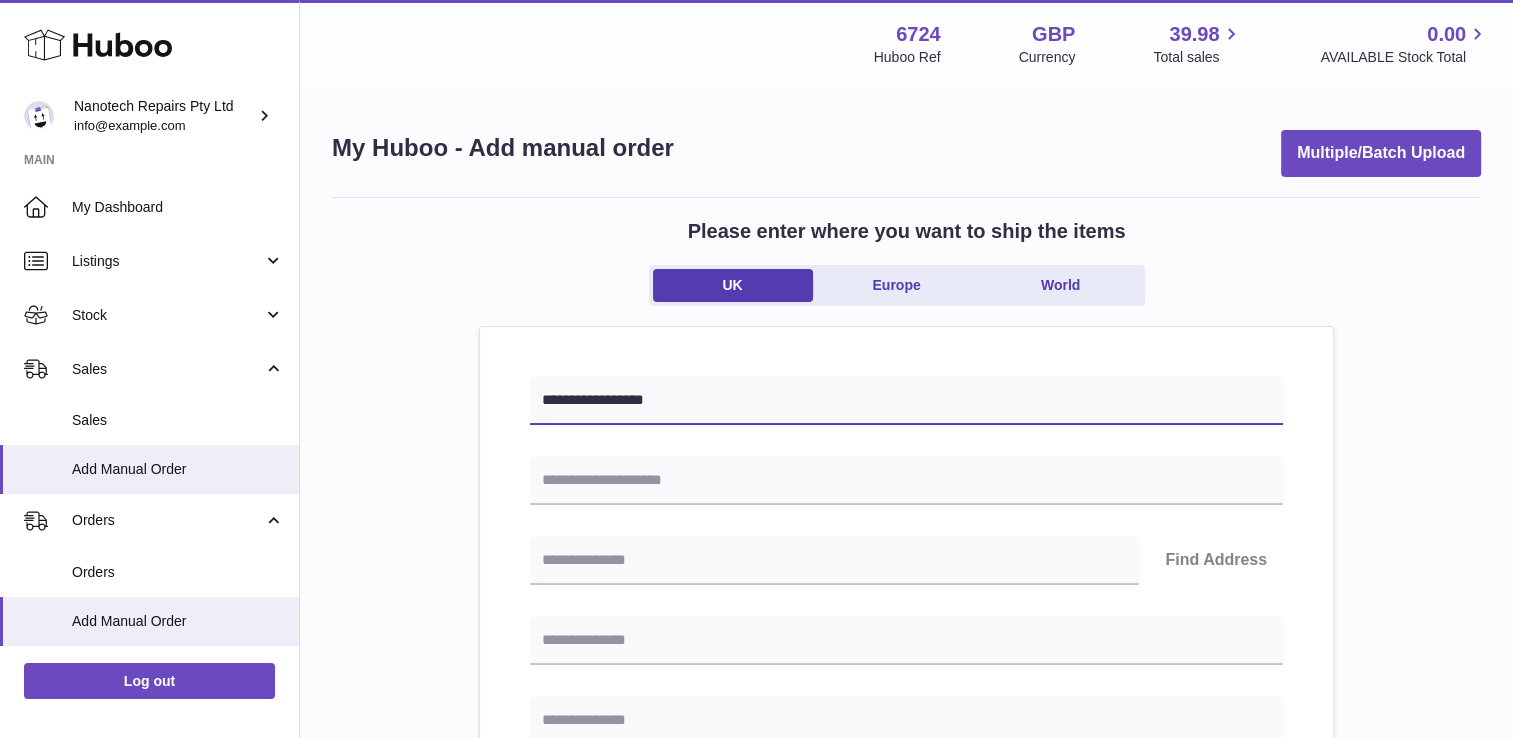 type on "**********" 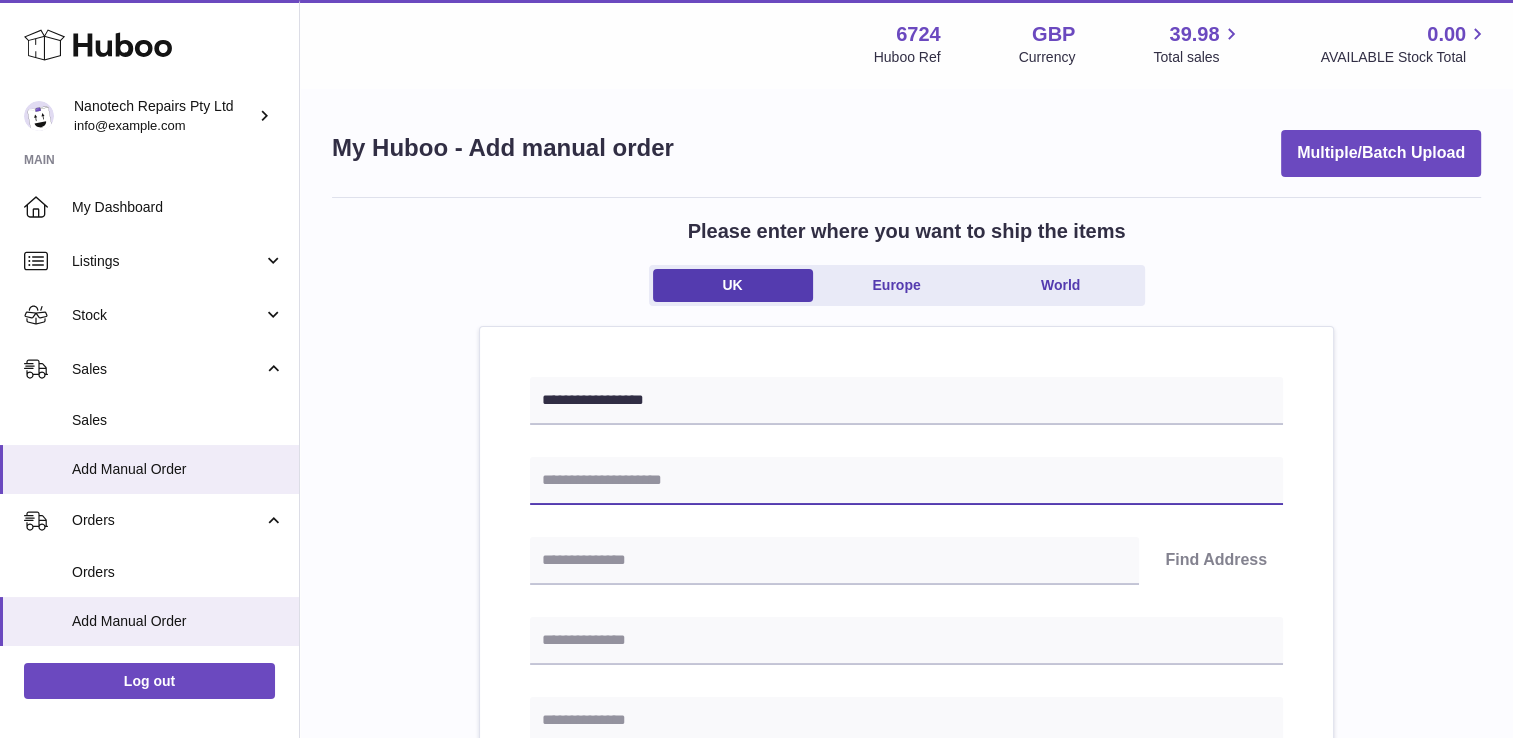 click at bounding box center (906, 481) 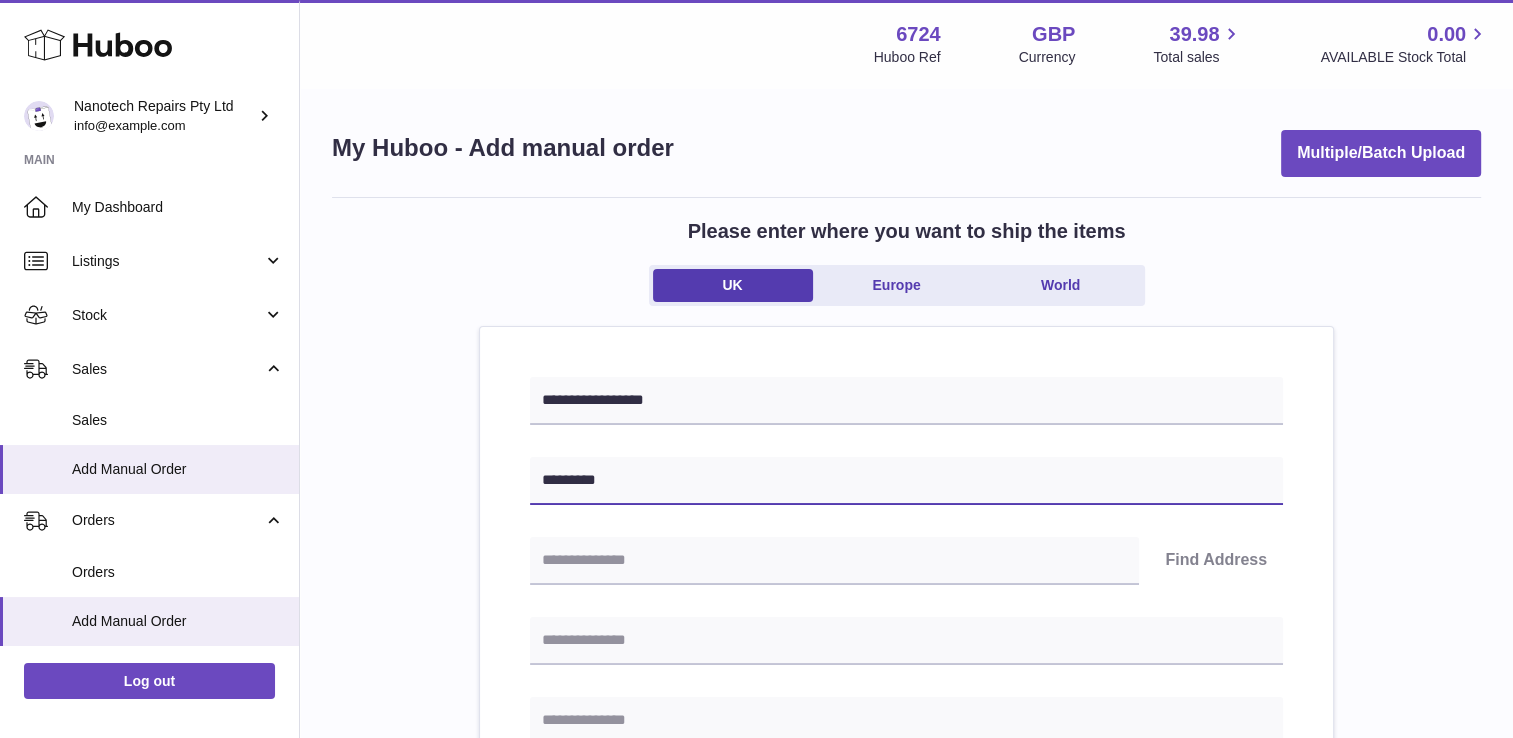 type on "*********" 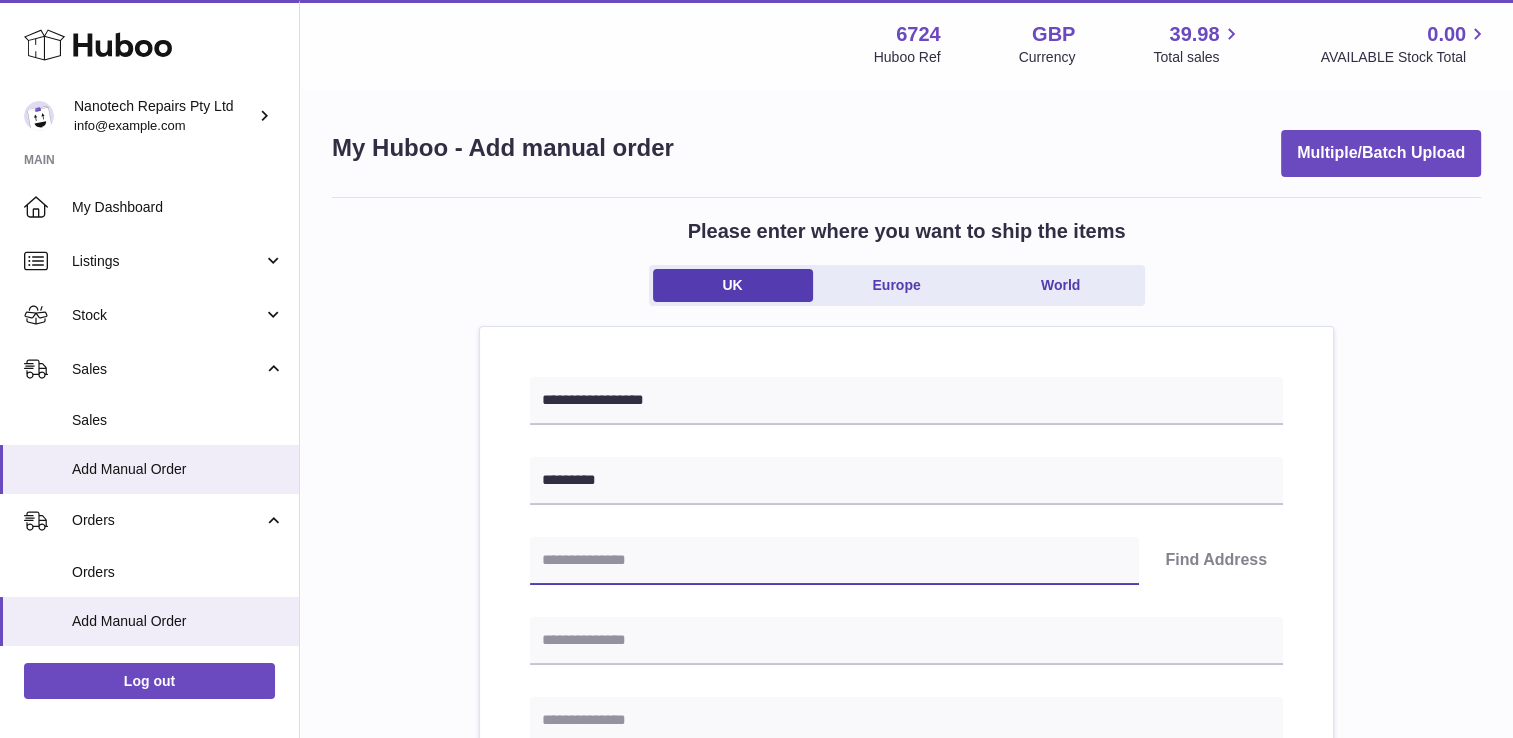 click at bounding box center [834, 561] 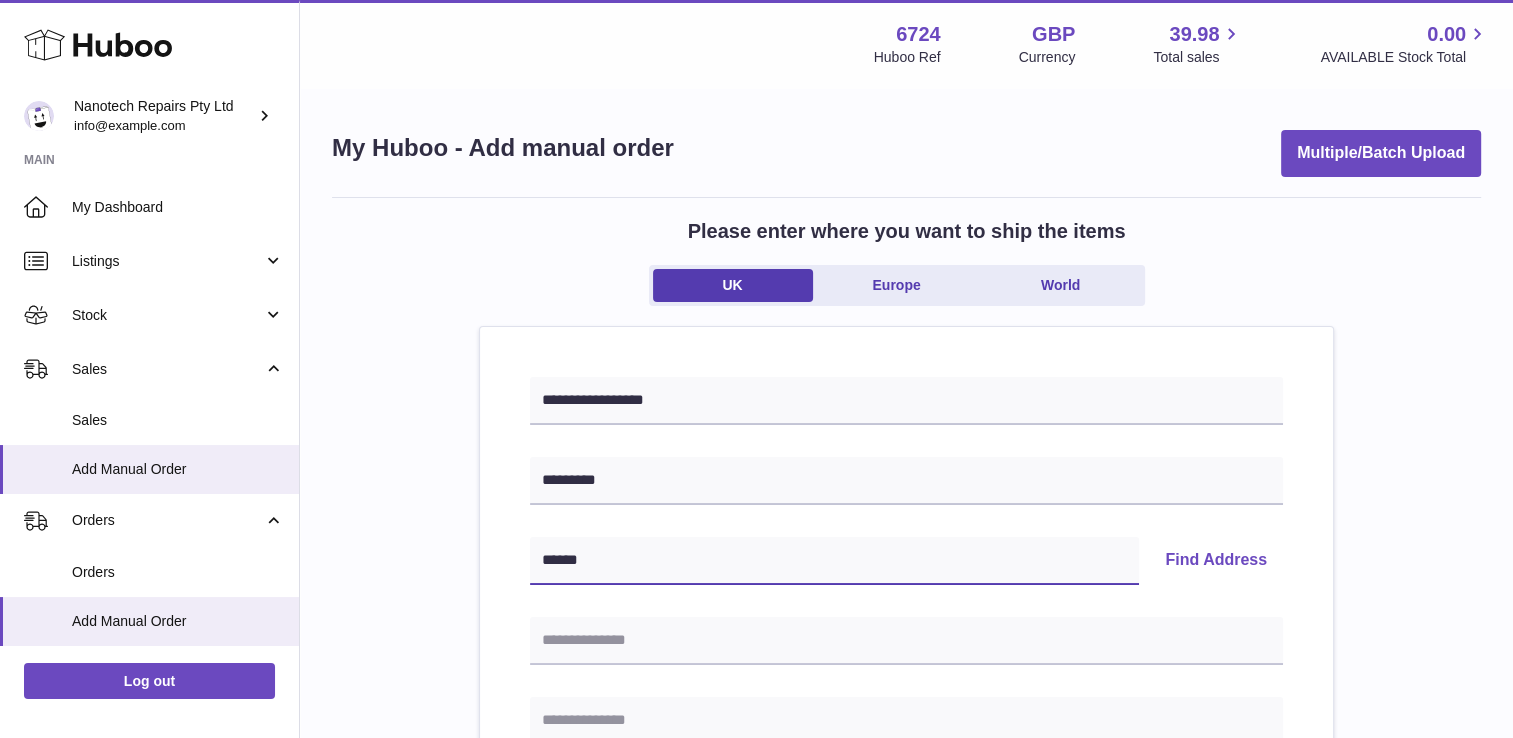 type on "******" 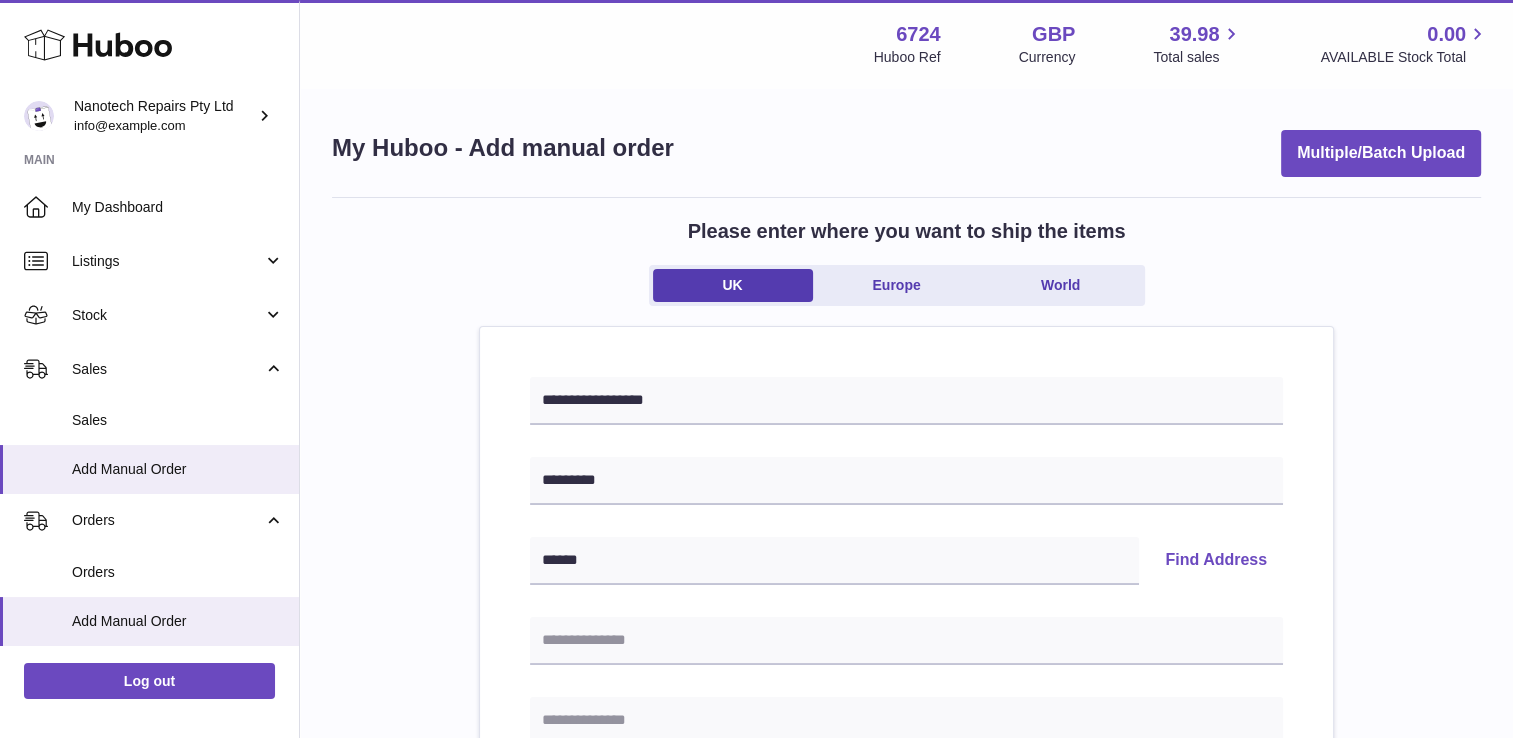 click on "Find Address" at bounding box center [1216, 561] 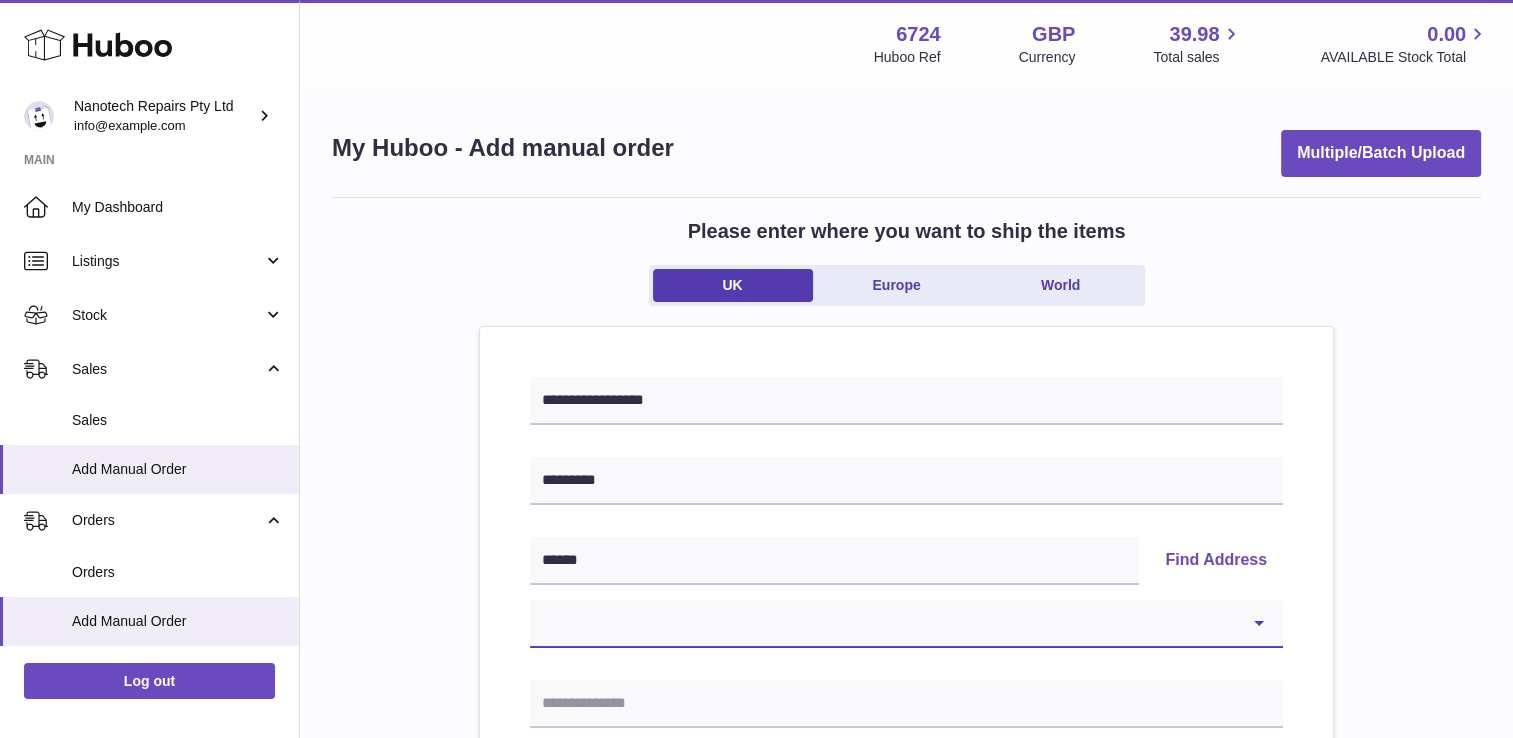 click on "**********" at bounding box center (906, 624) 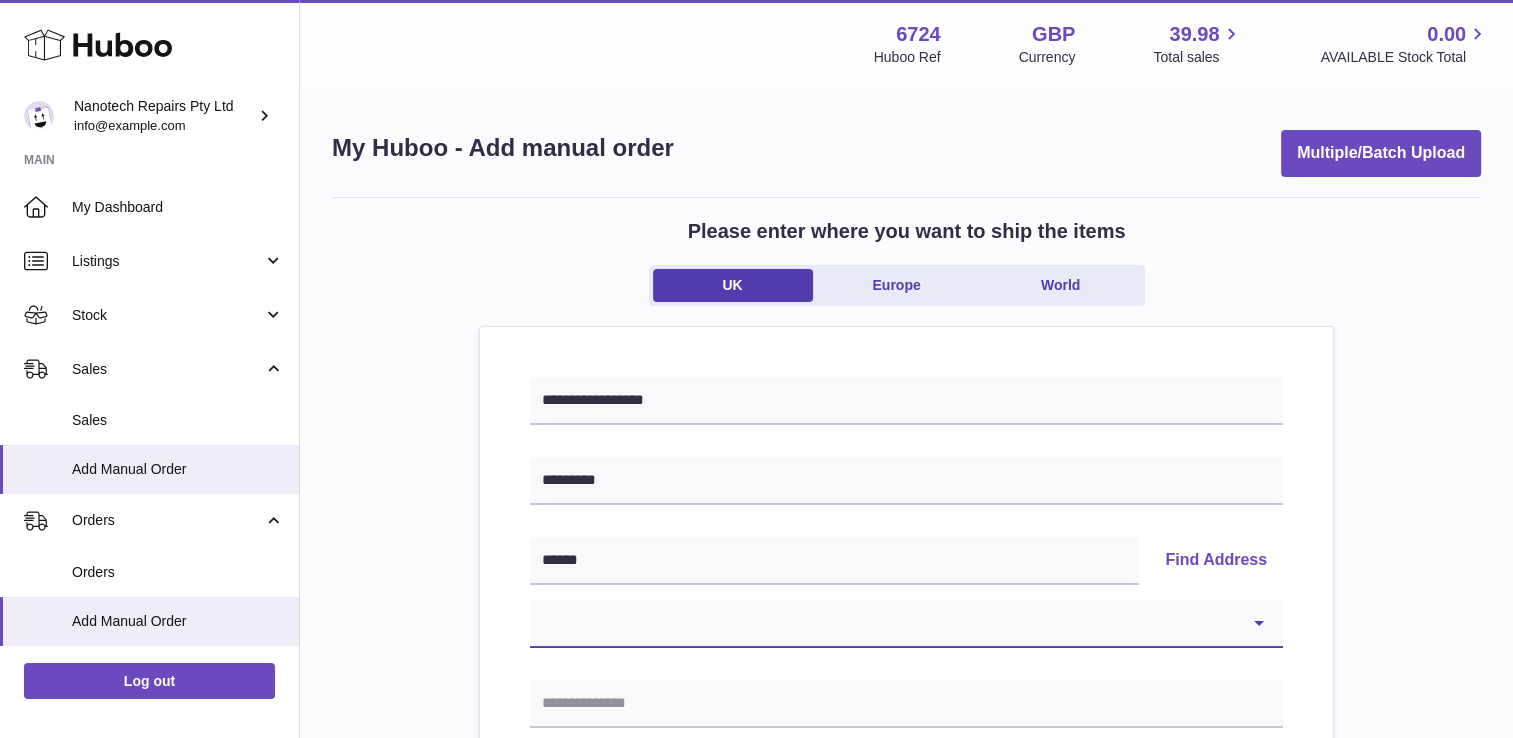 select on "**" 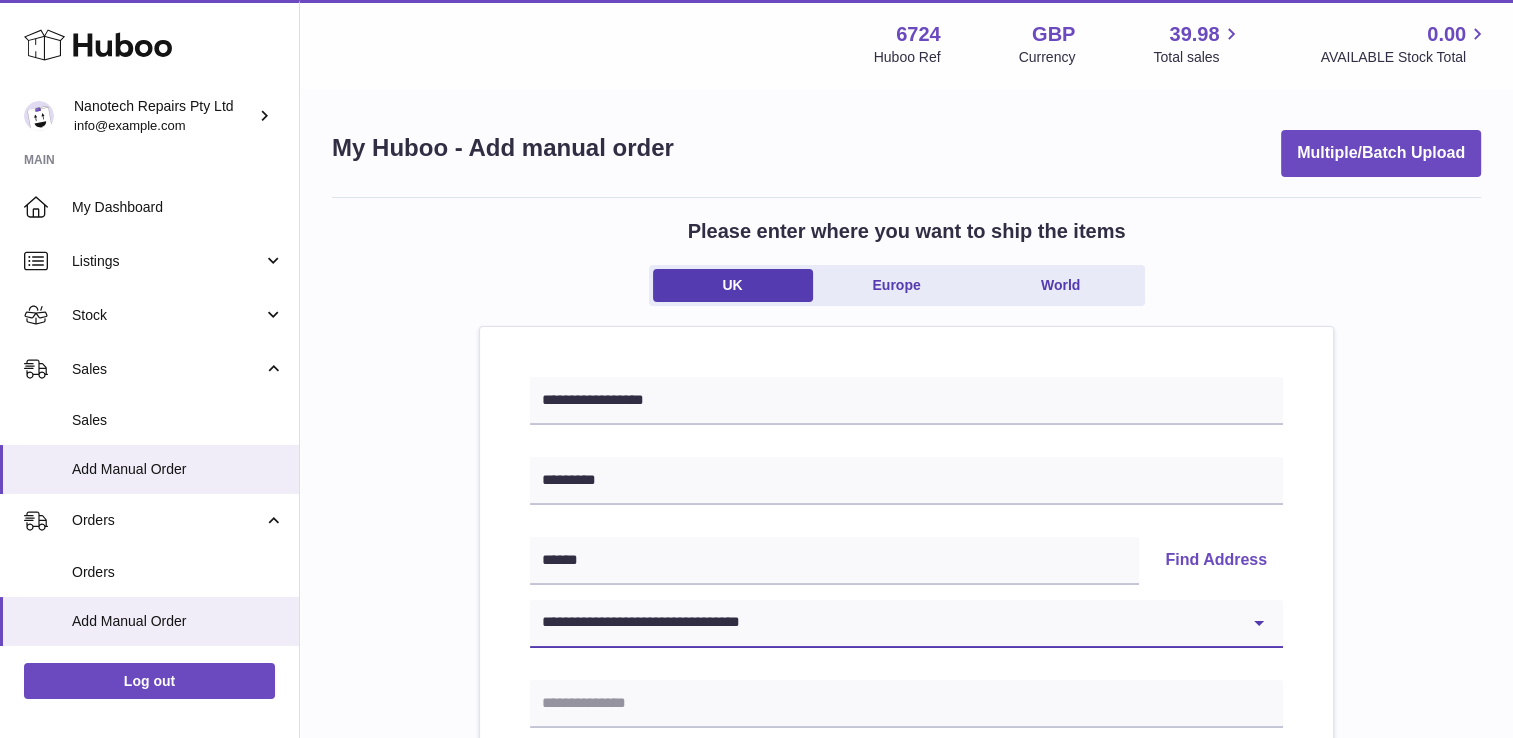 click on "**********" at bounding box center (906, 624) 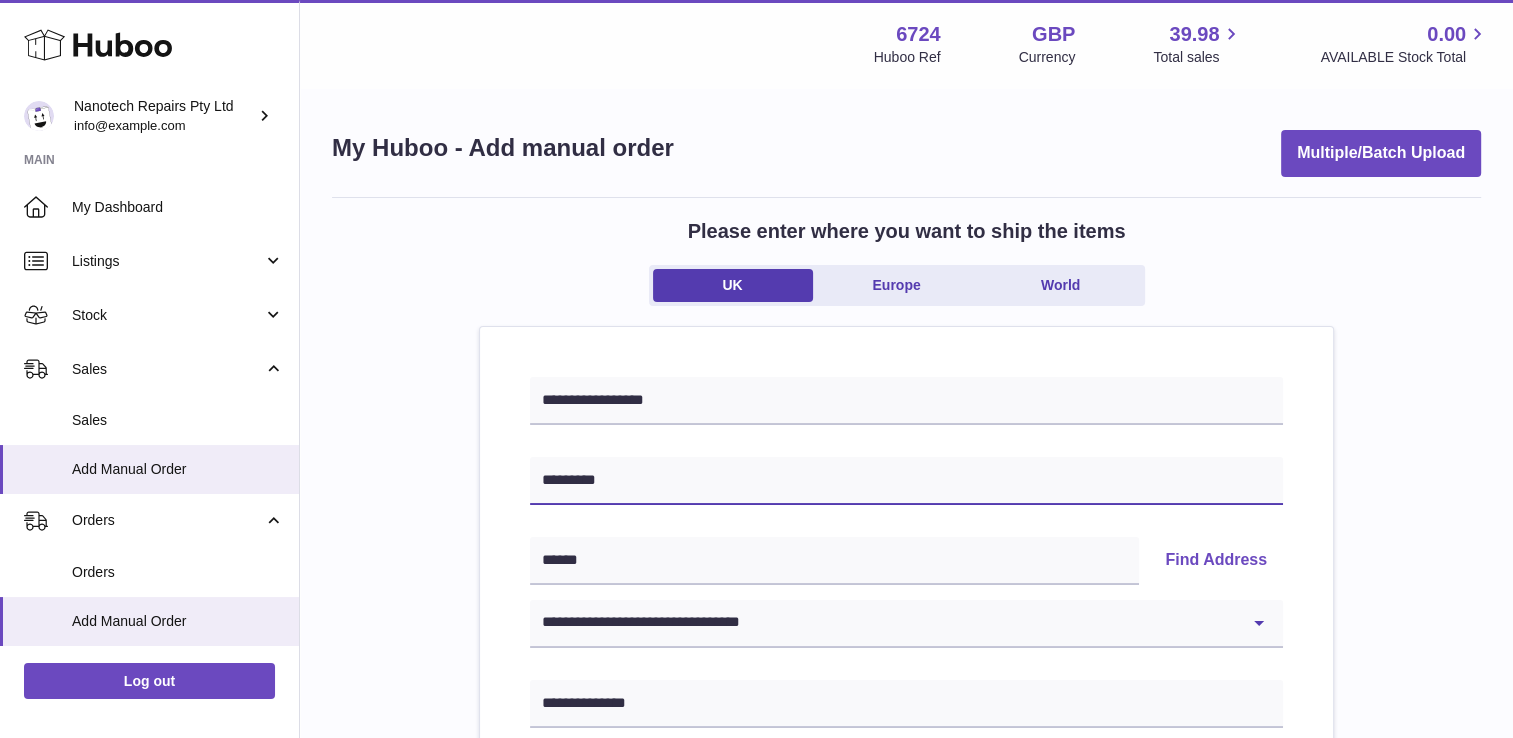 click on "*********" at bounding box center (906, 481) 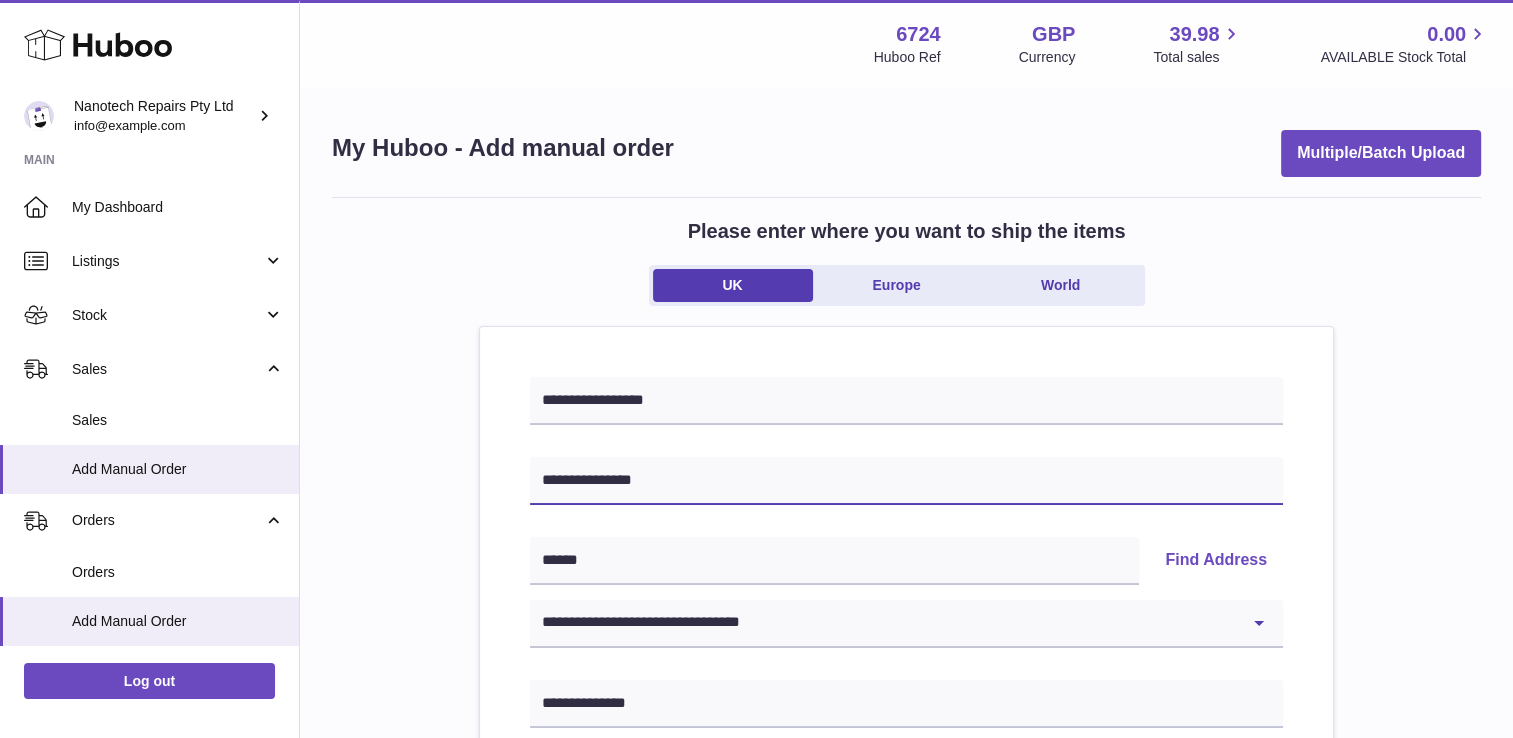 type on "**********" 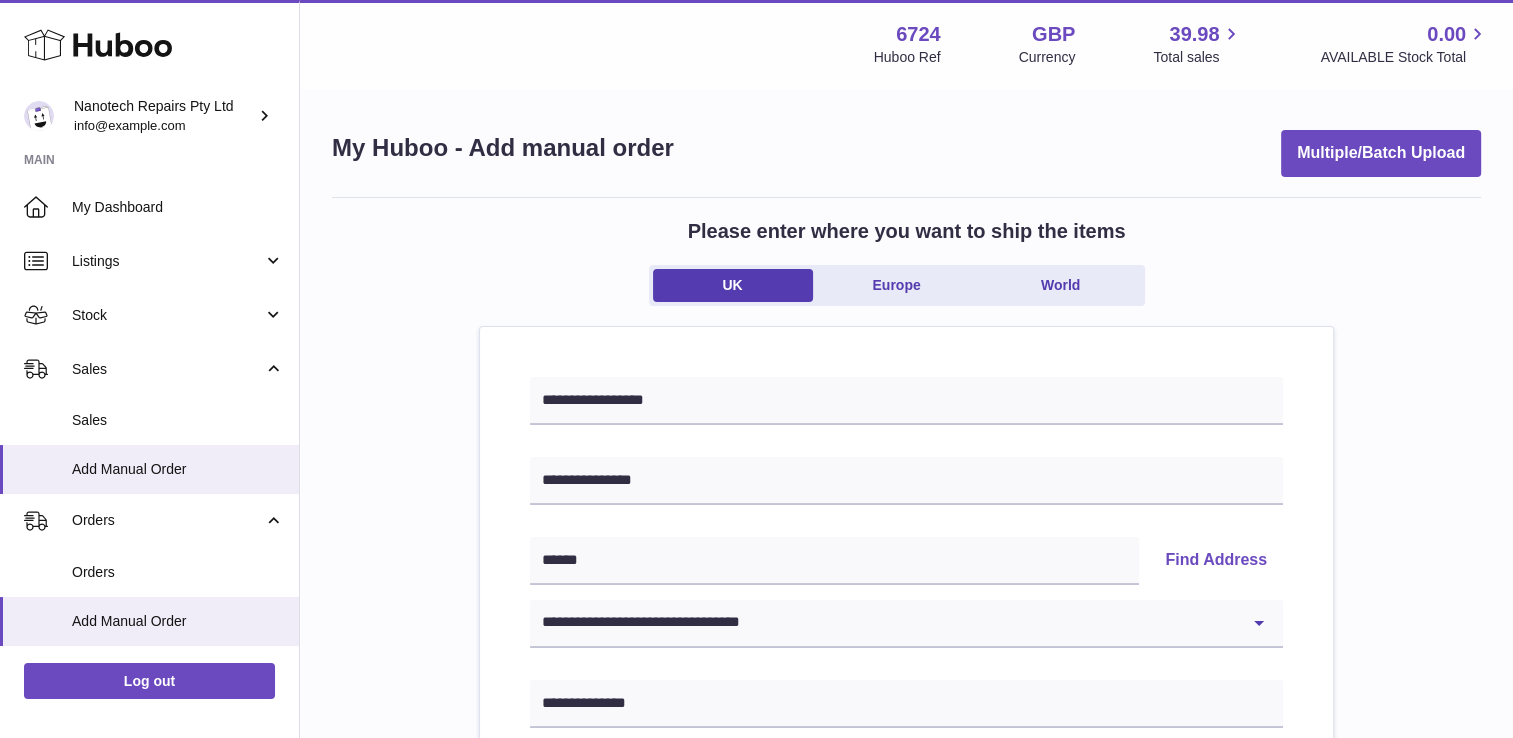 click on "**********" at bounding box center [906, 989] 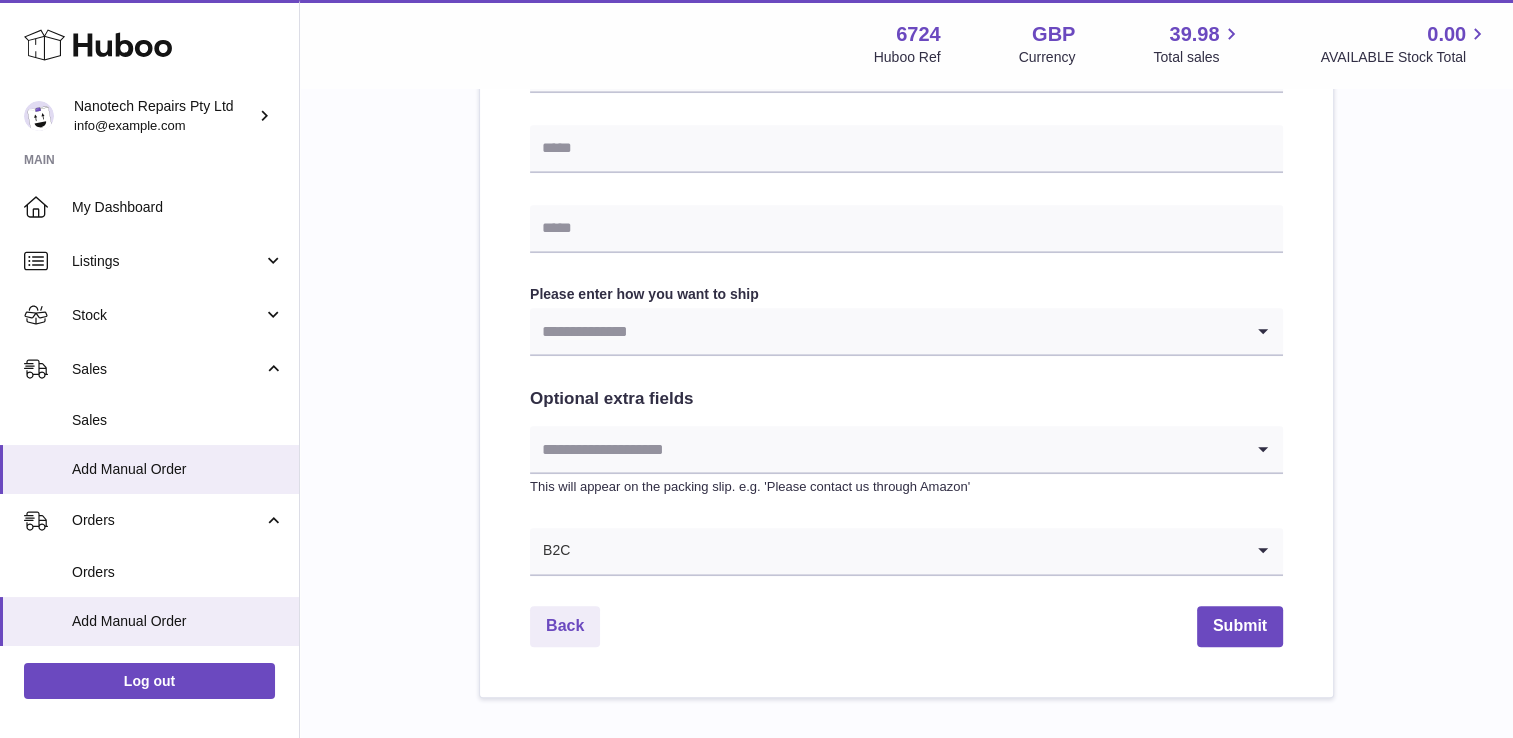 scroll, scrollTop: 960, scrollLeft: 0, axis: vertical 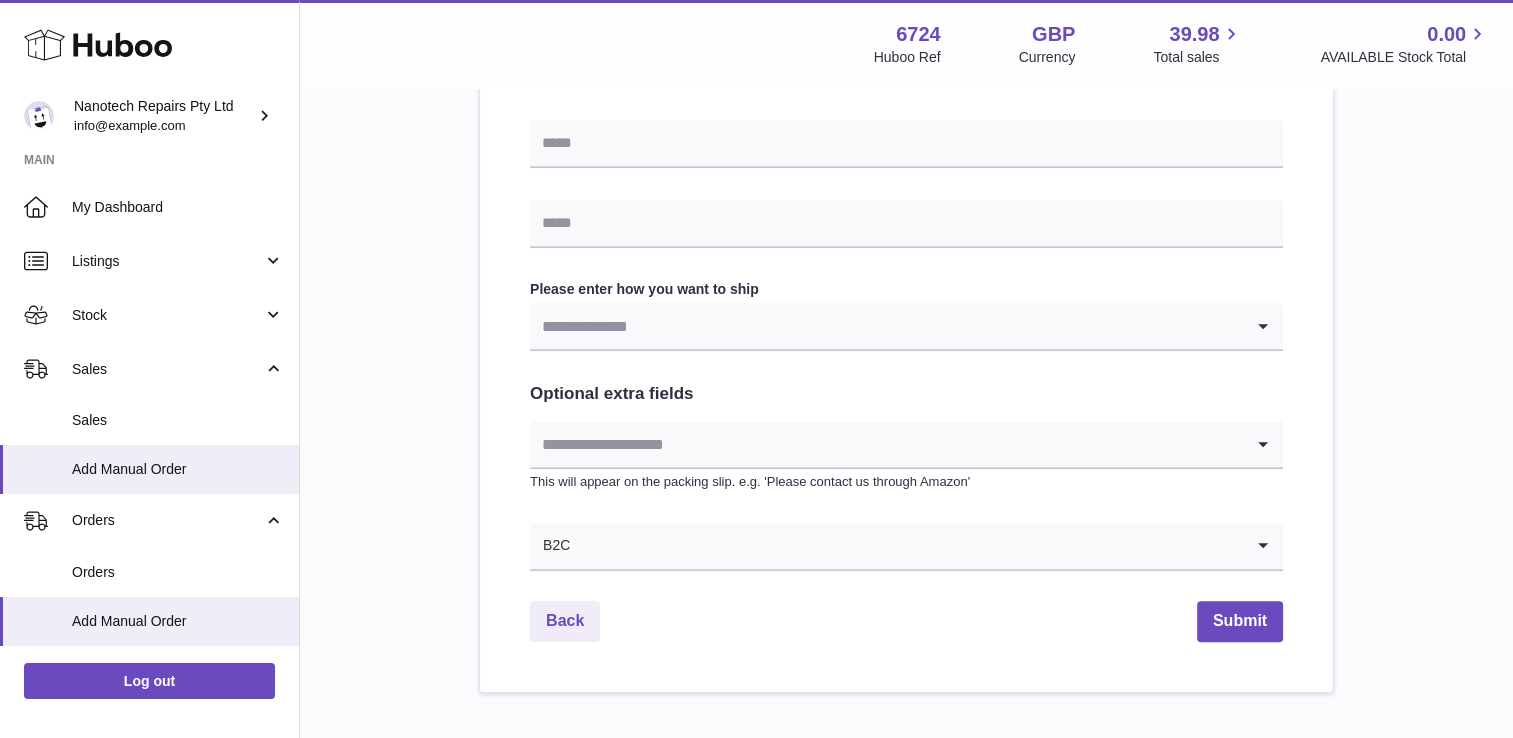 click at bounding box center (886, 326) 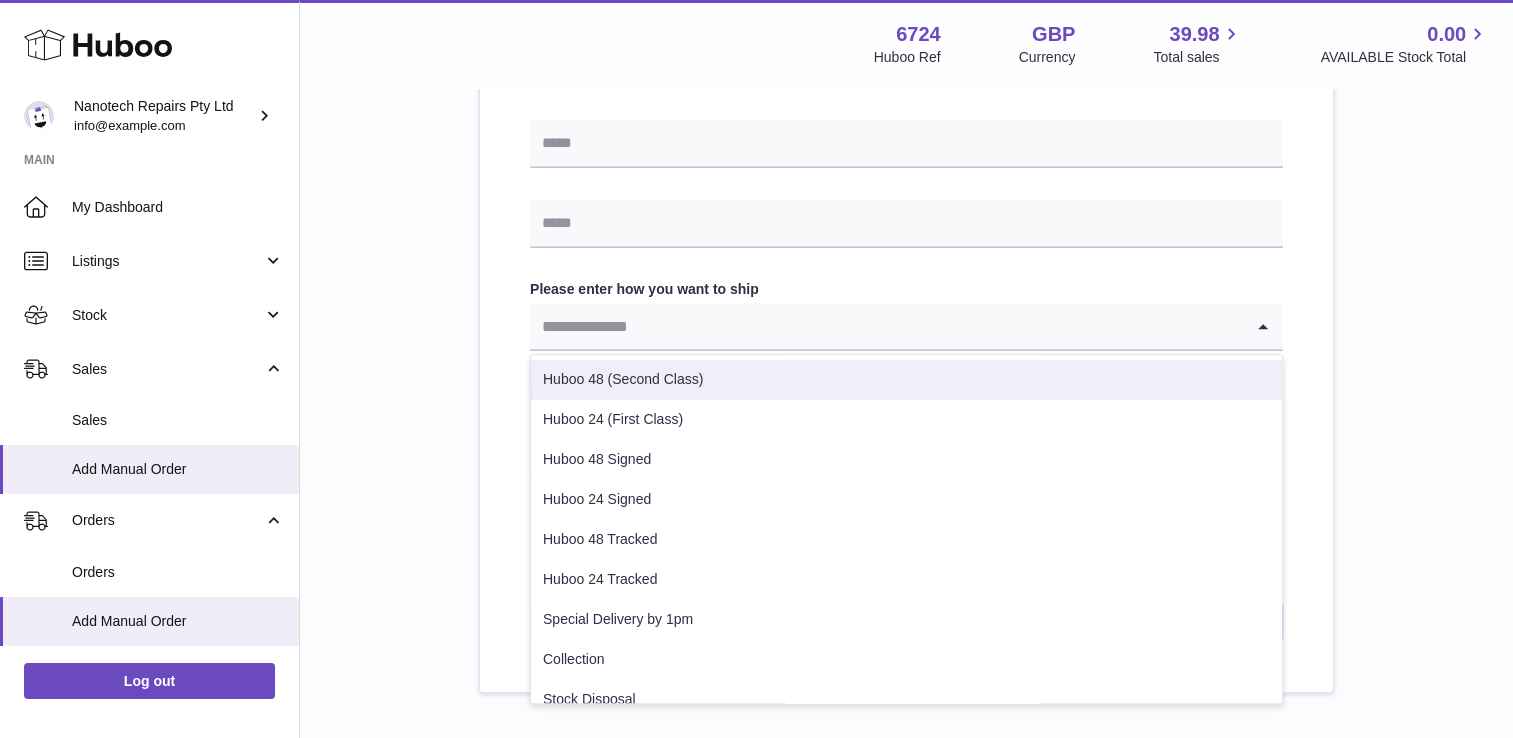 click on "Huboo 48 (Second Class)" at bounding box center (906, 380) 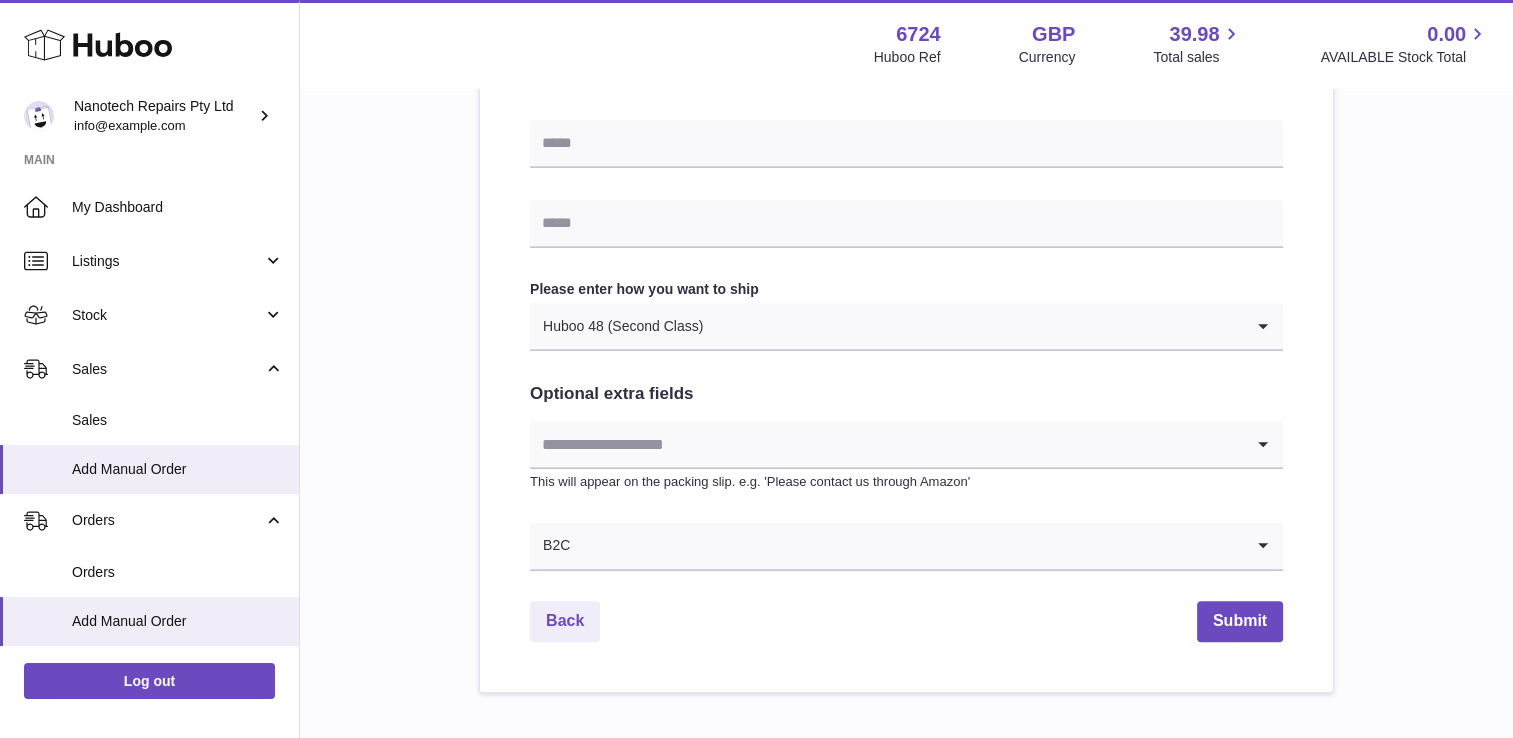 click at bounding box center [886, 444] 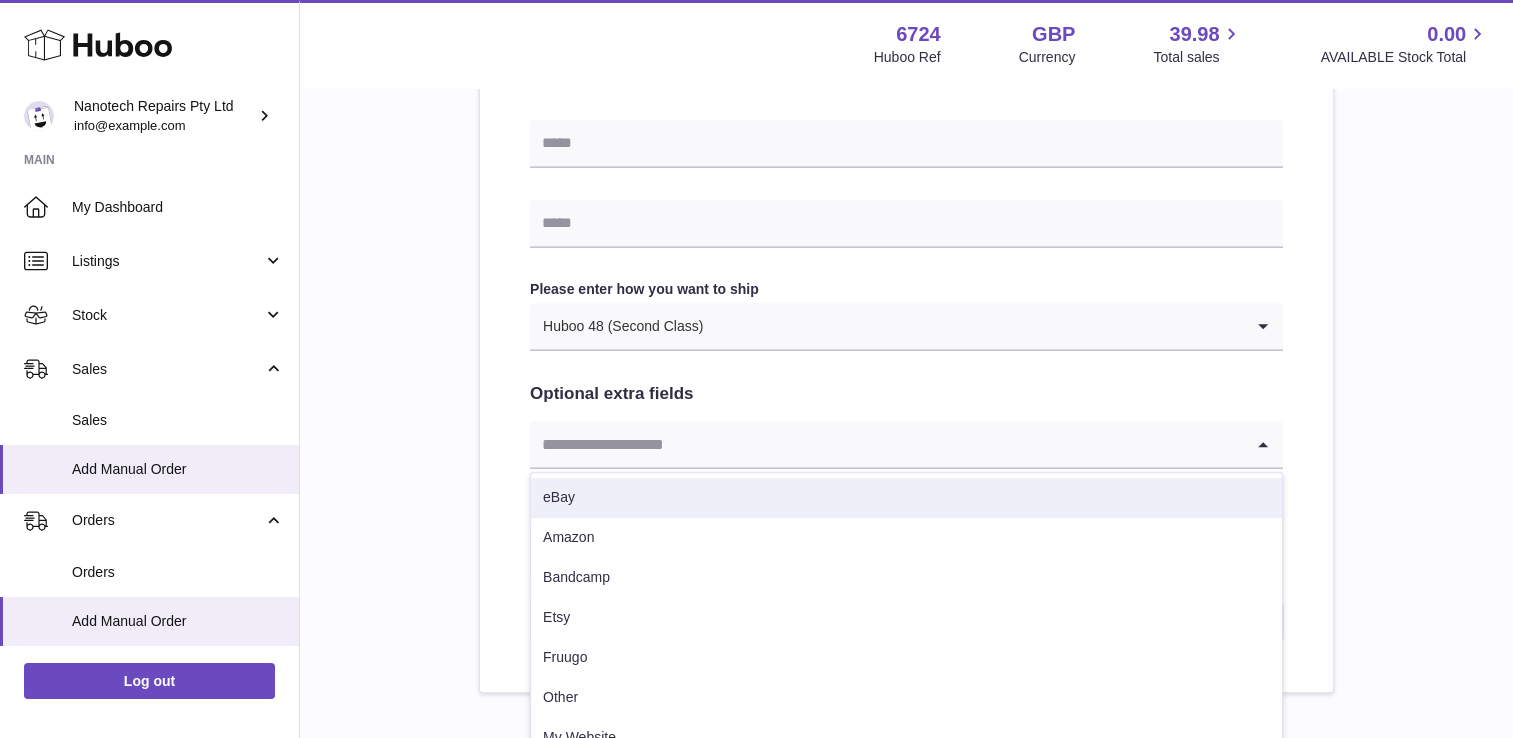 click on "eBay" at bounding box center [906, 498] 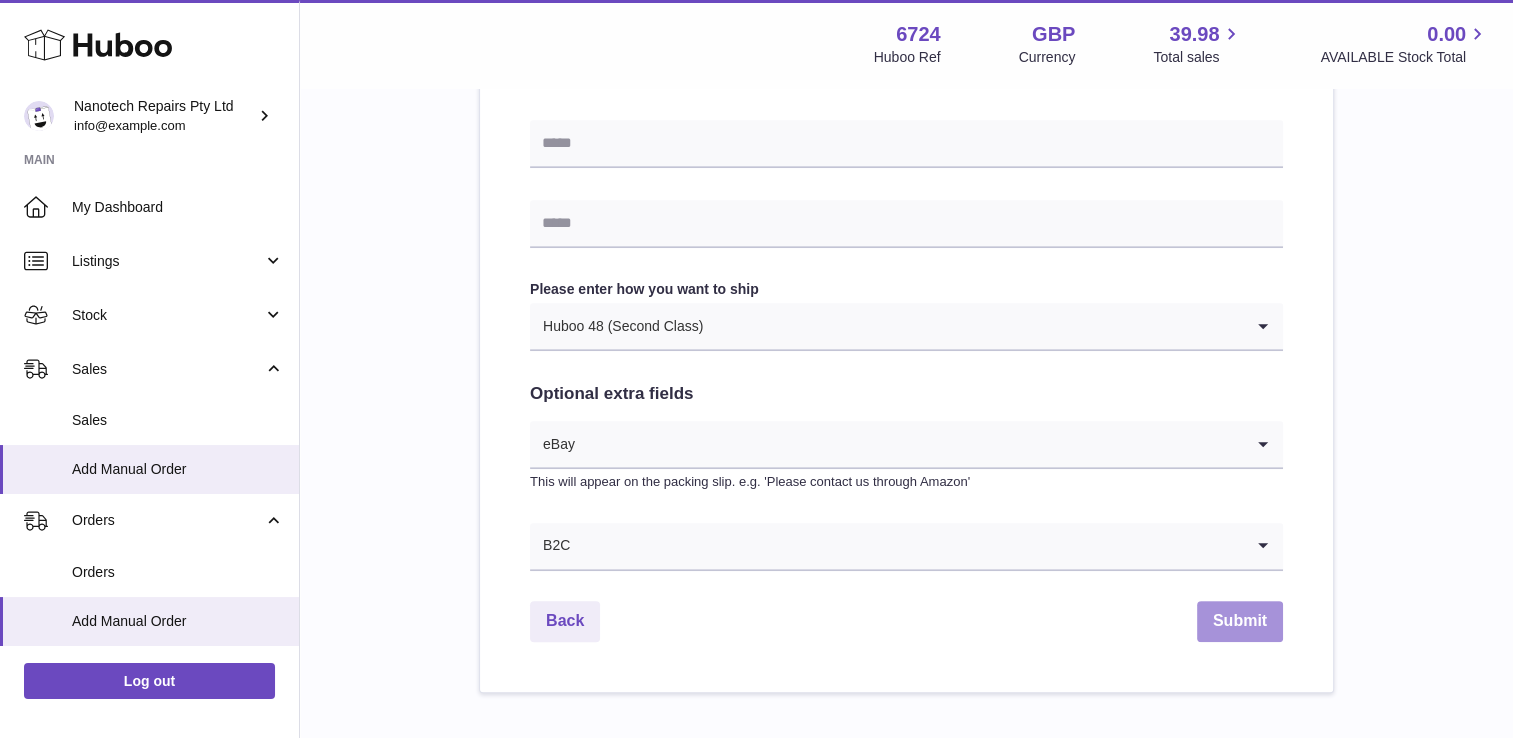 click on "Submit" at bounding box center [1240, 621] 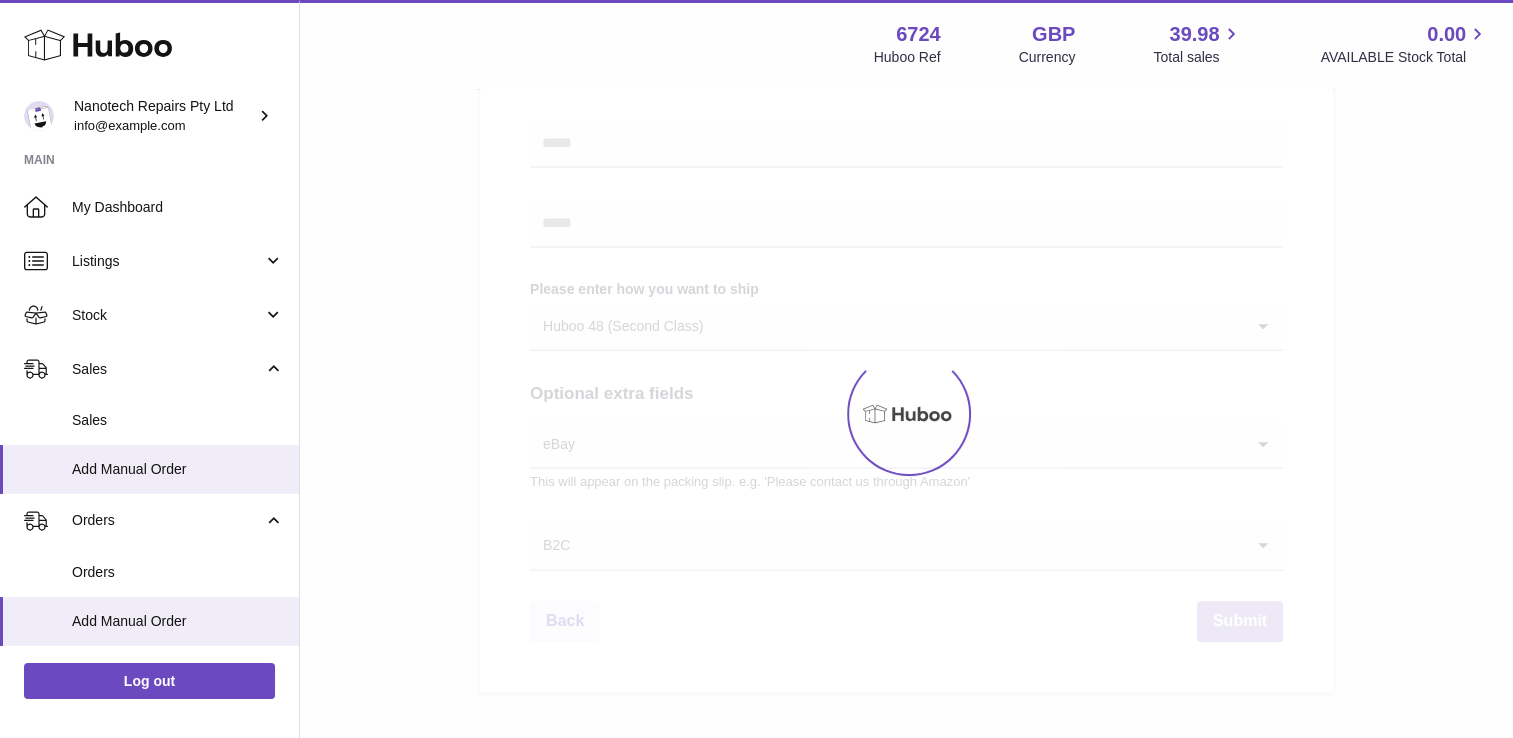 scroll, scrollTop: 980, scrollLeft: 0, axis: vertical 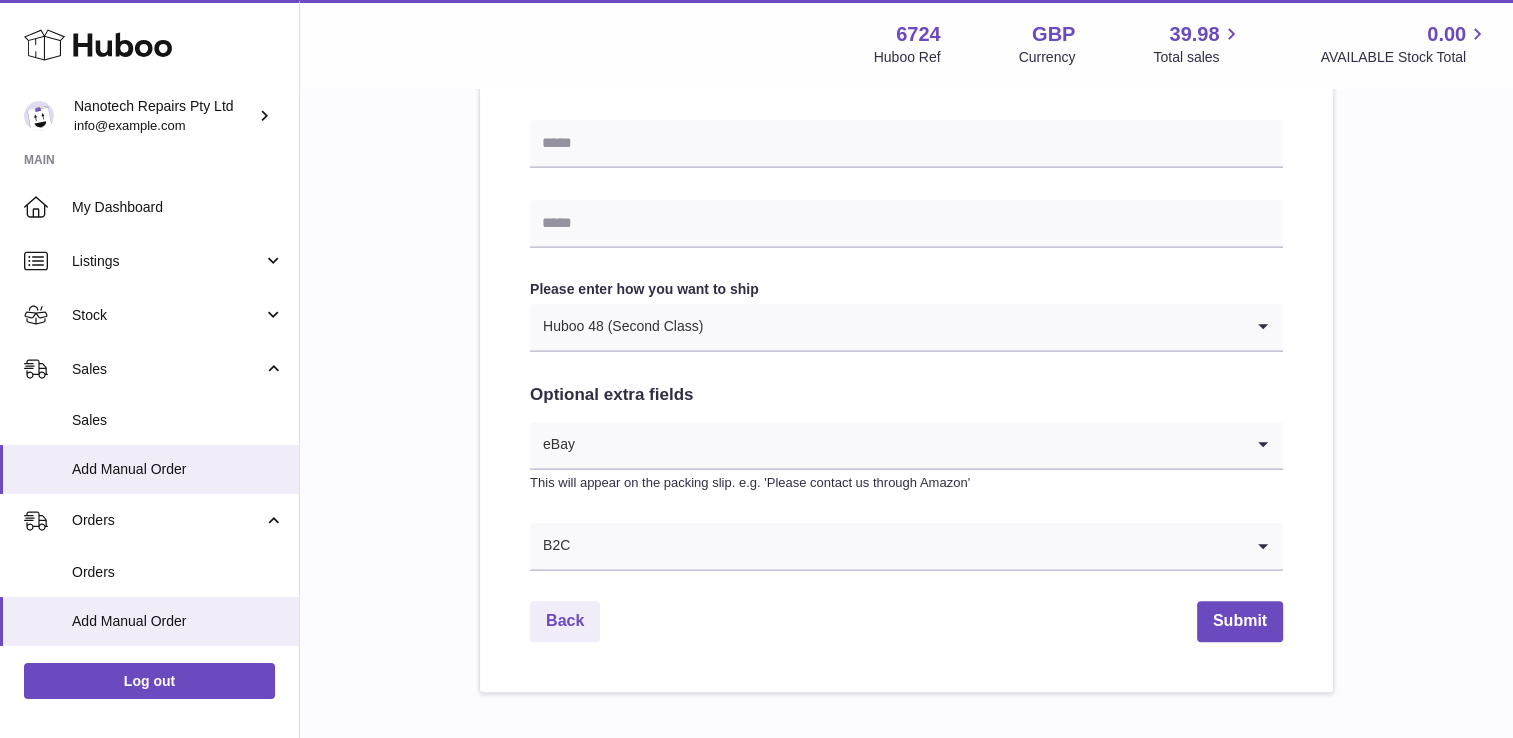 click on "**********" at bounding box center (906, 19) 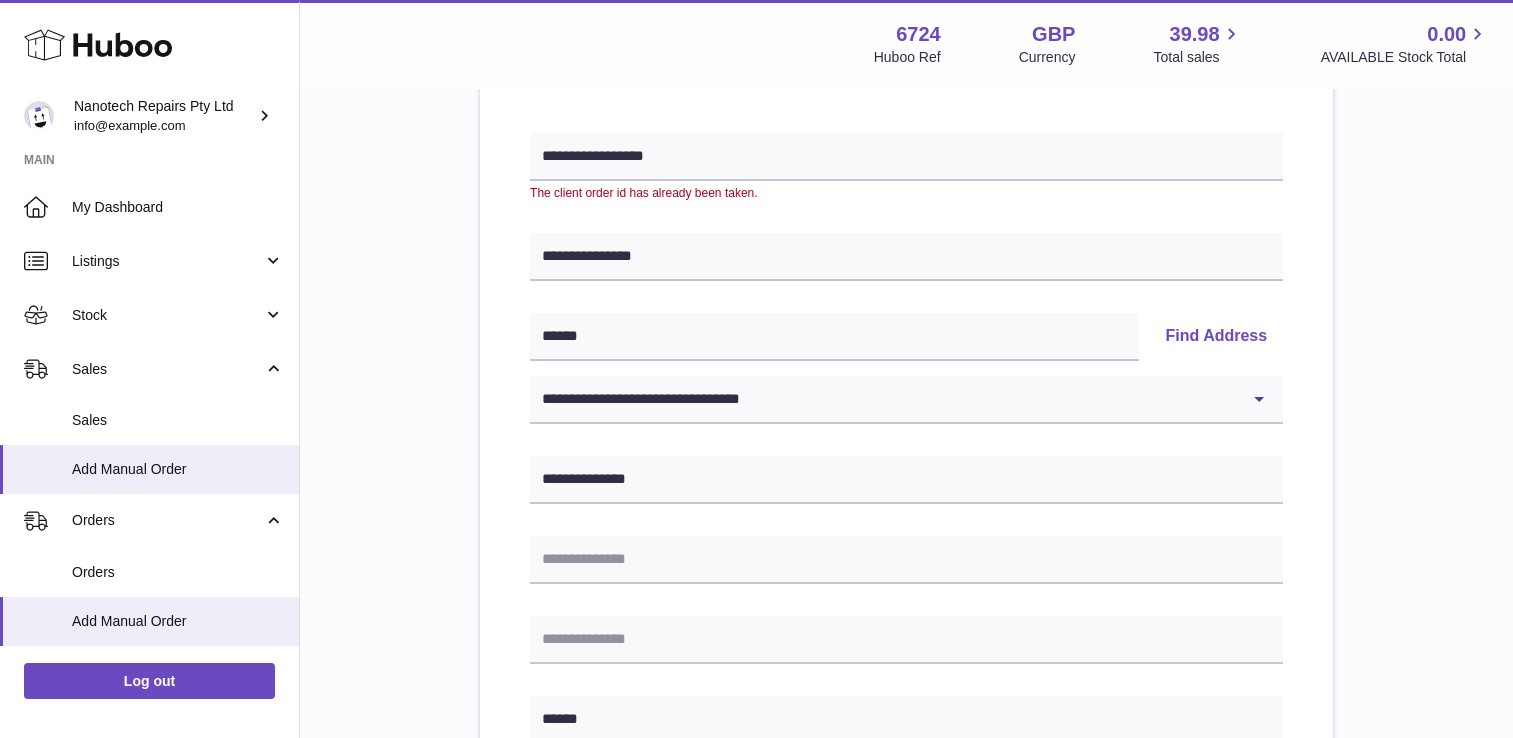 scroll, scrollTop: 220, scrollLeft: 0, axis: vertical 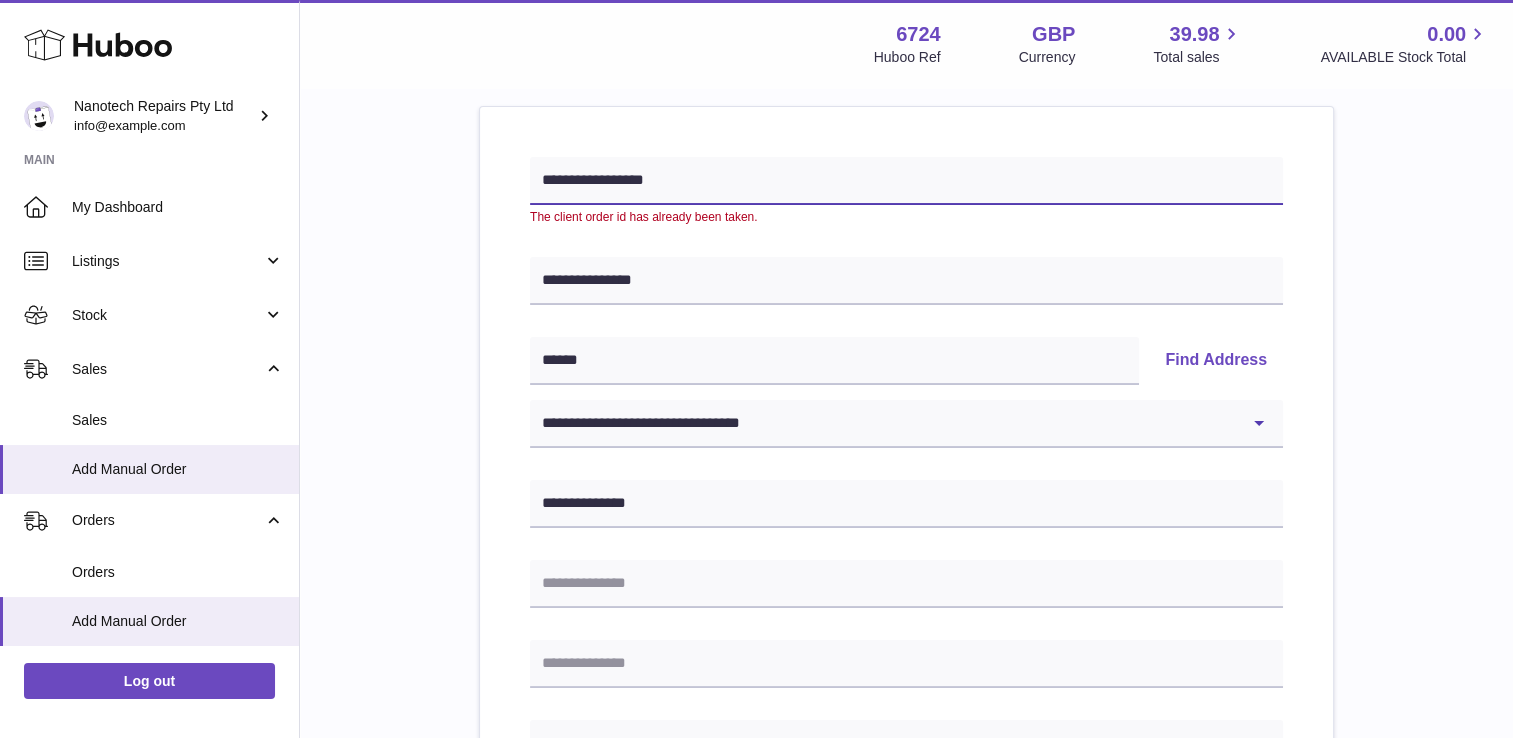click on "**********" at bounding box center [906, 181] 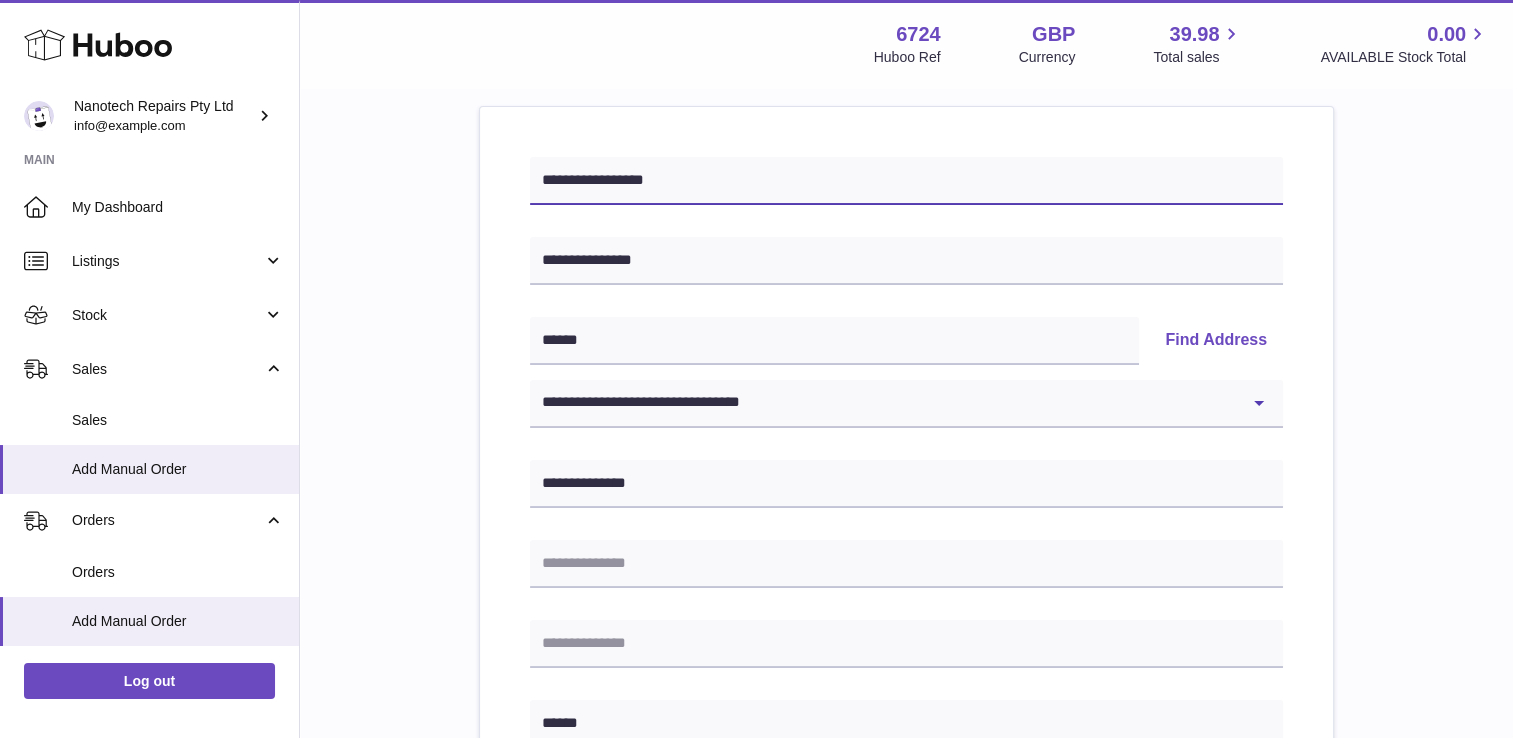 type on "**********" 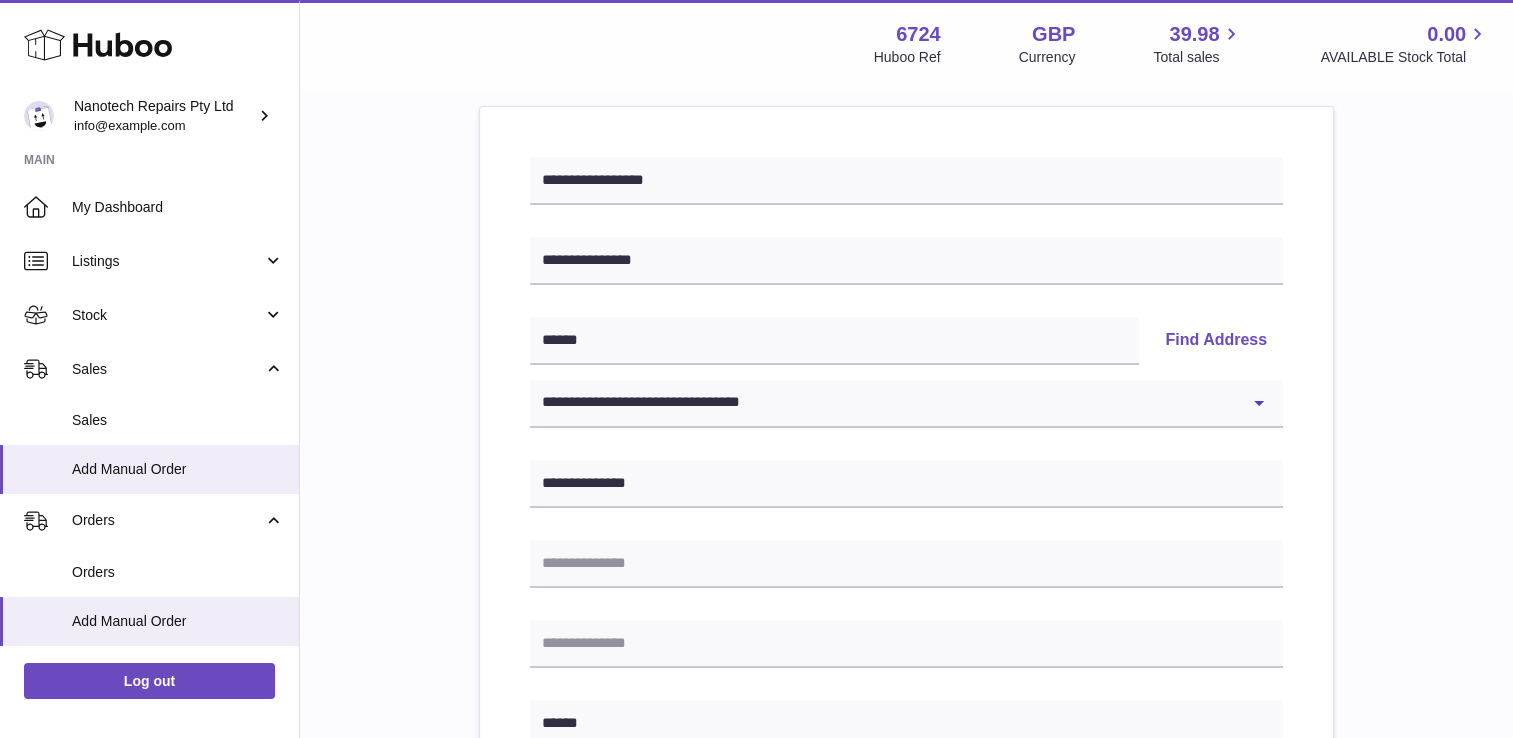 click on "**********" at bounding box center [906, 769] 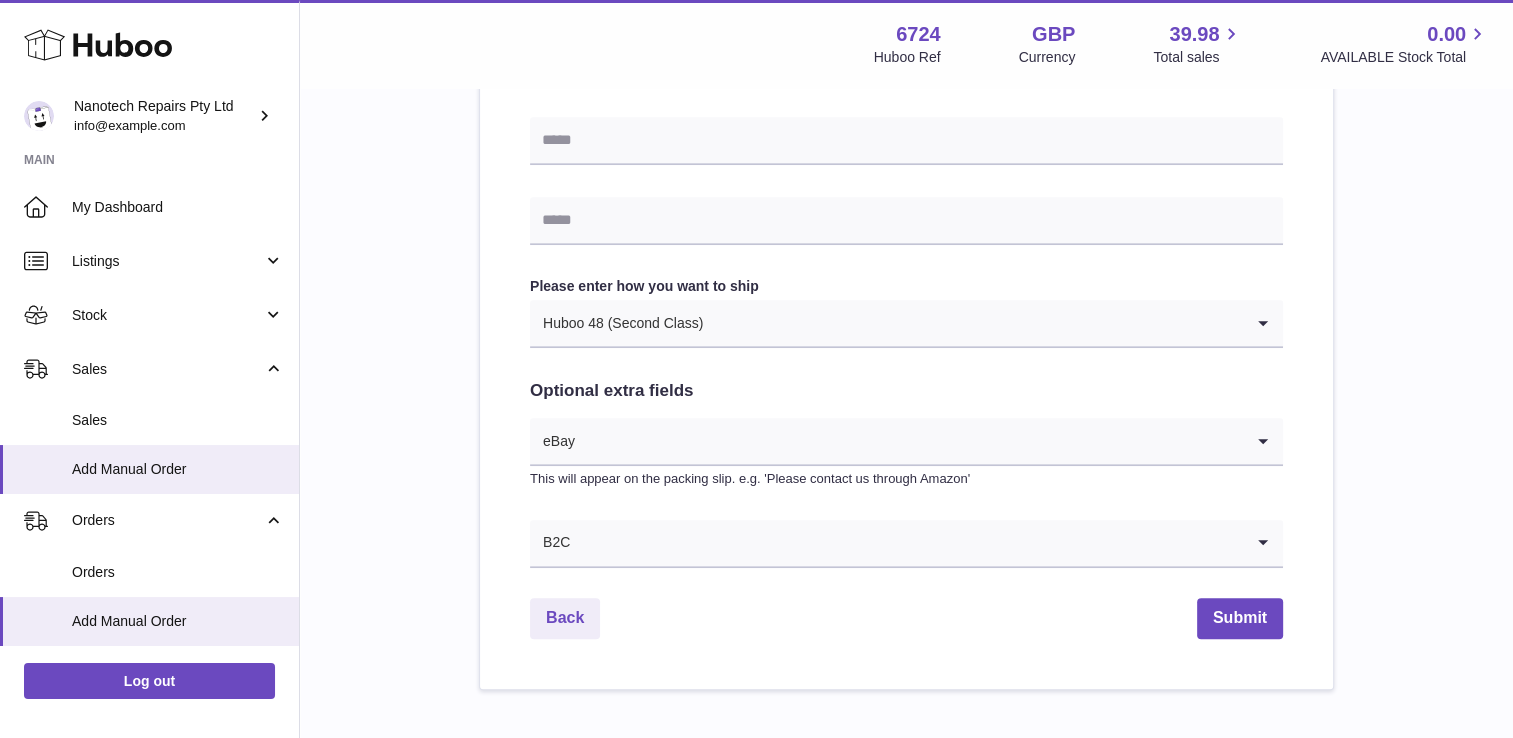 scroll, scrollTop: 1072, scrollLeft: 0, axis: vertical 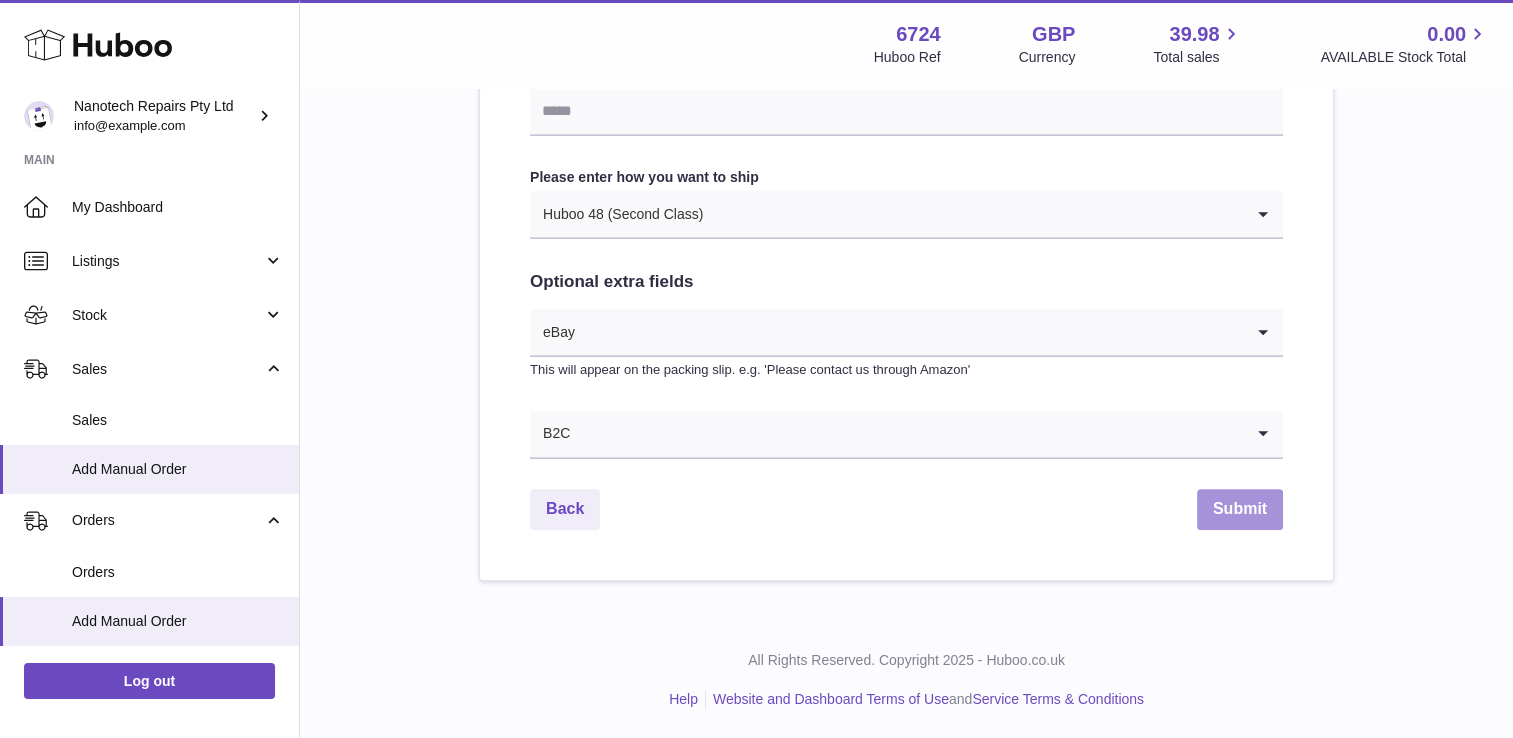 click on "Submit" at bounding box center (1240, 509) 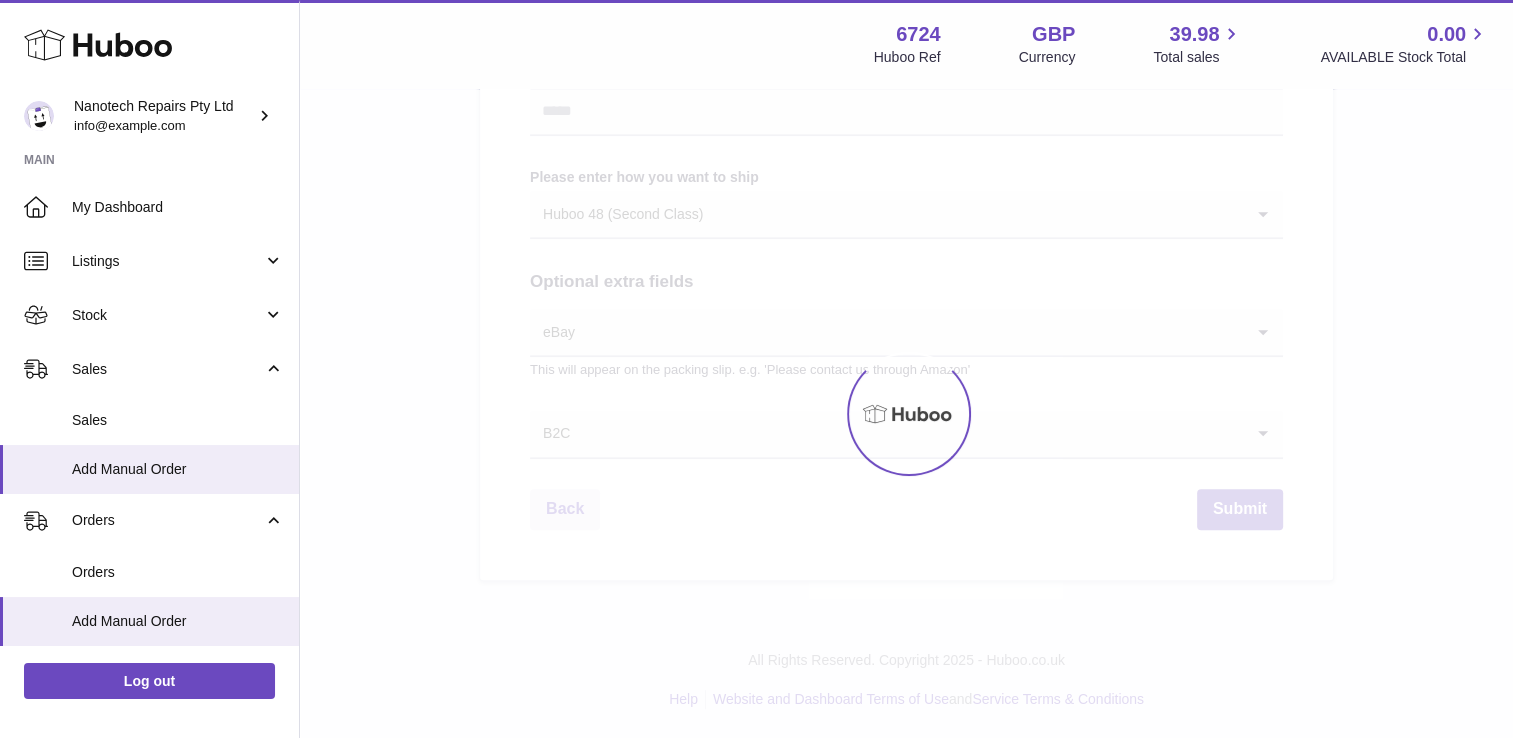 scroll, scrollTop: 0, scrollLeft: 0, axis: both 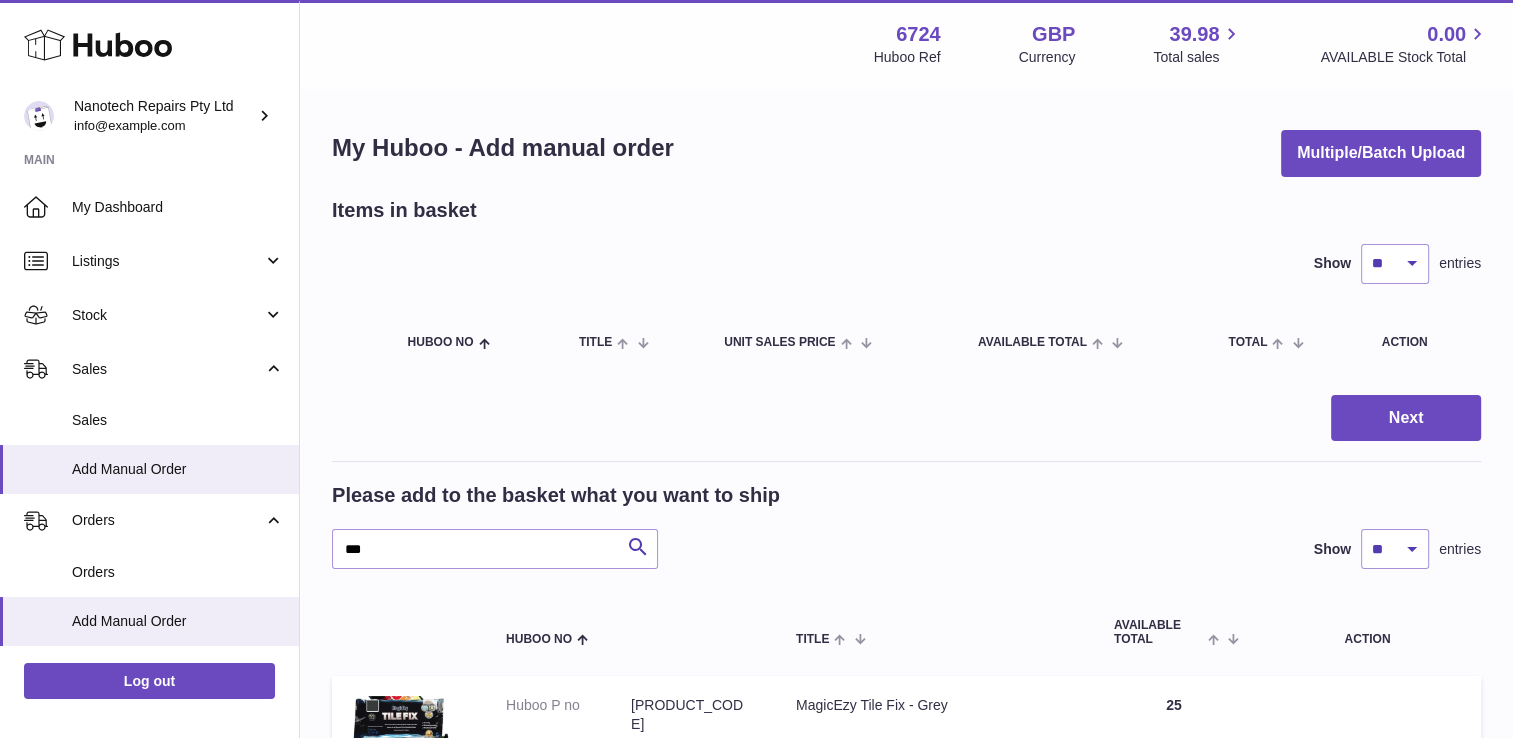 click at bounding box center (756, 369) 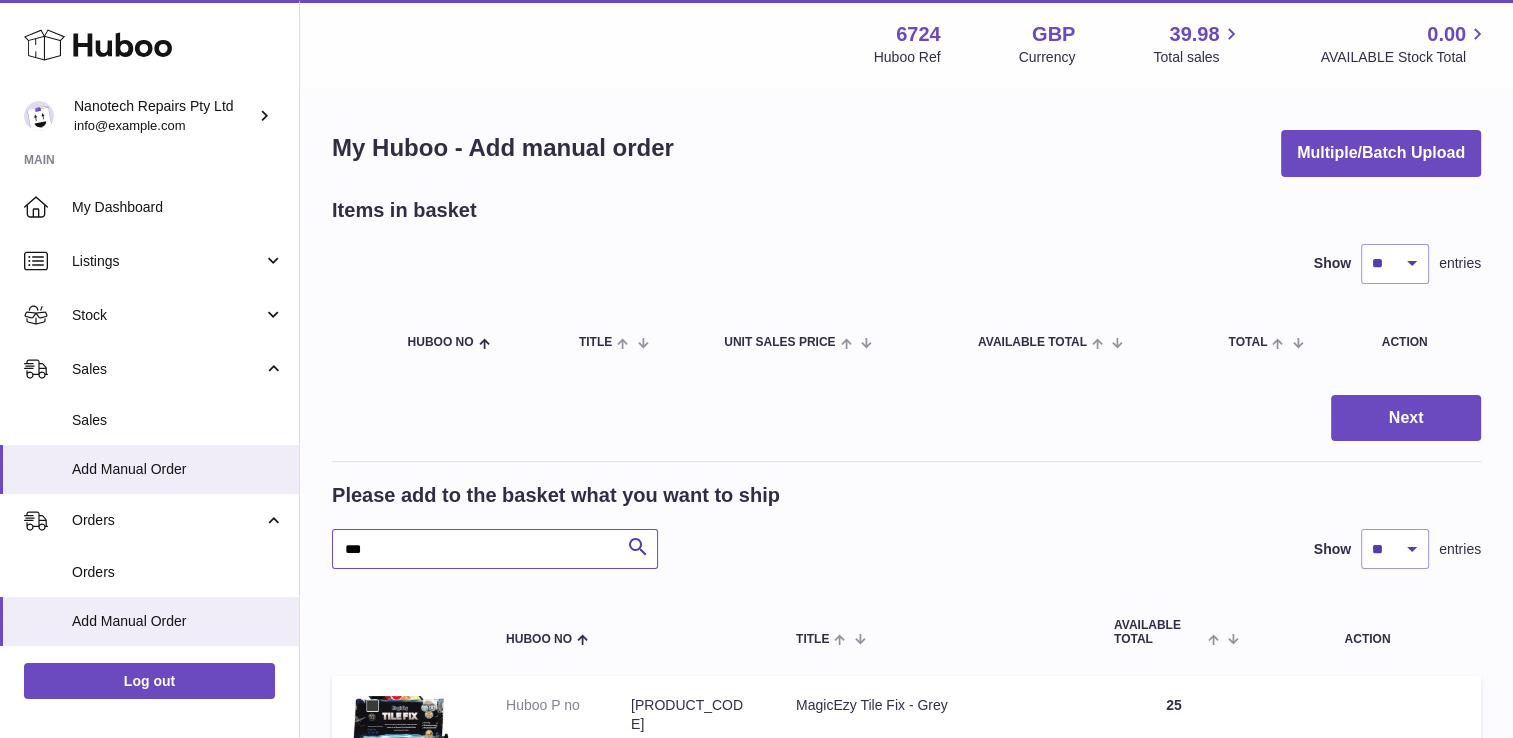 drag, startPoint x: 408, startPoint y: 555, endPoint x: 315, endPoint y: 534, distance: 95.34149 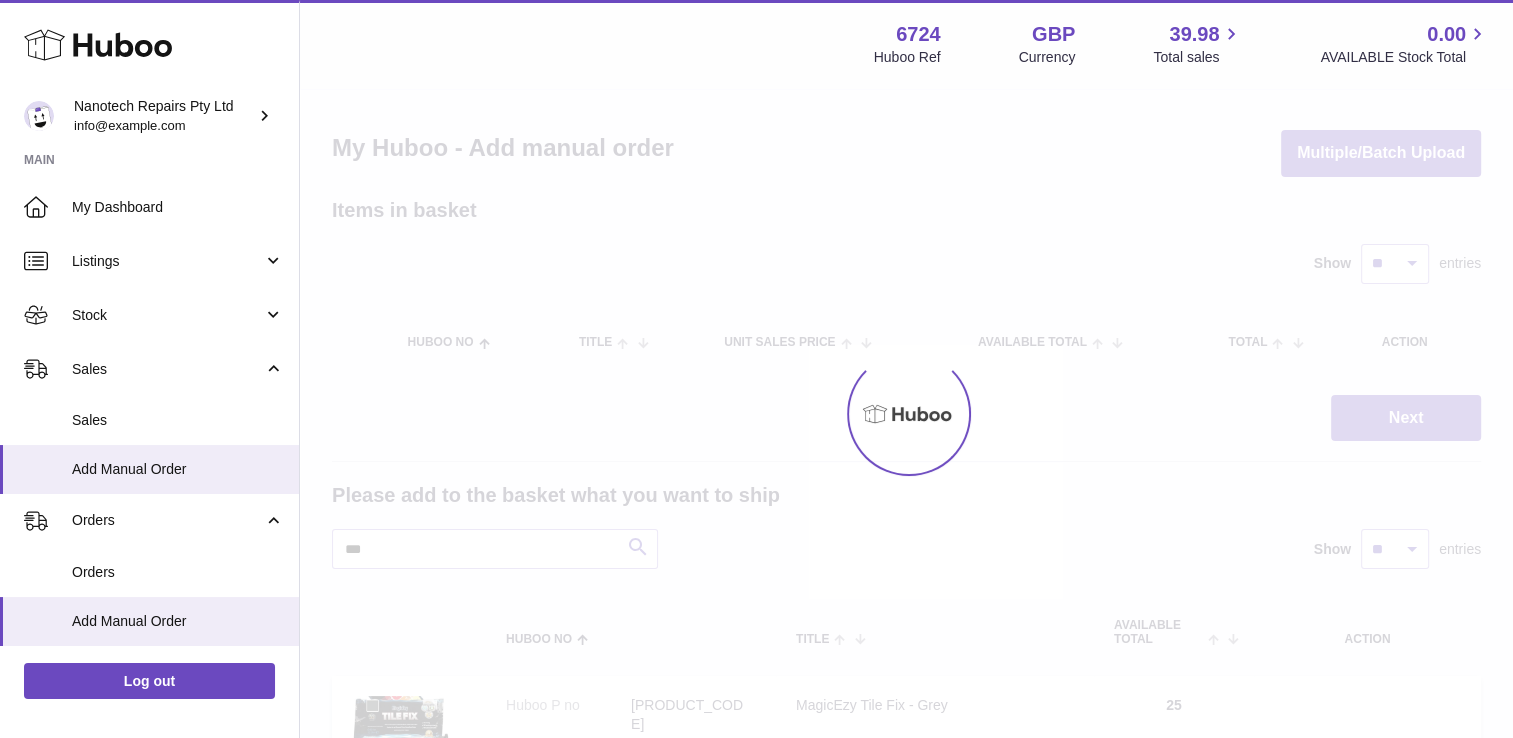 click at bounding box center [906, 414] 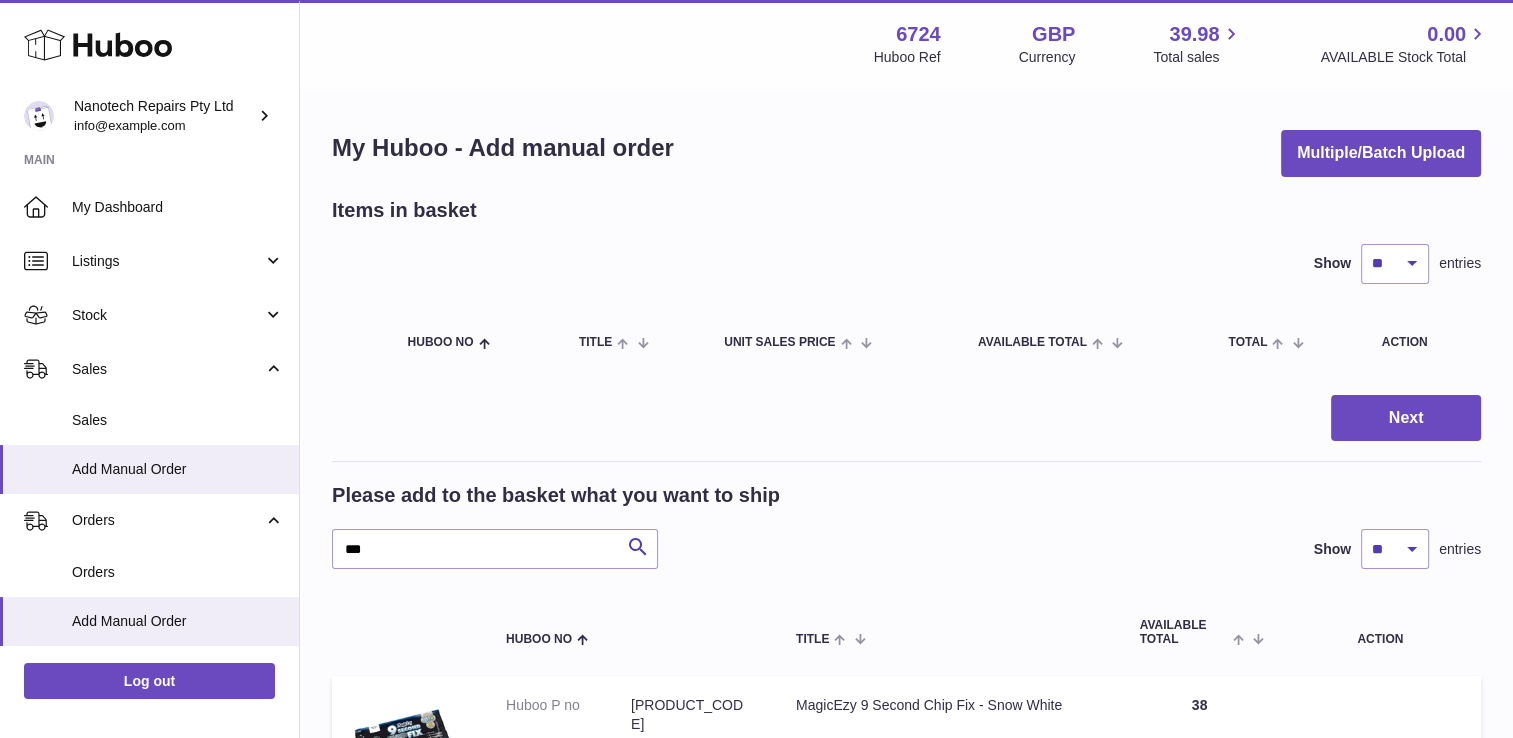 click on "Add to Basket" at bounding box center (1380, 758) 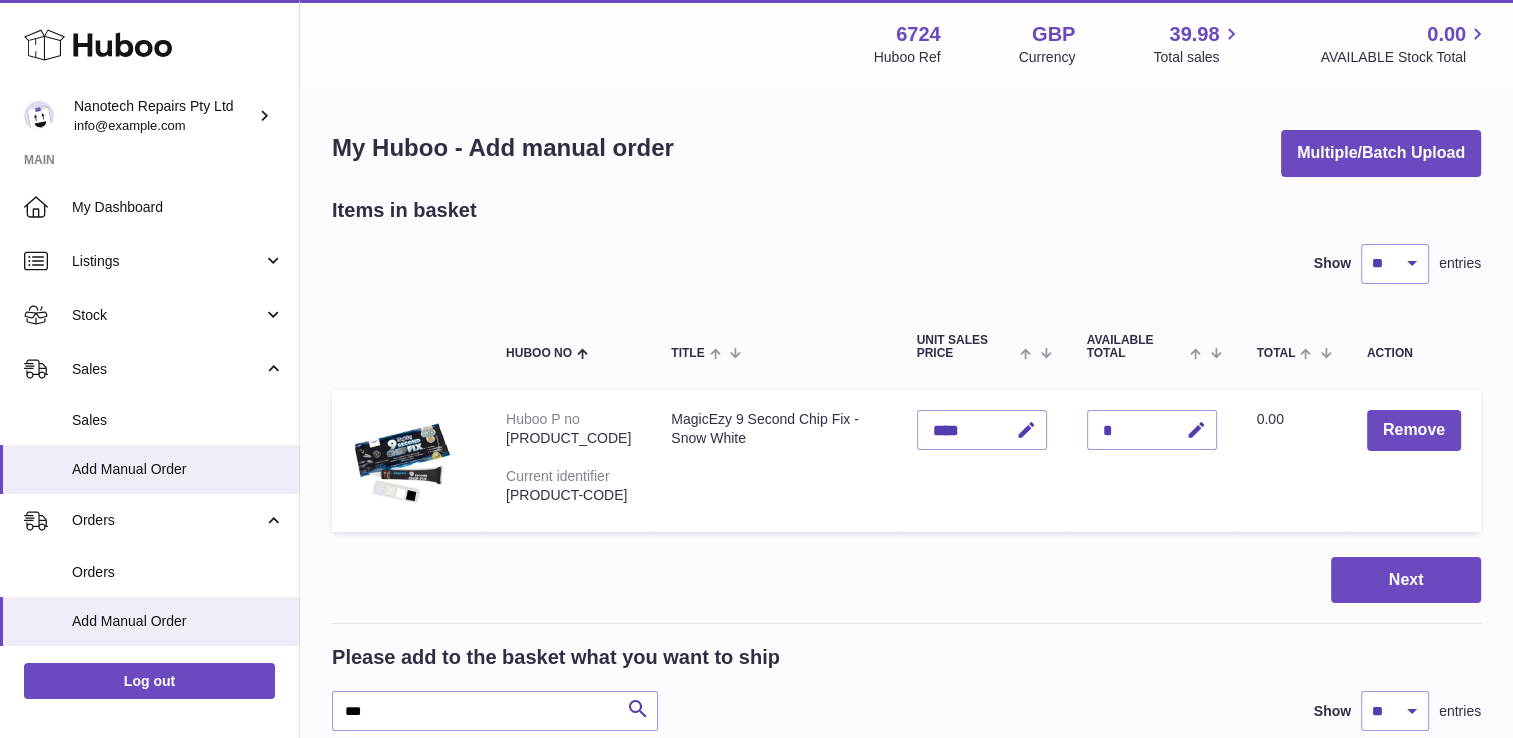 click on "Remove" at bounding box center [1414, 460] 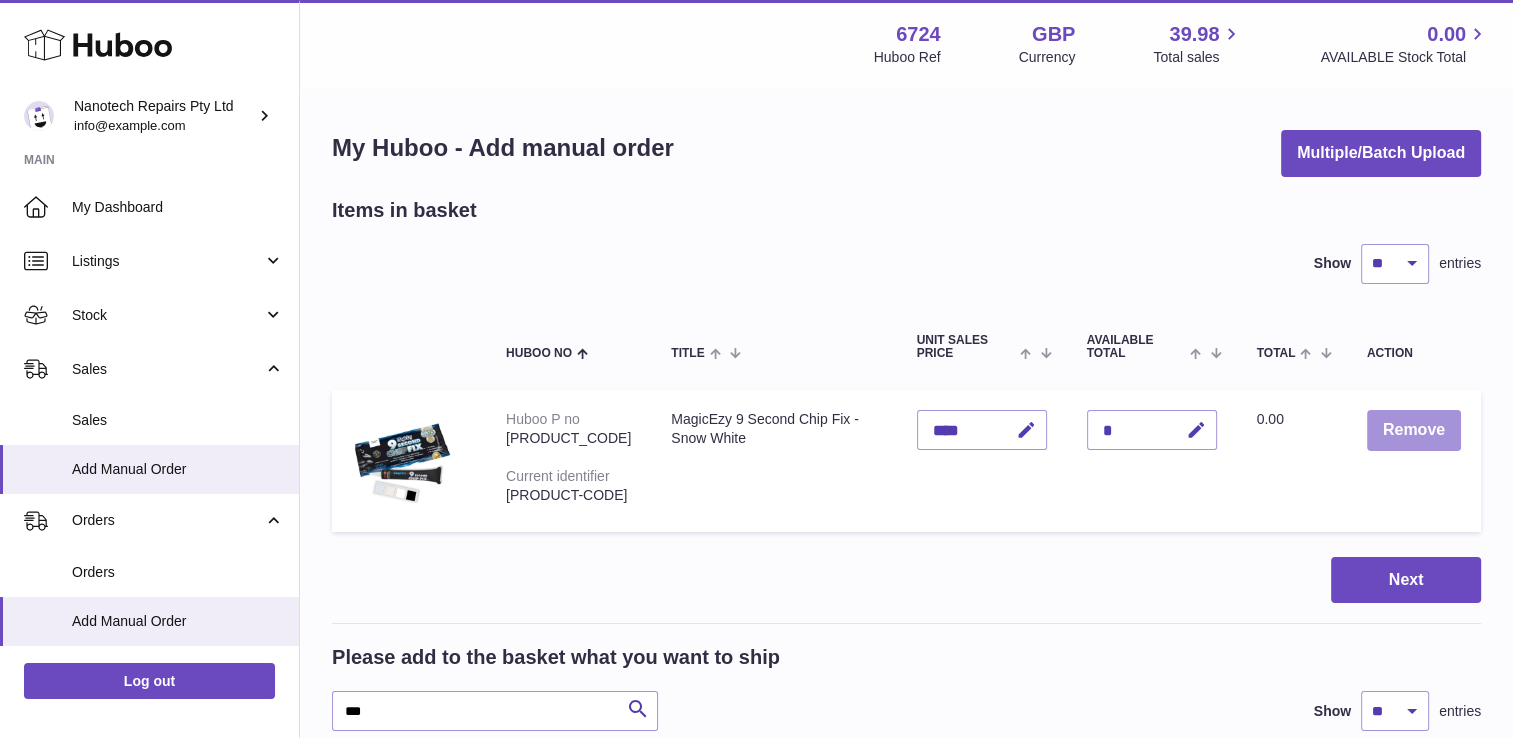 click on "Remove" at bounding box center (1414, 430) 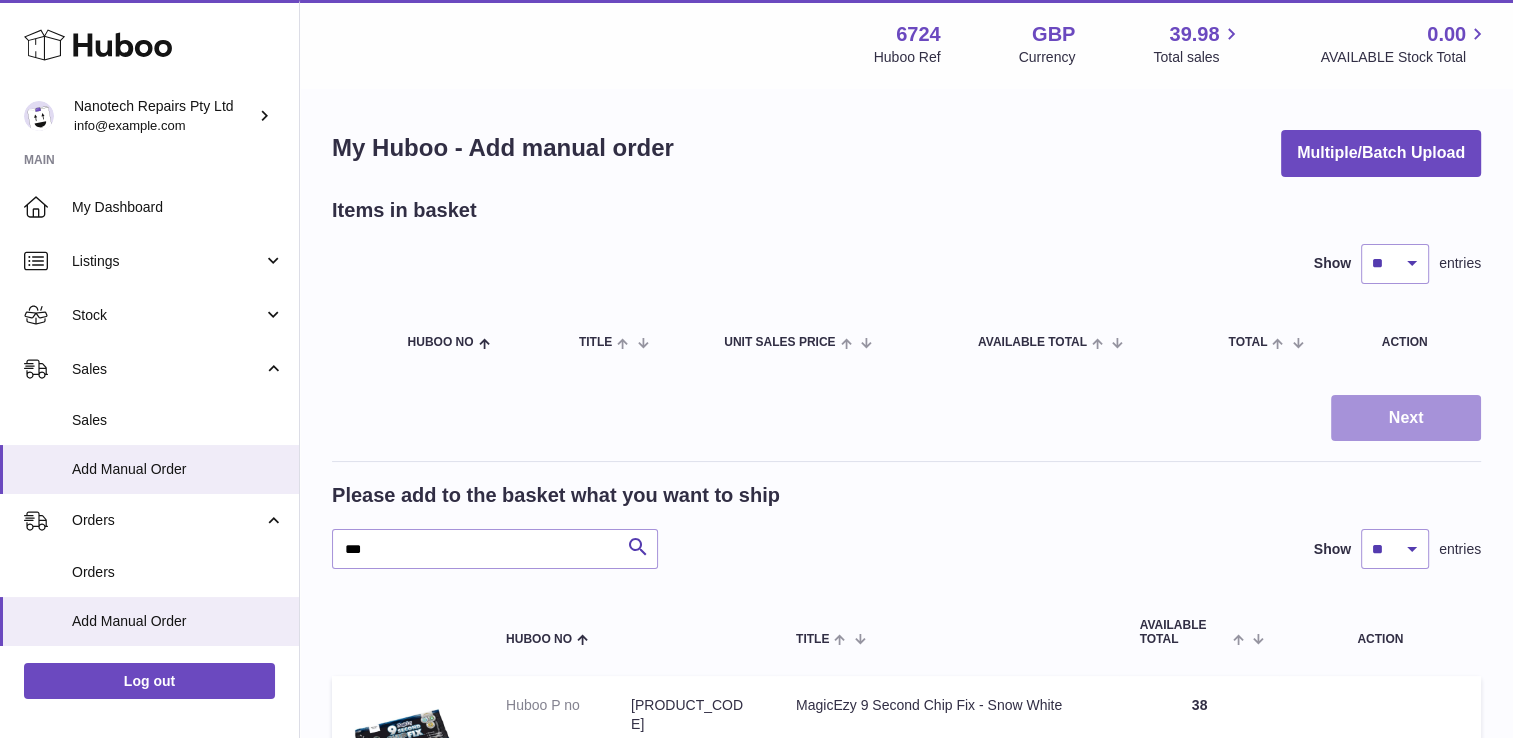 click on "Next" at bounding box center (1406, 418) 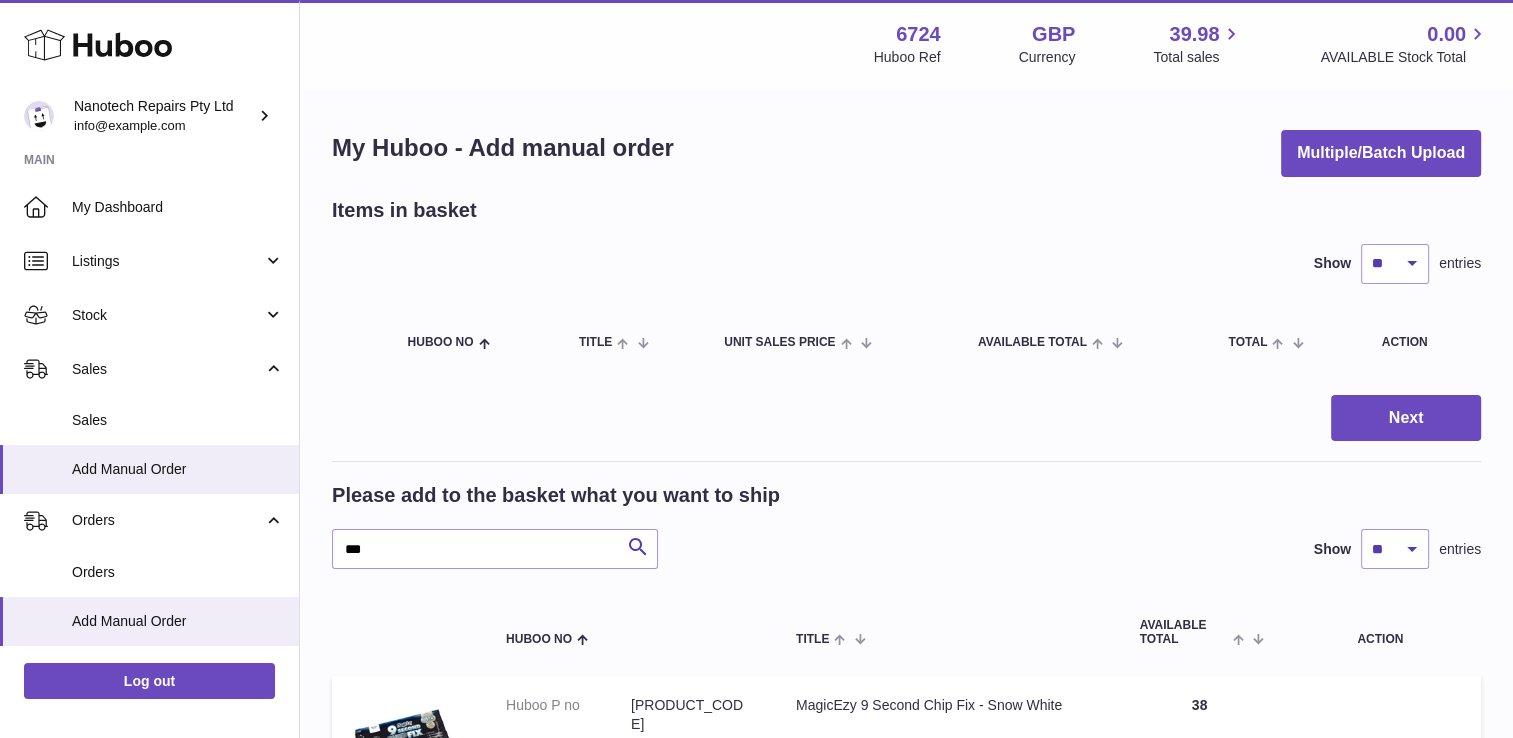 click at bounding box center [756, 369] 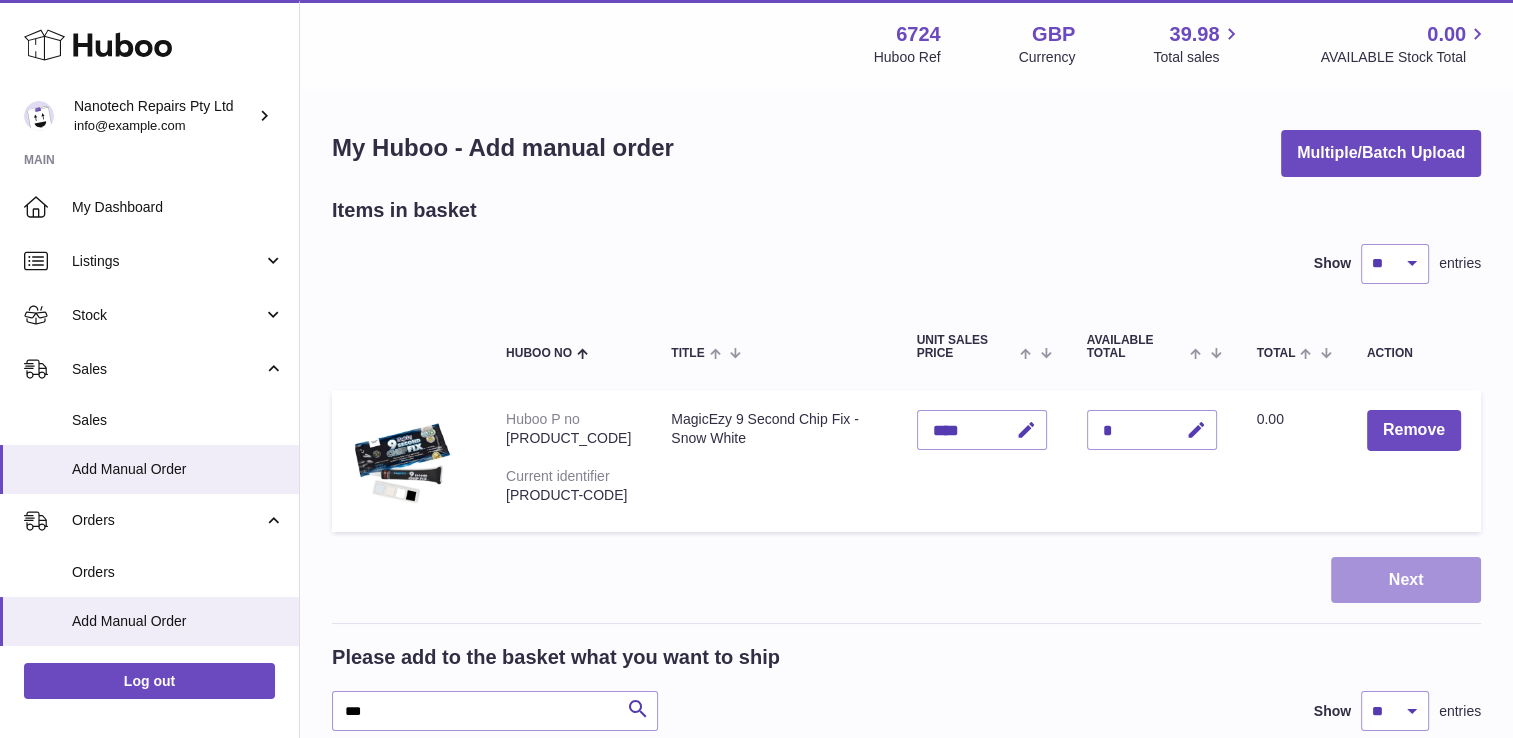 click on "Next" at bounding box center [1406, 580] 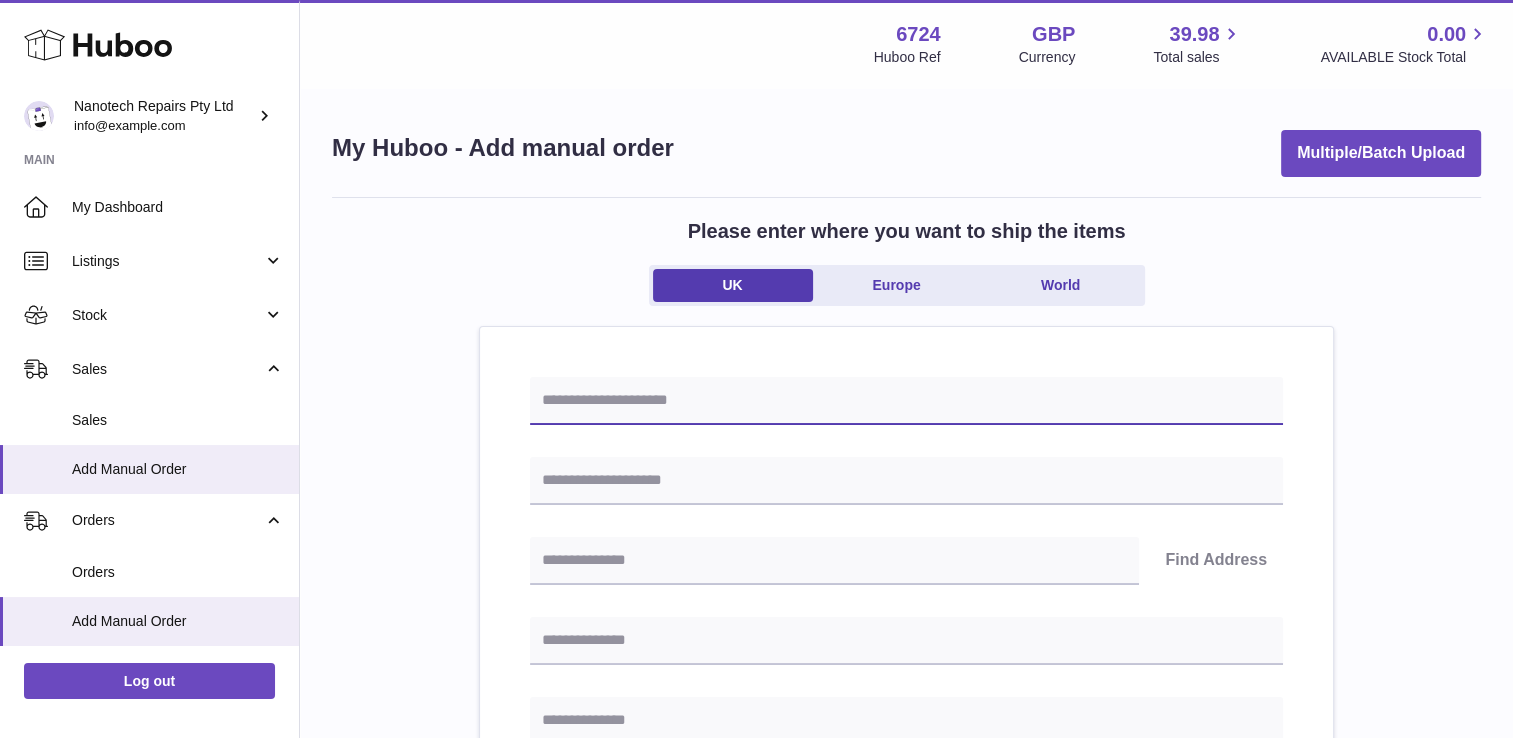 click at bounding box center [906, 401] 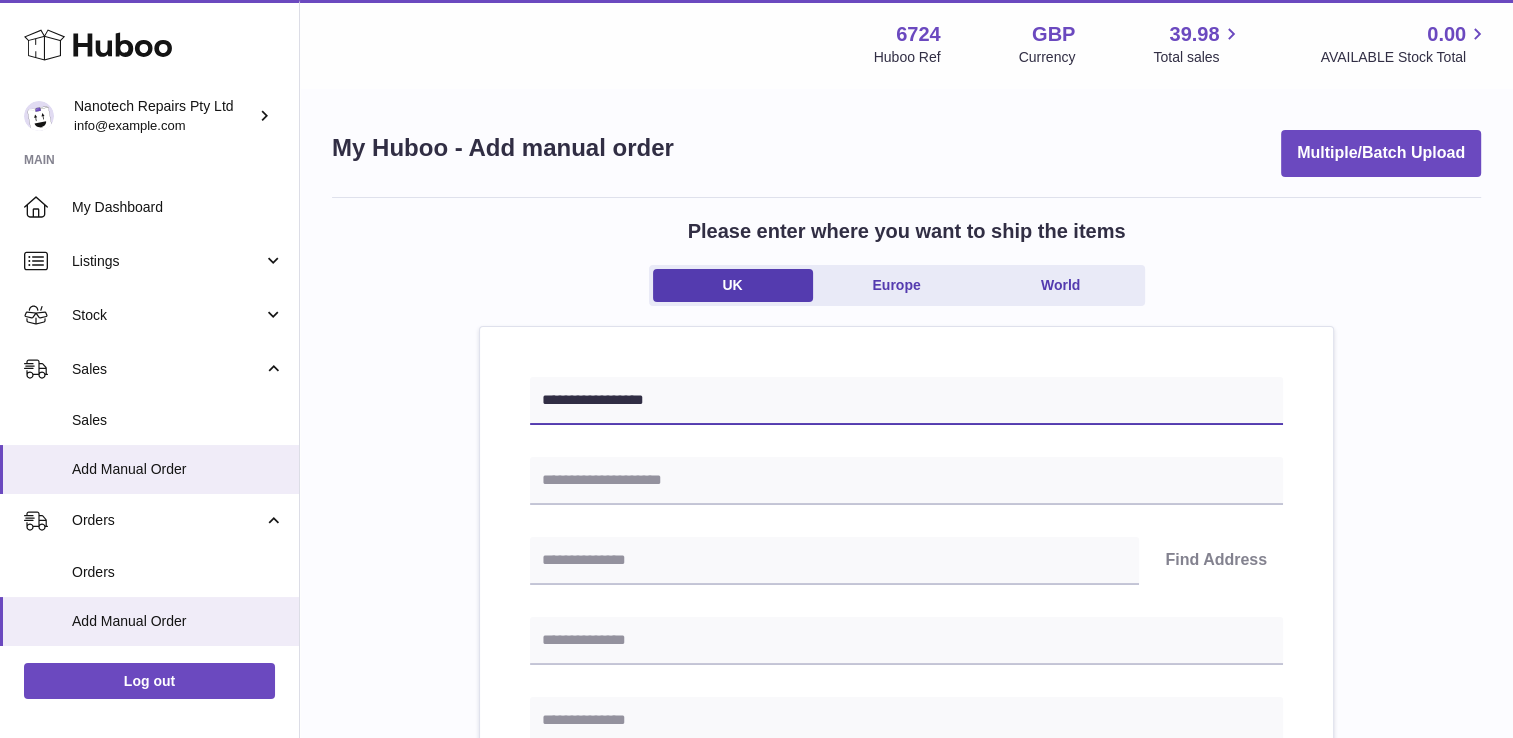 type on "**********" 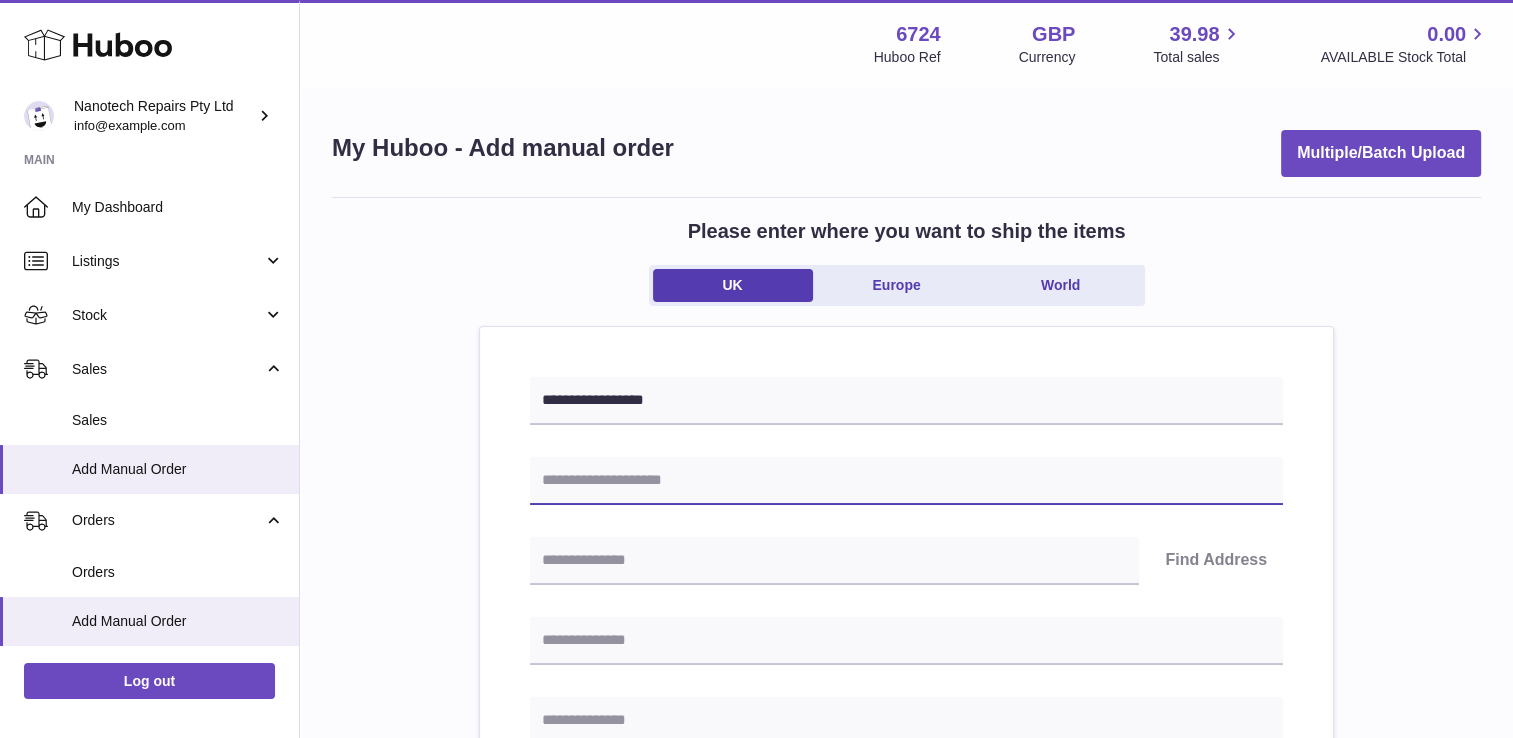 click at bounding box center [906, 481] 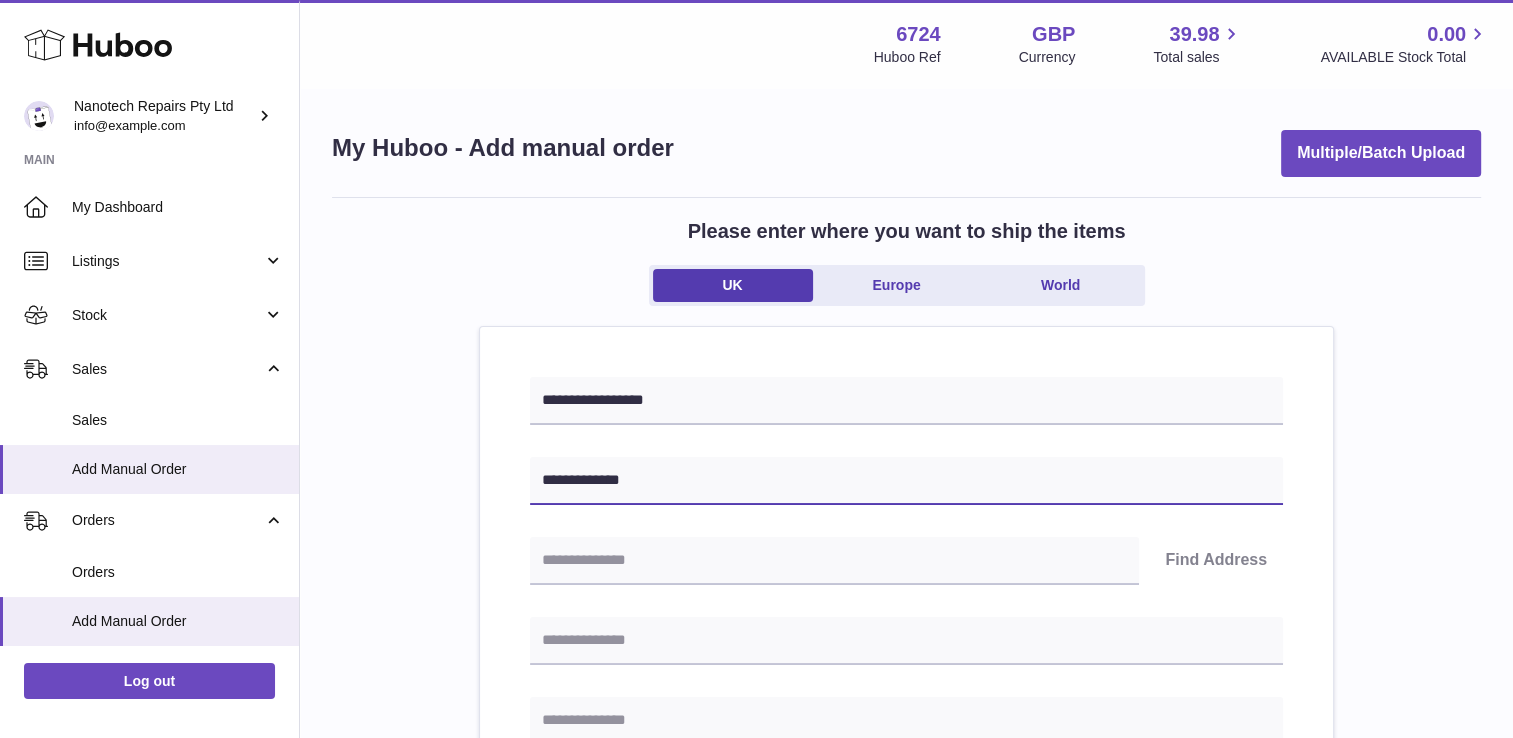 type on "**********" 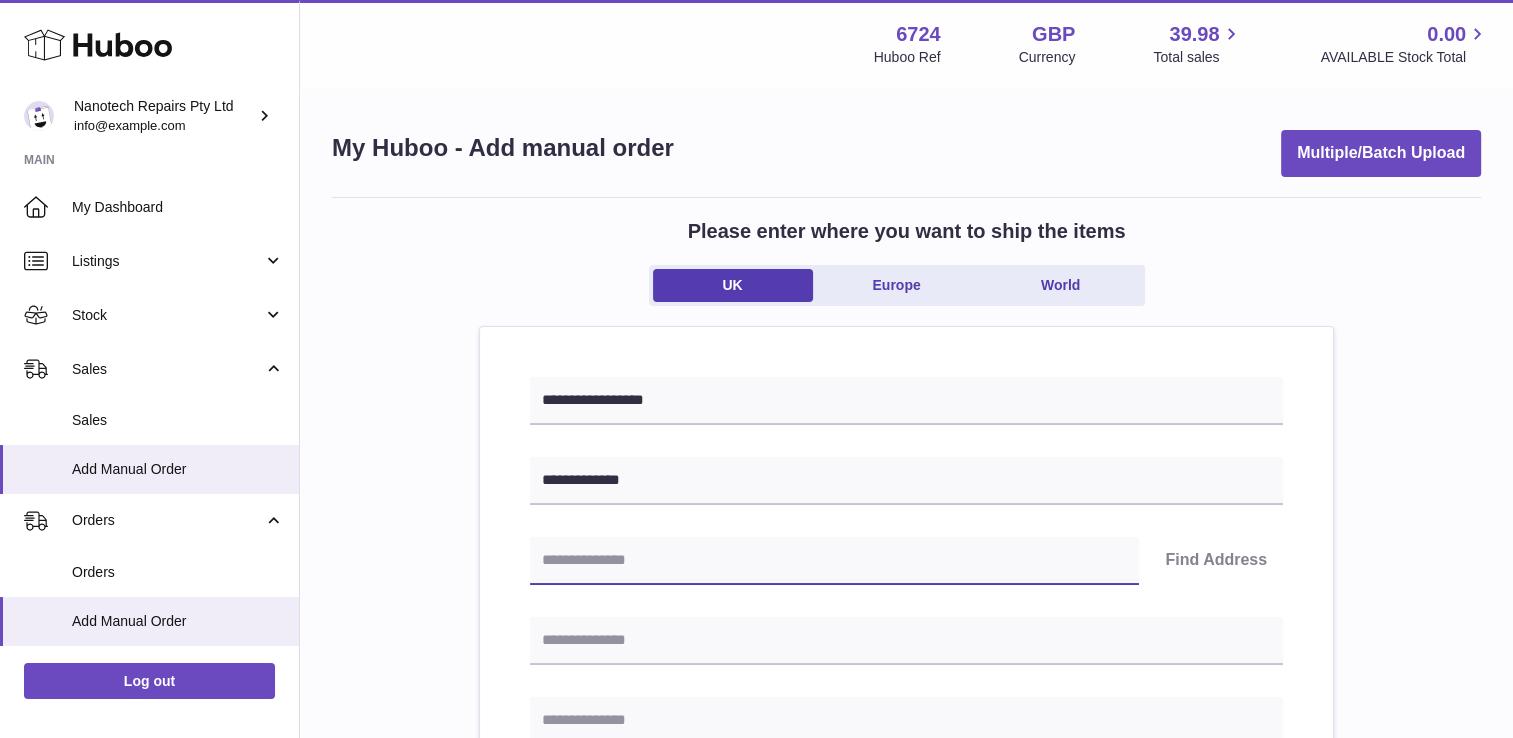 click at bounding box center [834, 561] 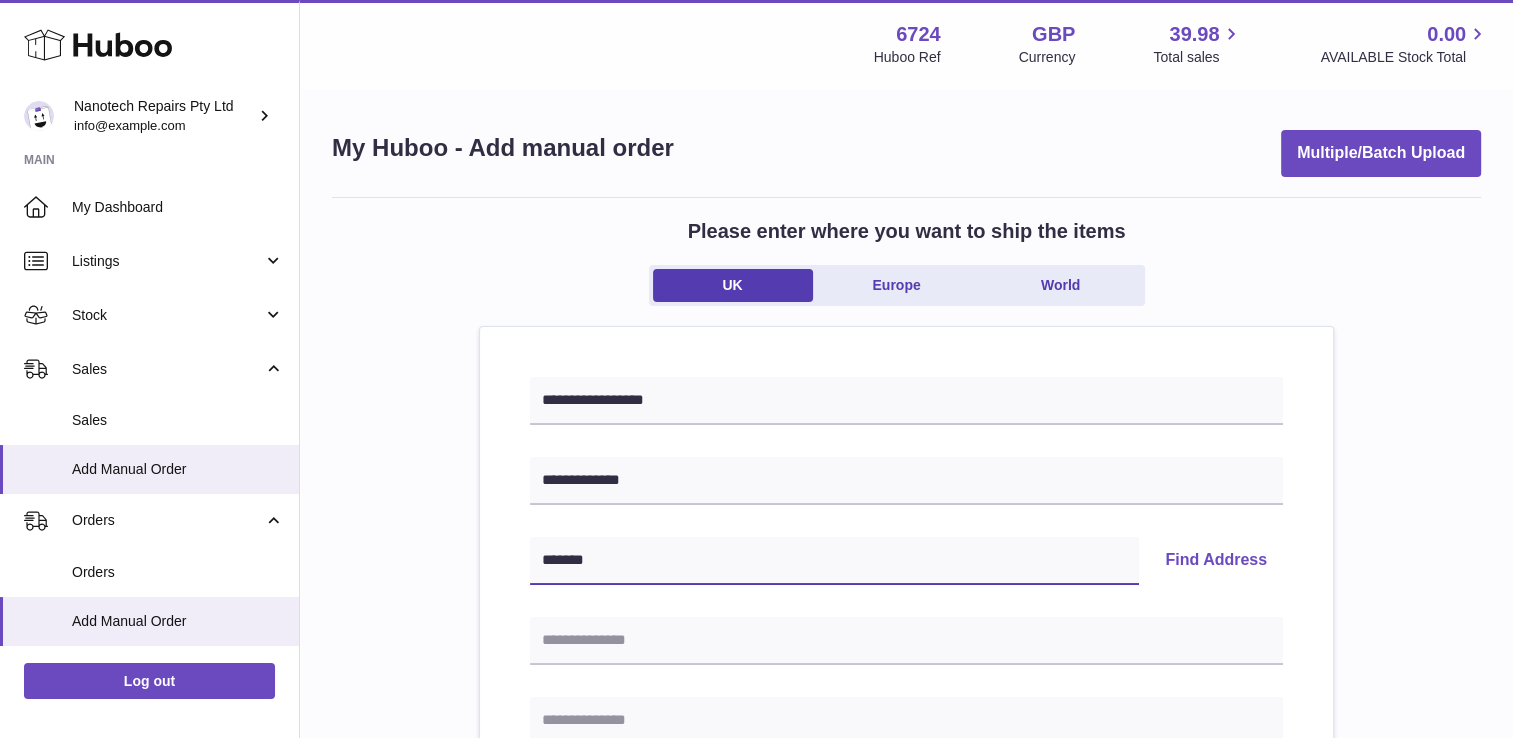 type on "*******" 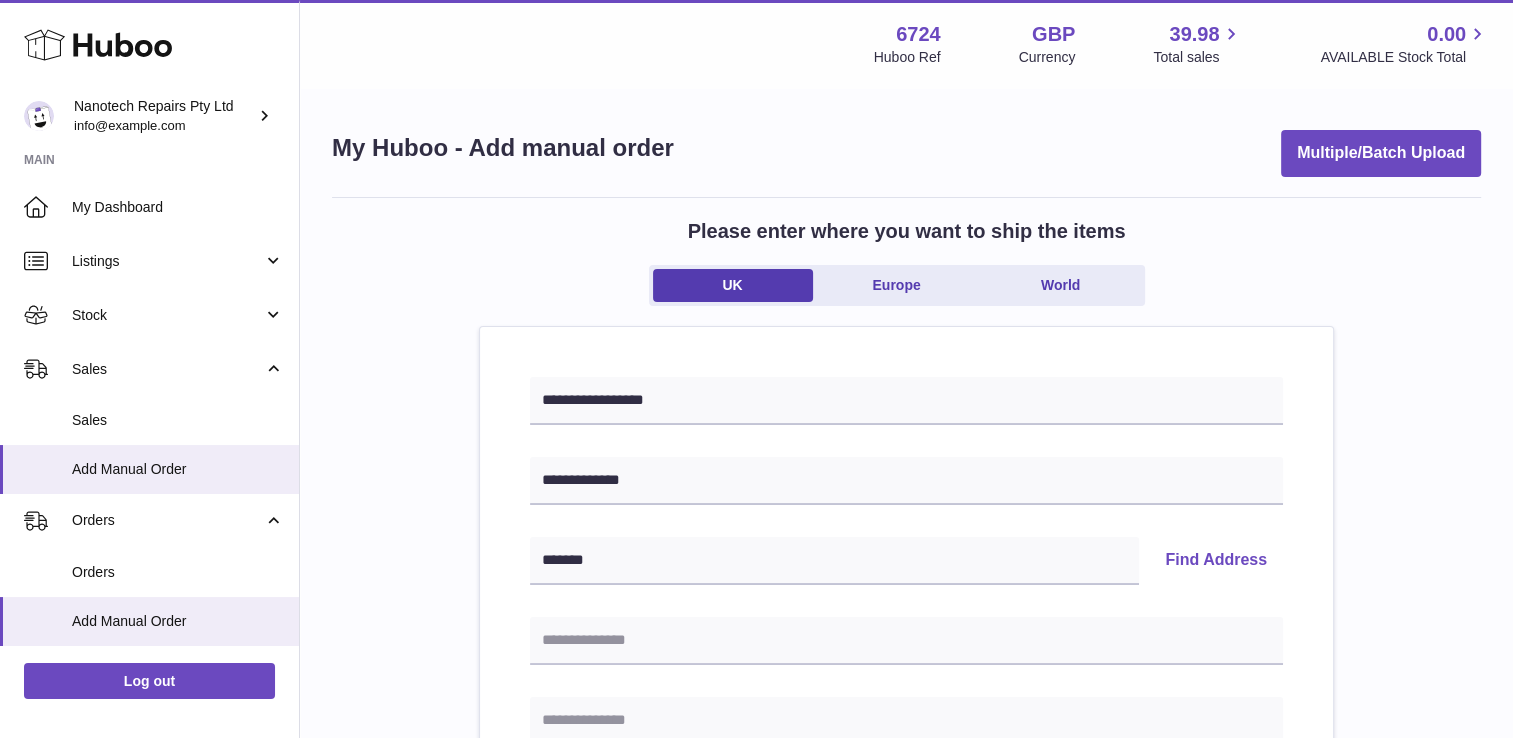 click on "Find Address" at bounding box center [1216, 561] 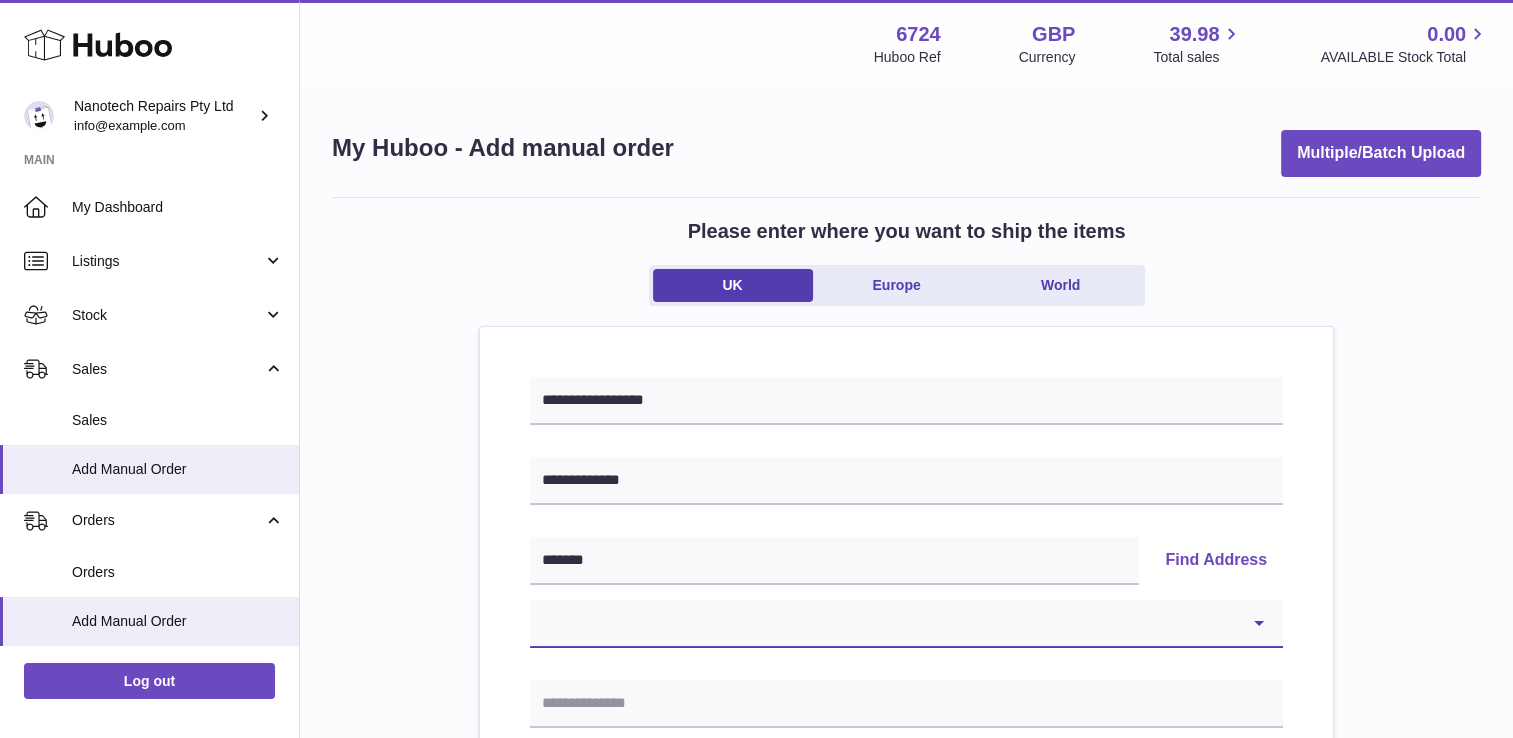 click on "**********" at bounding box center (906, 624) 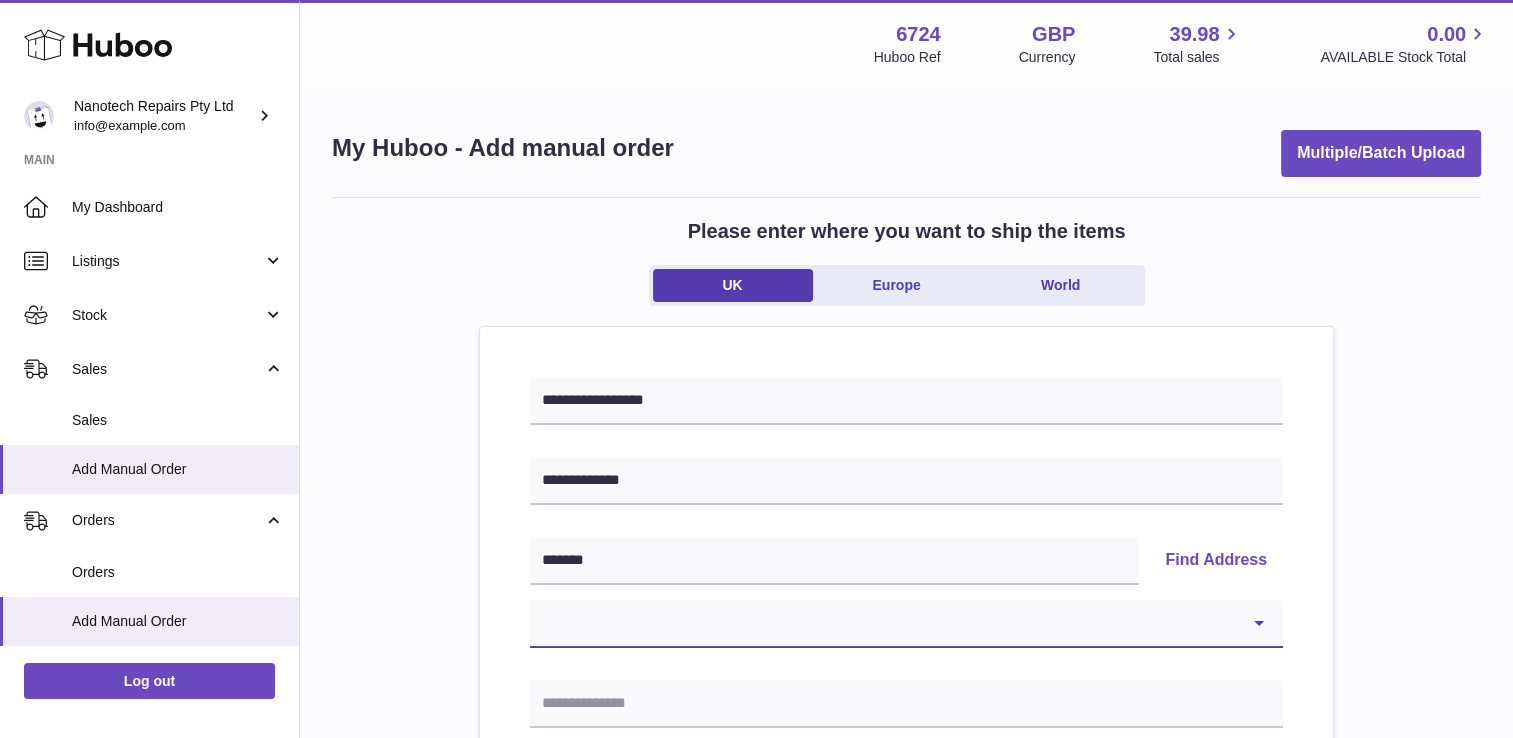 select on "**" 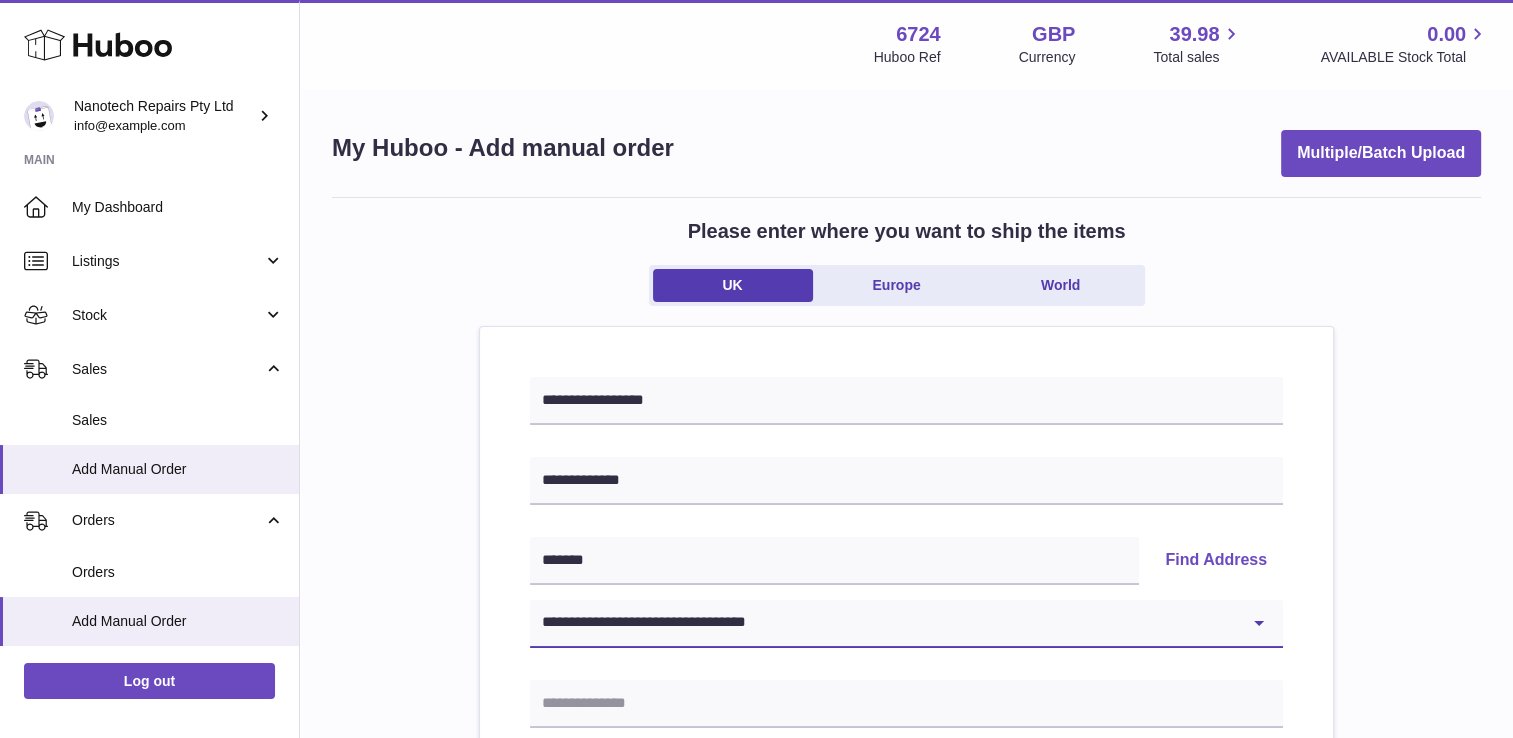 click on "**********" at bounding box center (906, 624) 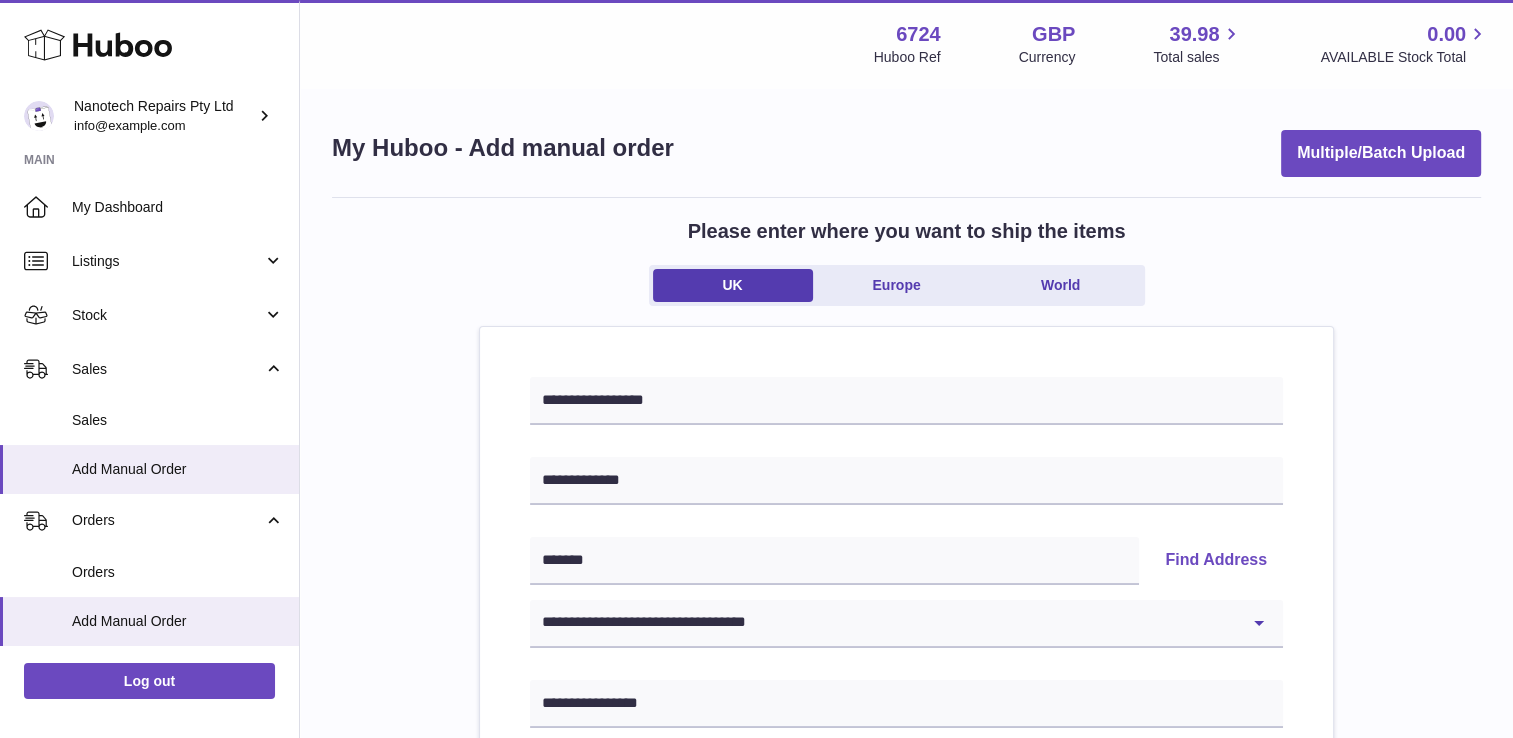 click on "**********" at bounding box center [906, 989] 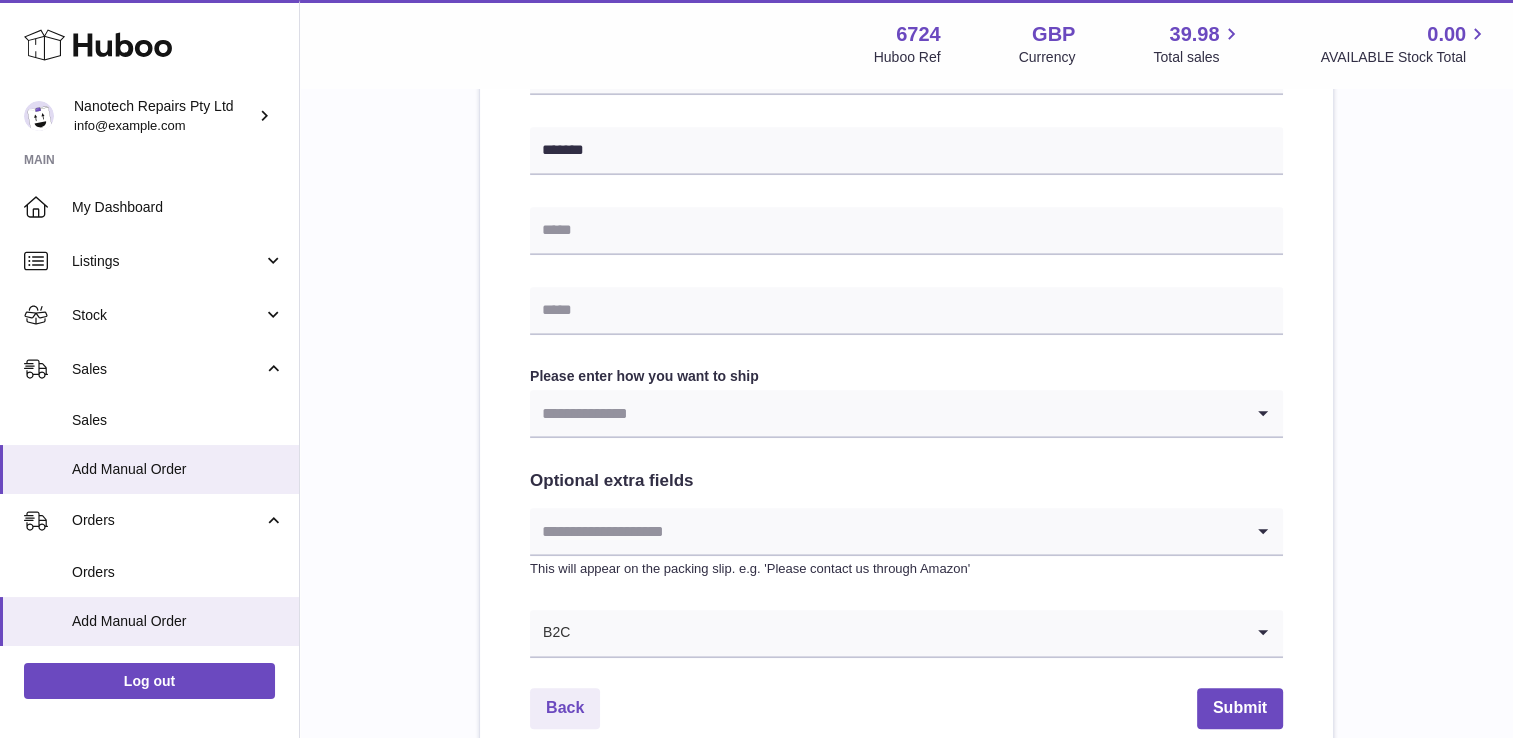 scroll, scrollTop: 1072, scrollLeft: 0, axis: vertical 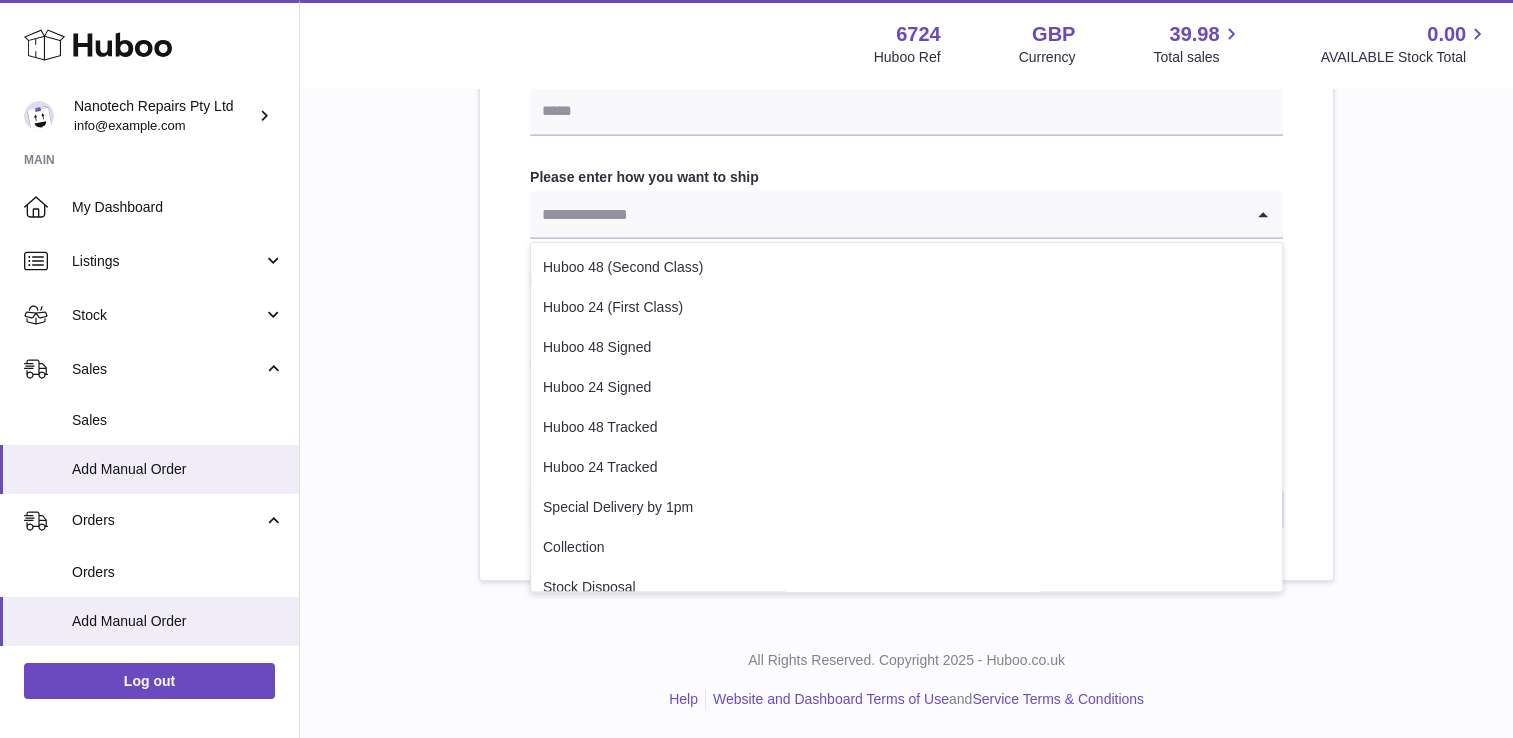 click at bounding box center (886, 214) 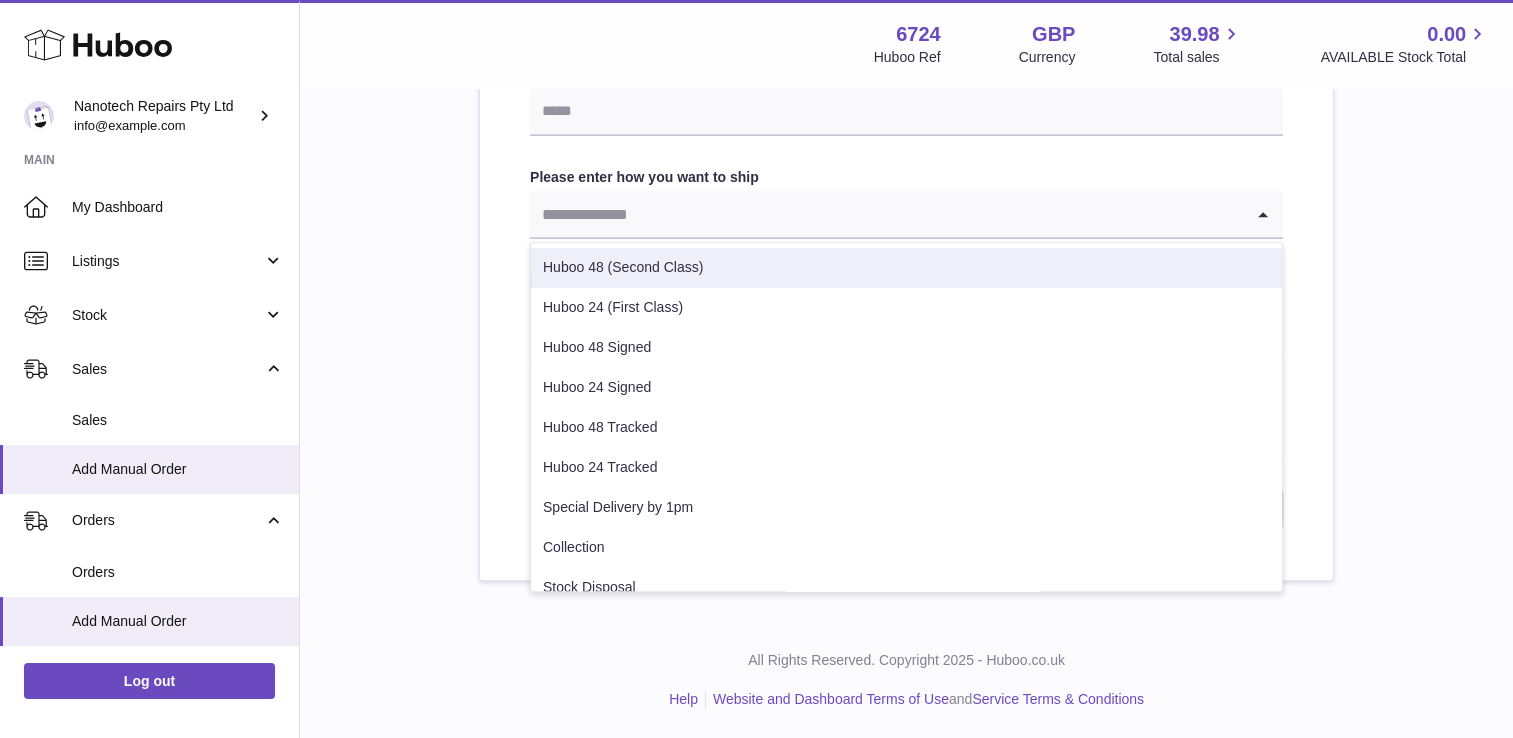click on "Huboo 48 (Second Class)" at bounding box center [906, 268] 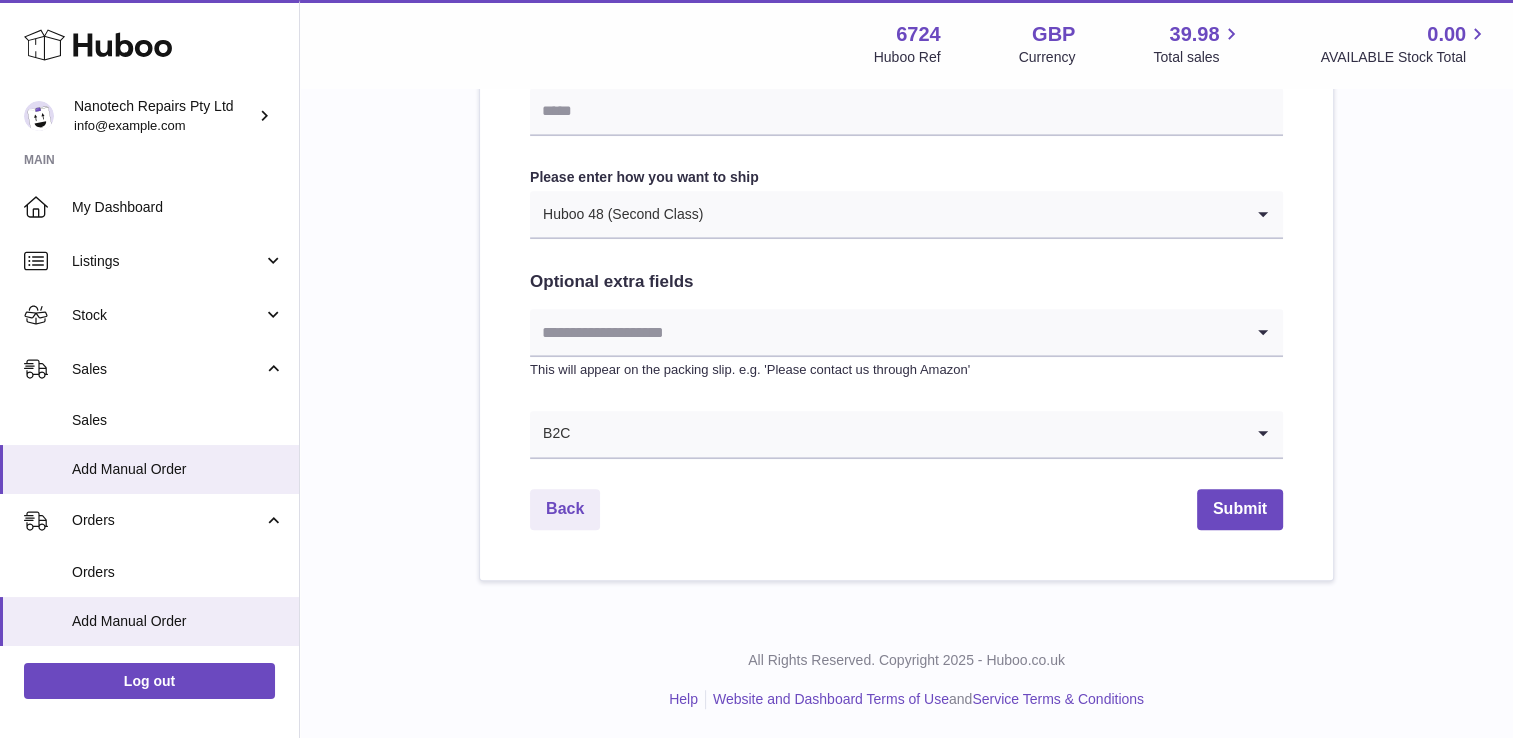 click at bounding box center (886, 332) 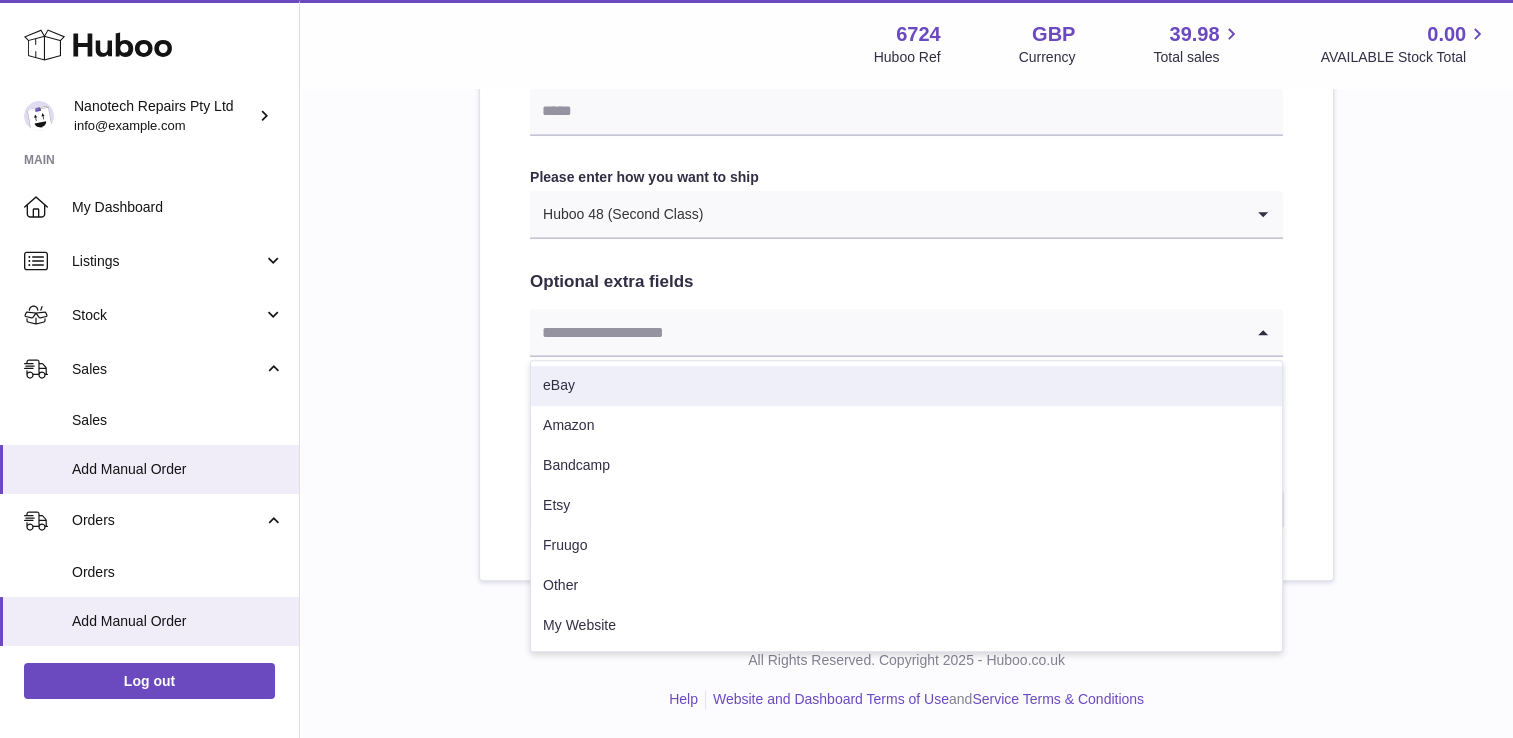 click on "eBay" at bounding box center (906, 386) 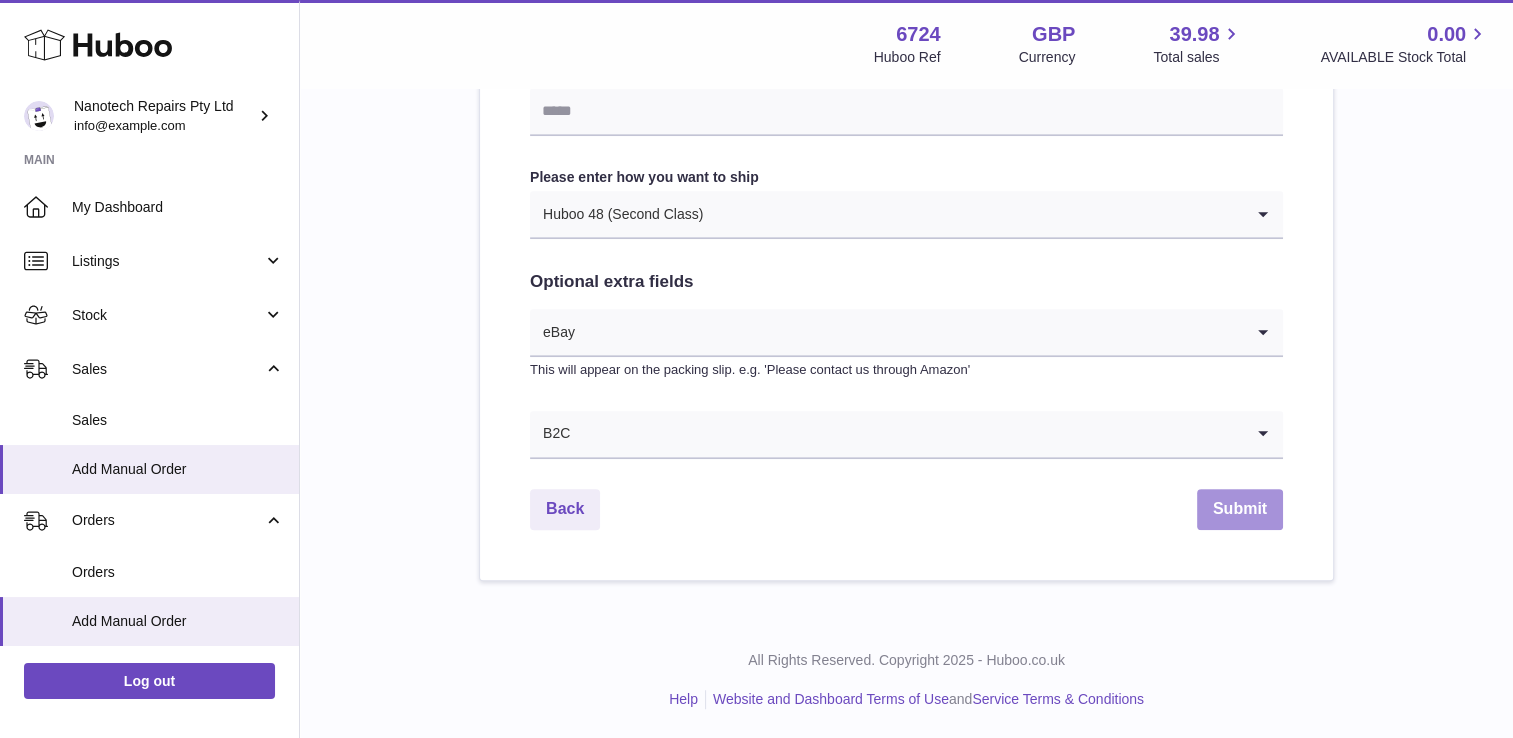 click on "Submit" at bounding box center [1240, 509] 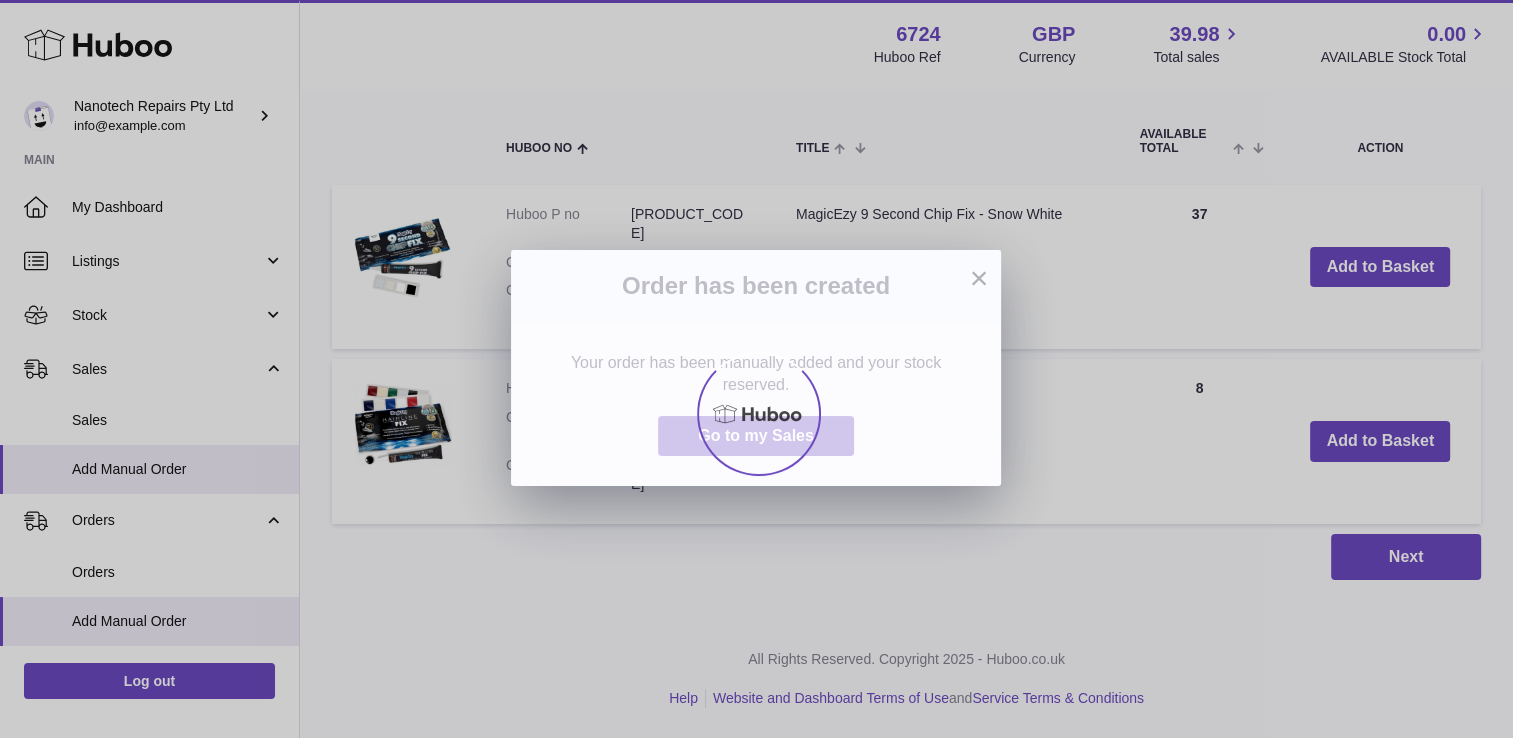 scroll, scrollTop: 0, scrollLeft: 0, axis: both 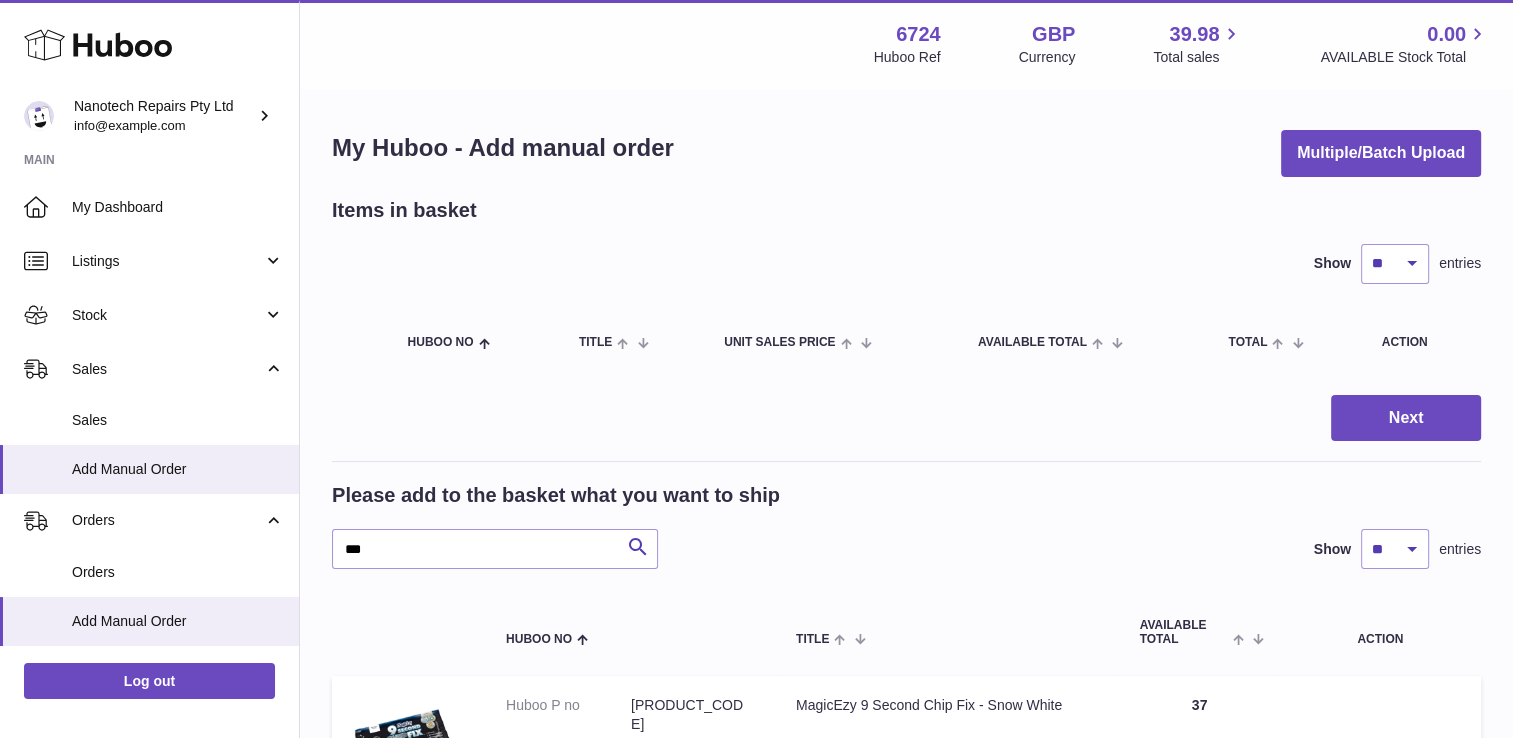click at bounding box center (756, 369) 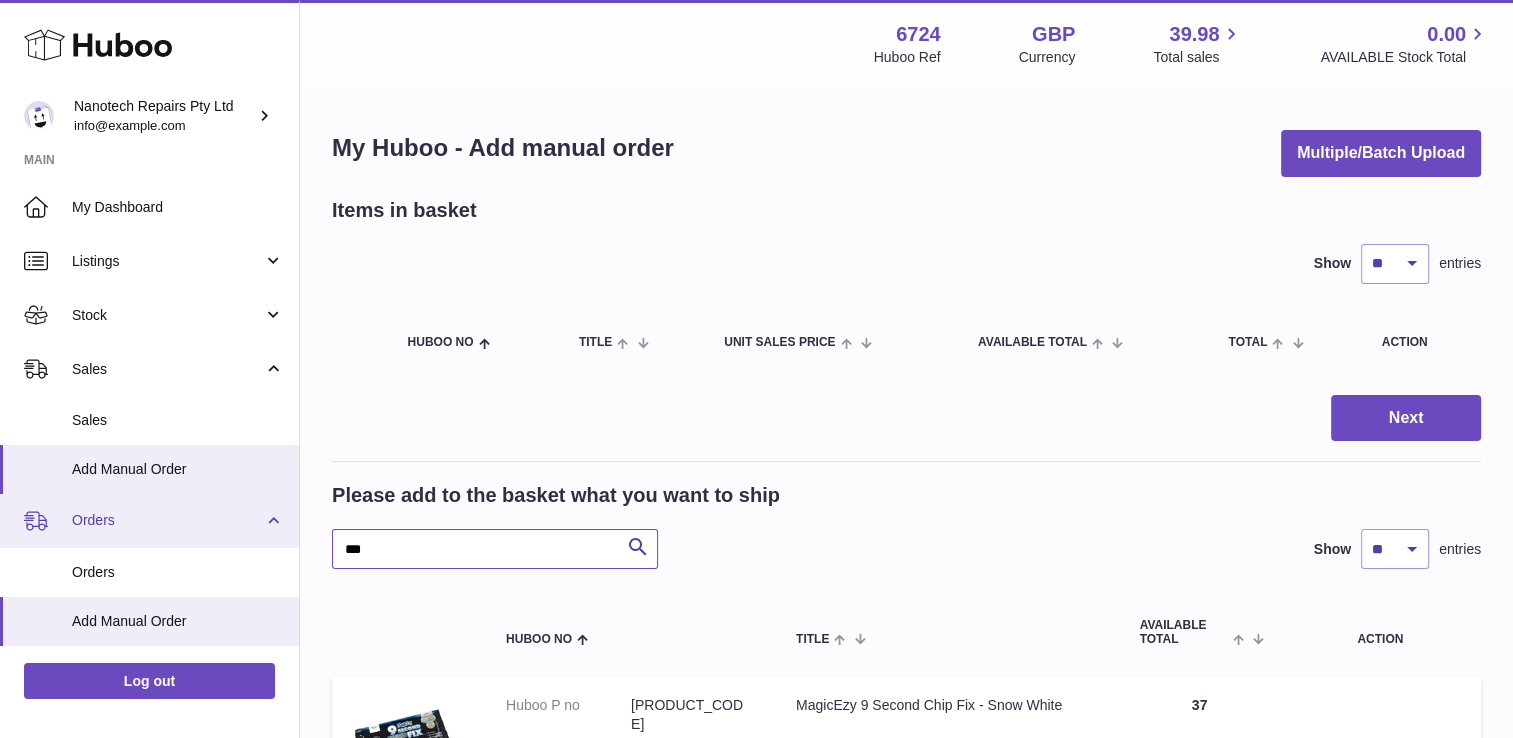 drag, startPoint x: 416, startPoint y: 550, endPoint x: 261, endPoint y: 533, distance: 155.92947 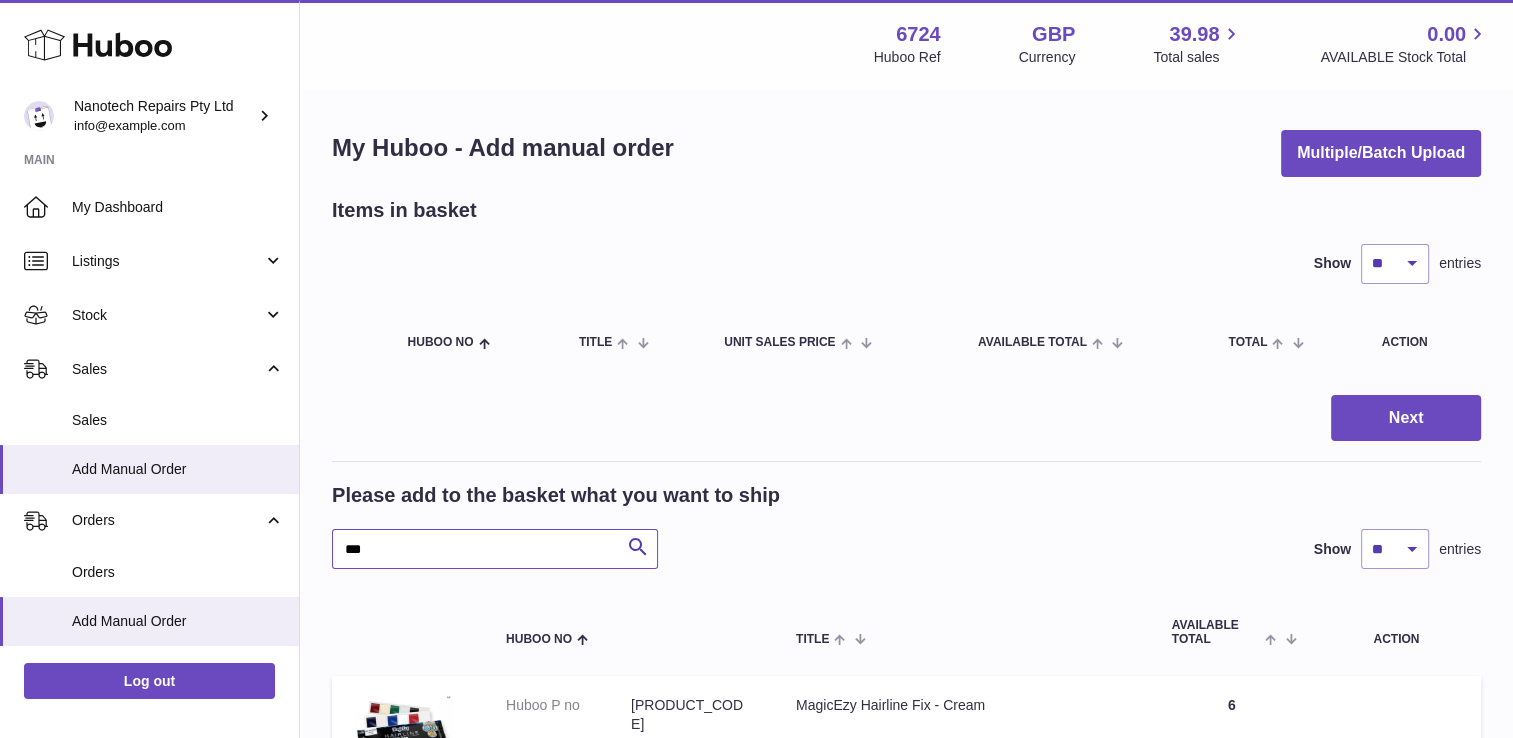 type on "***" 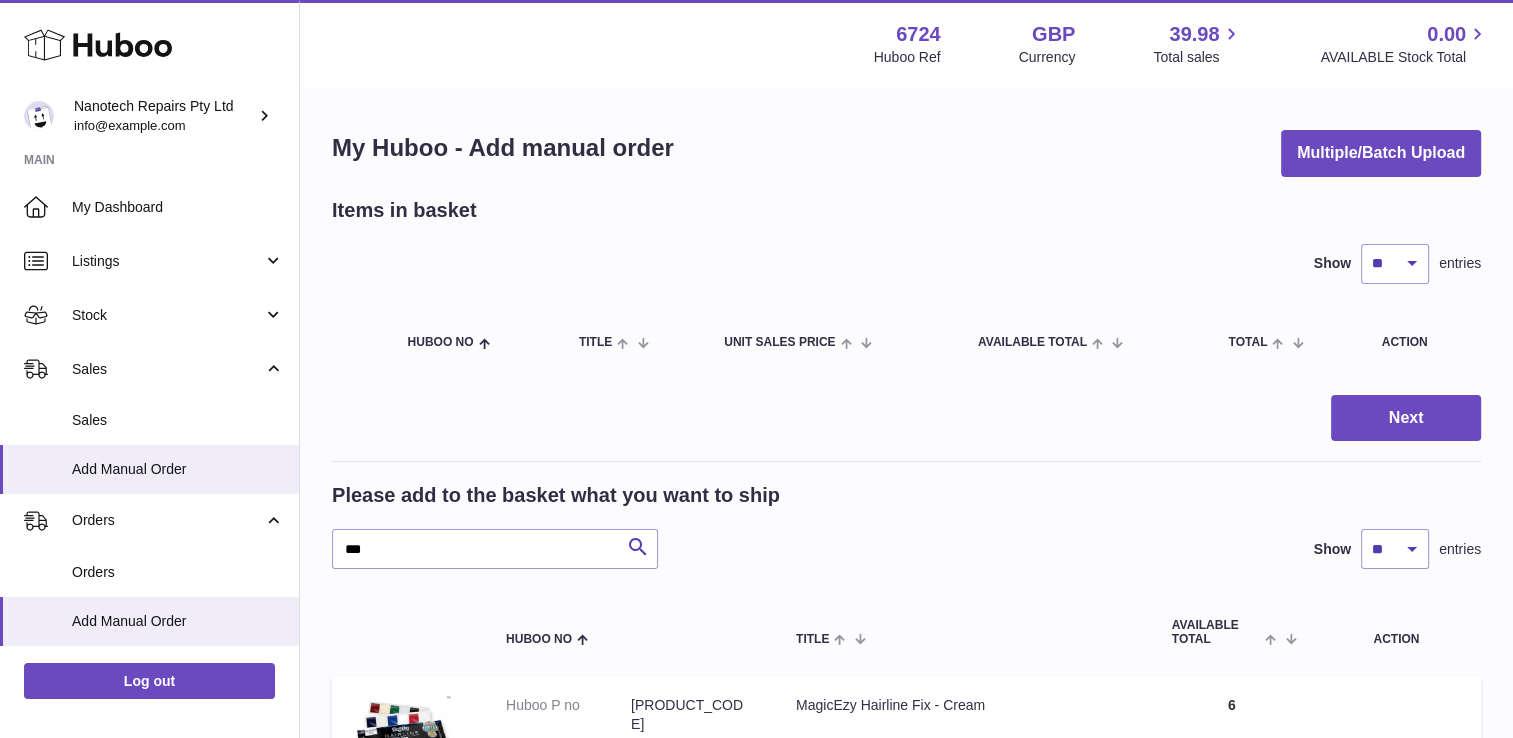 click on "Add to Basket" at bounding box center [1396, 1098] 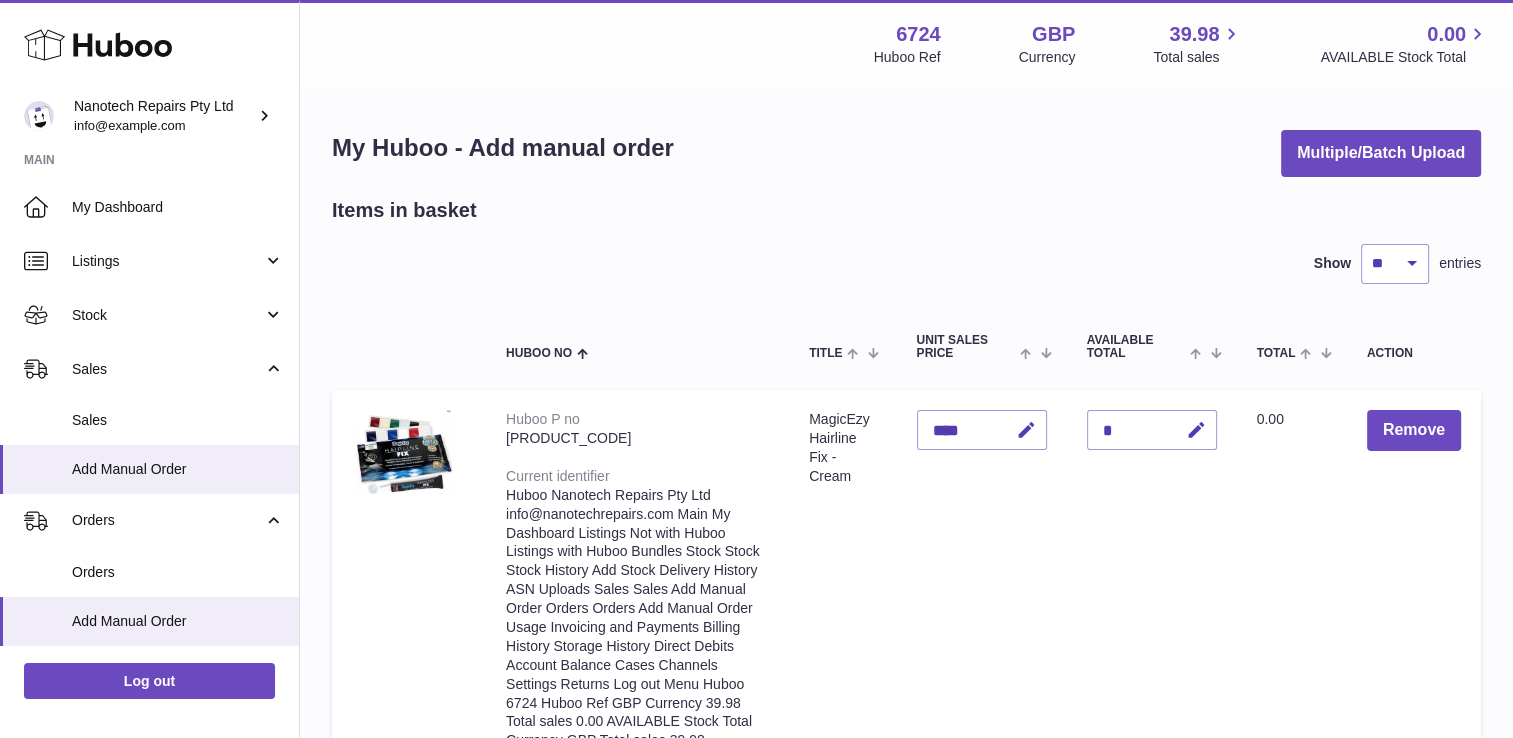 click on "Next" at bounding box center (1406, 913) 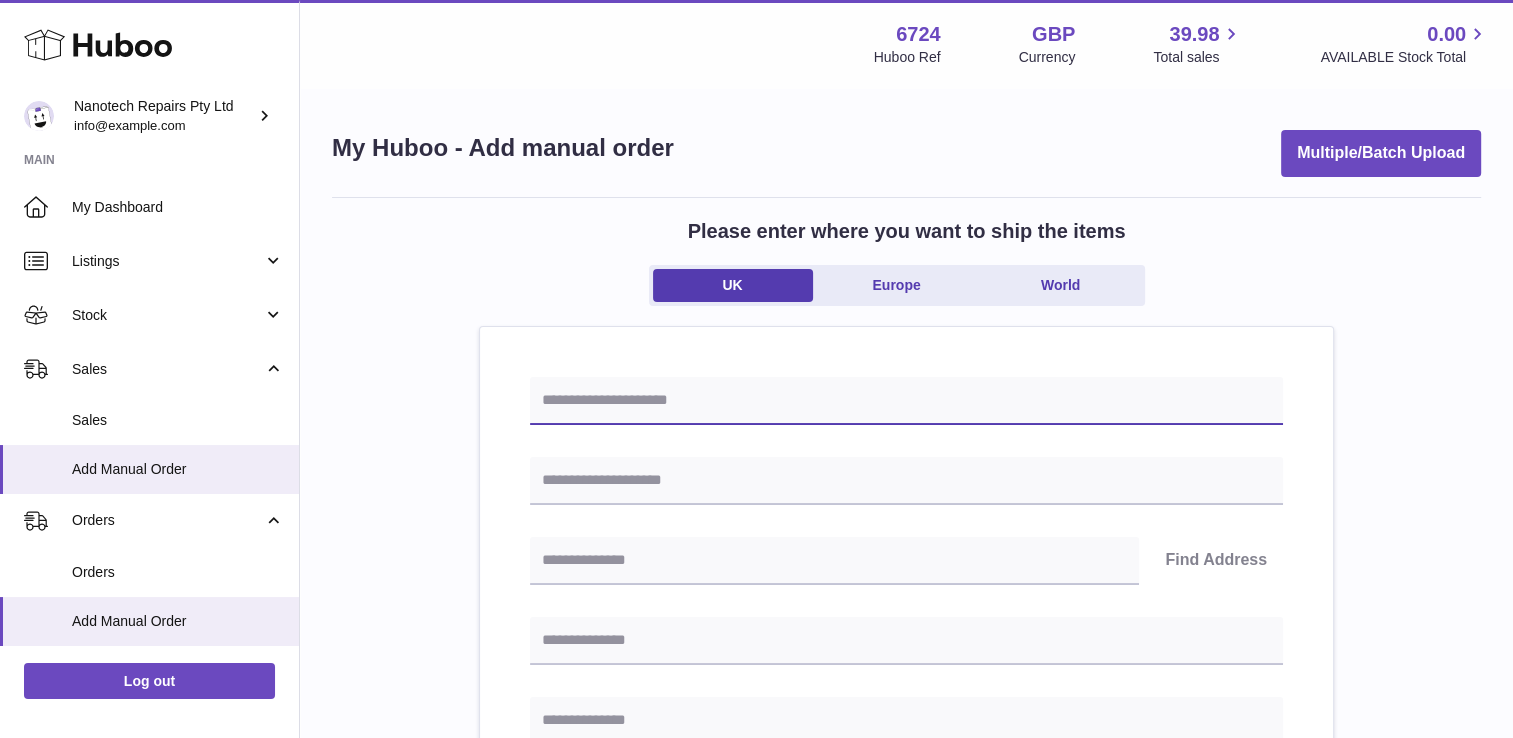 click at bounding box center [906, 401] 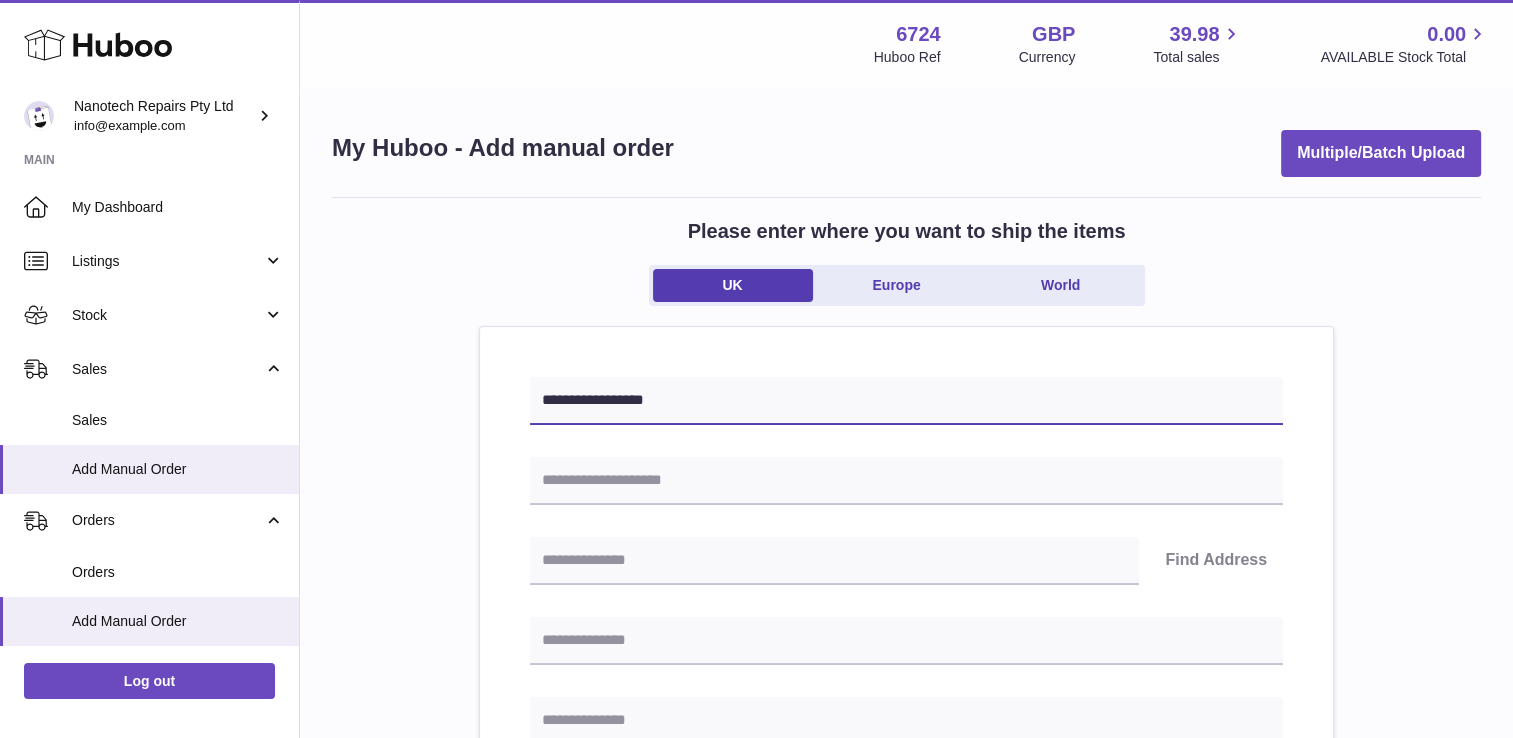 type on "**********" 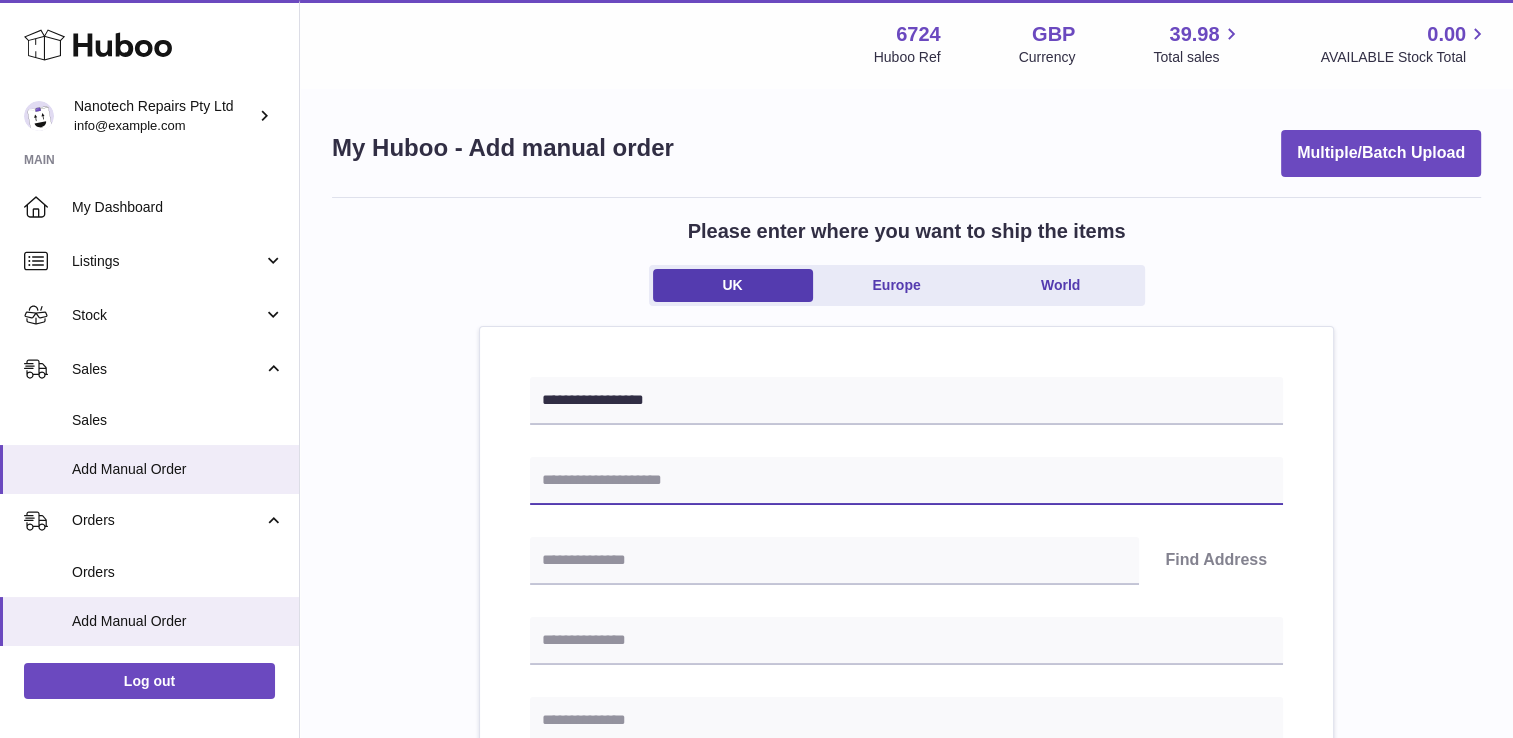 click at bounding box center [906, 481] 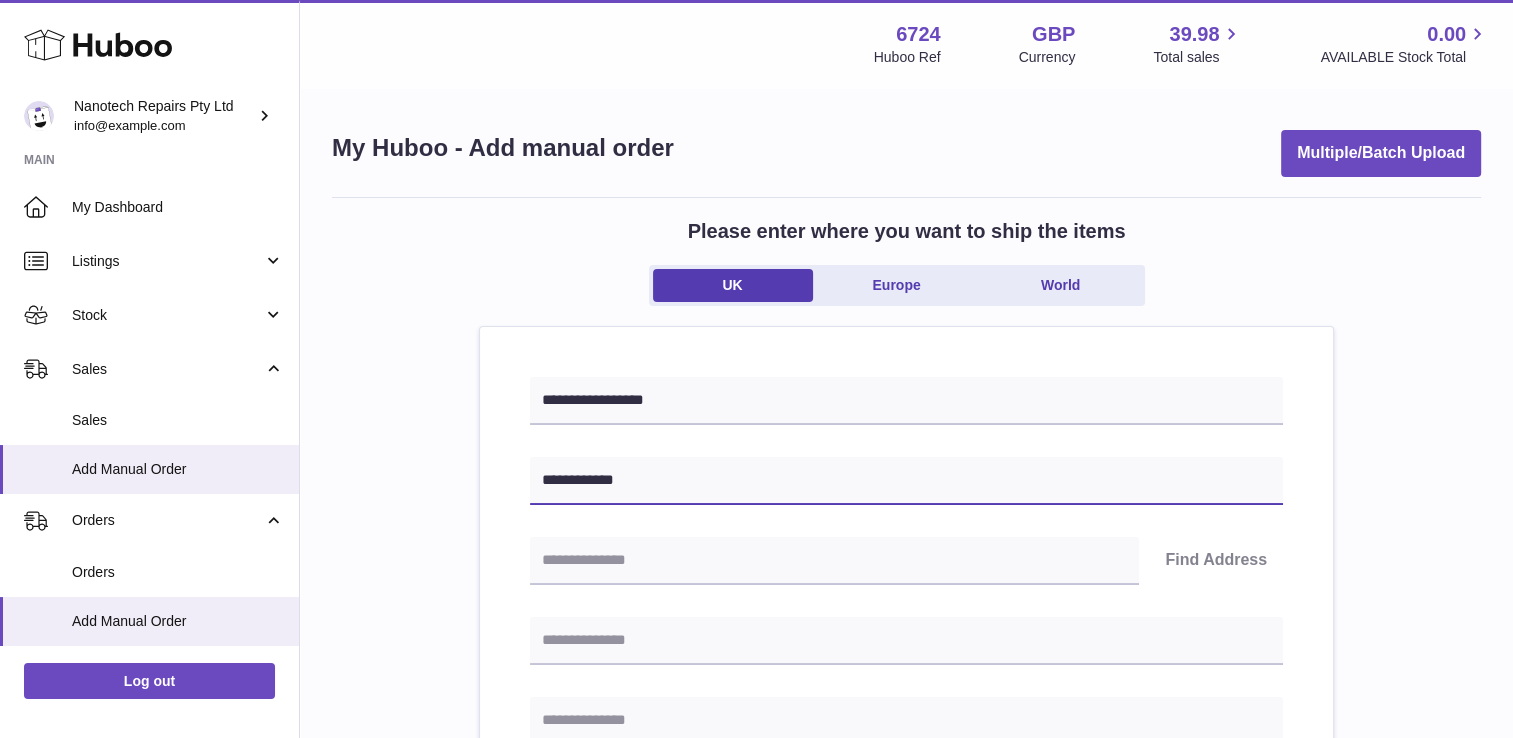 type on "**********" 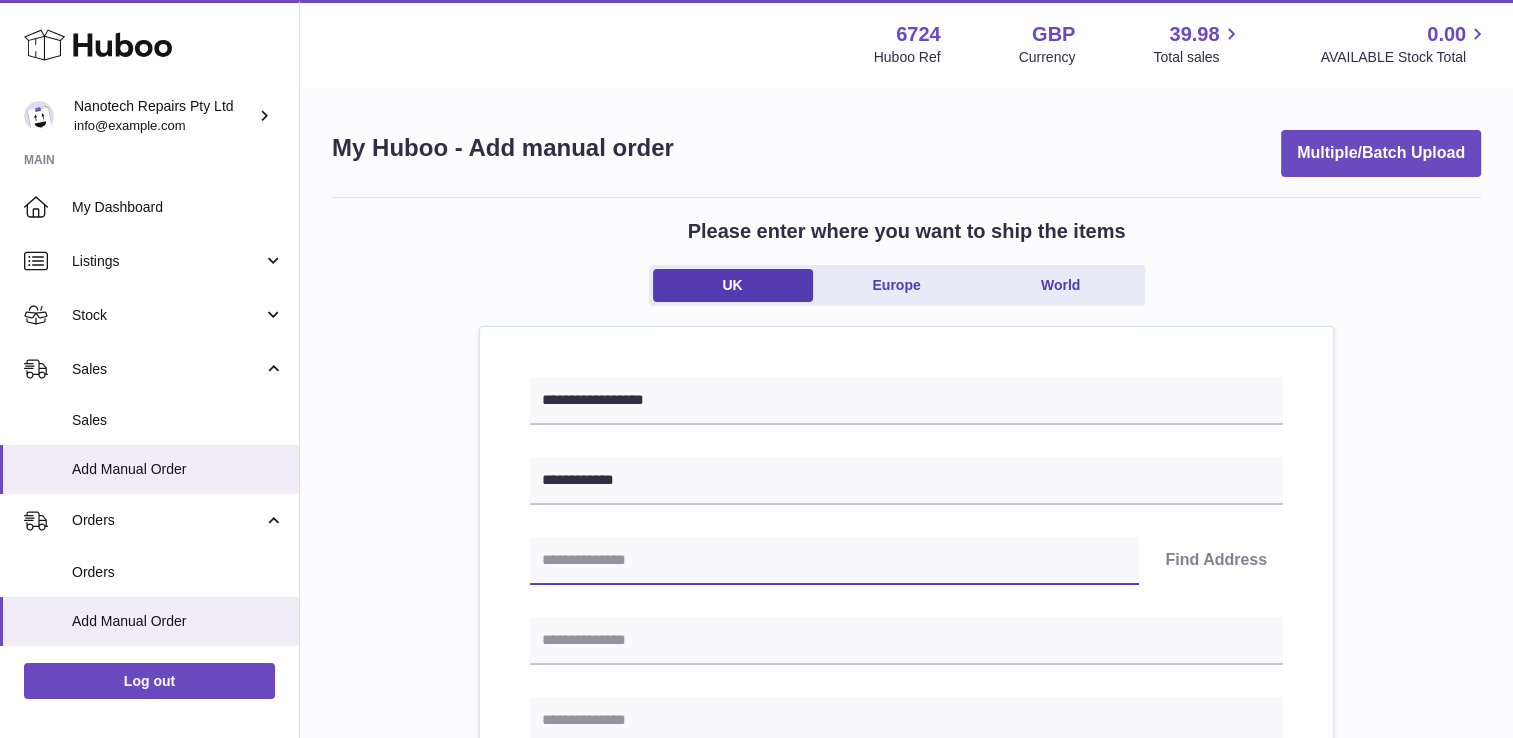 click at bounding box center (834, 561) 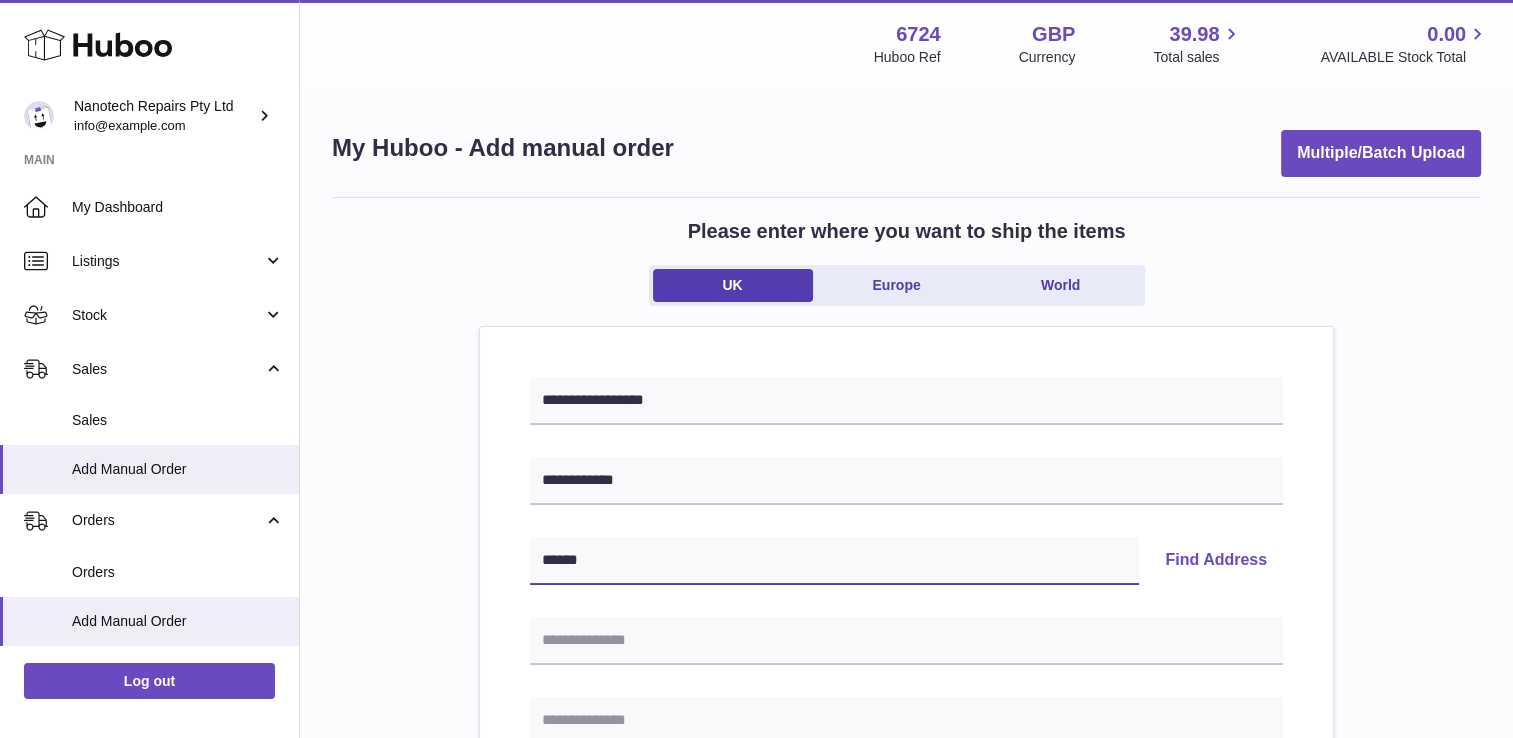 type on "******" 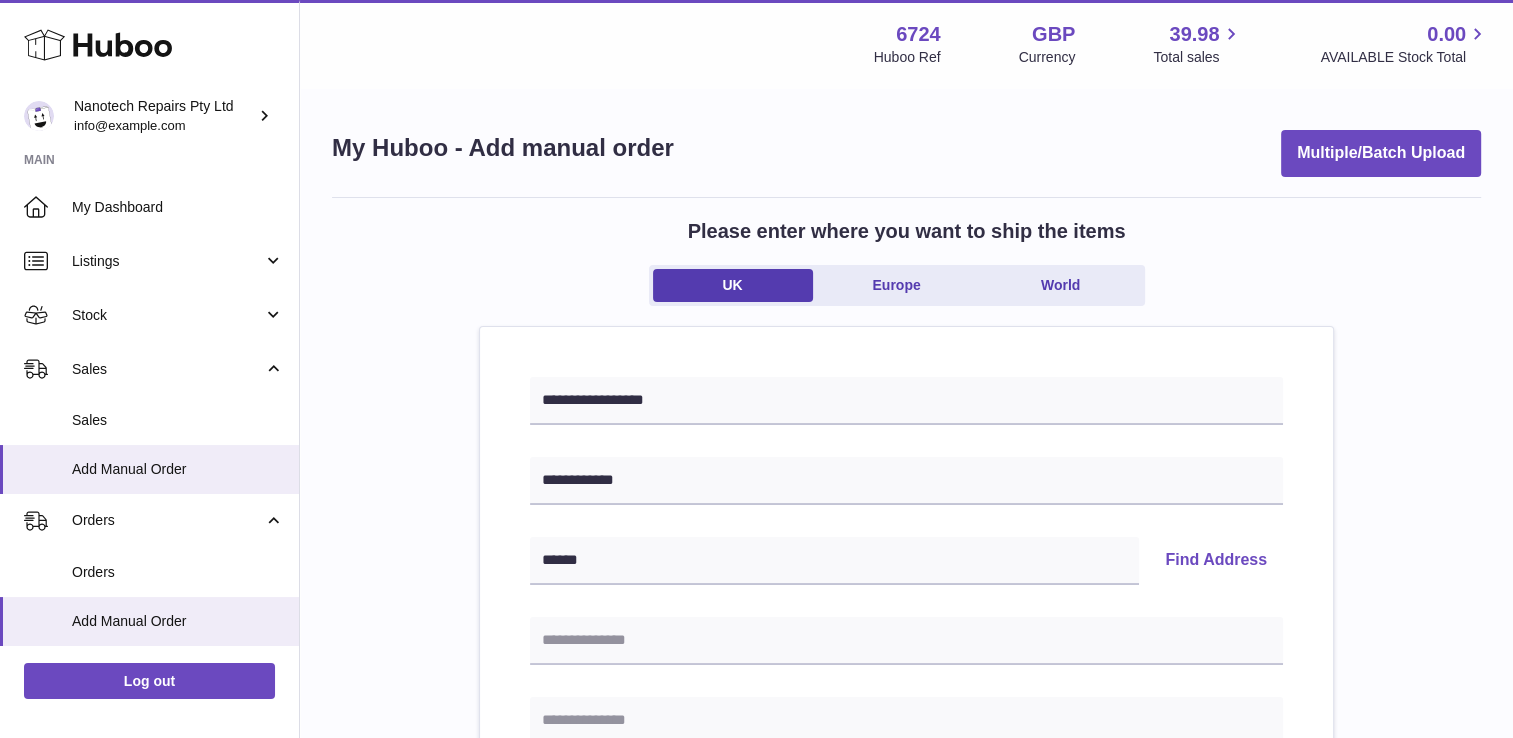 click on "Find Address" at bounding box center [1216, 561] 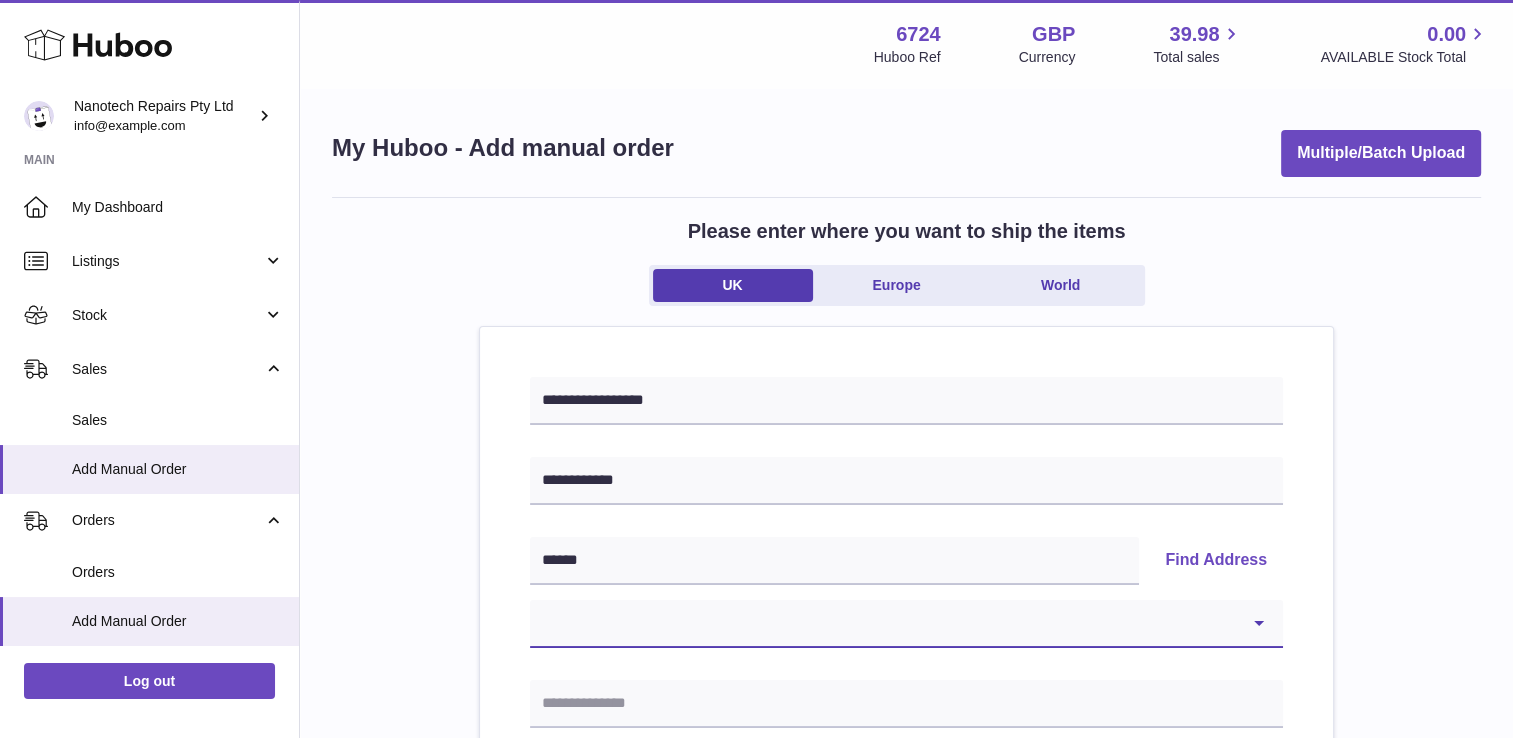click on "**********" at bounding box center (906, 624) 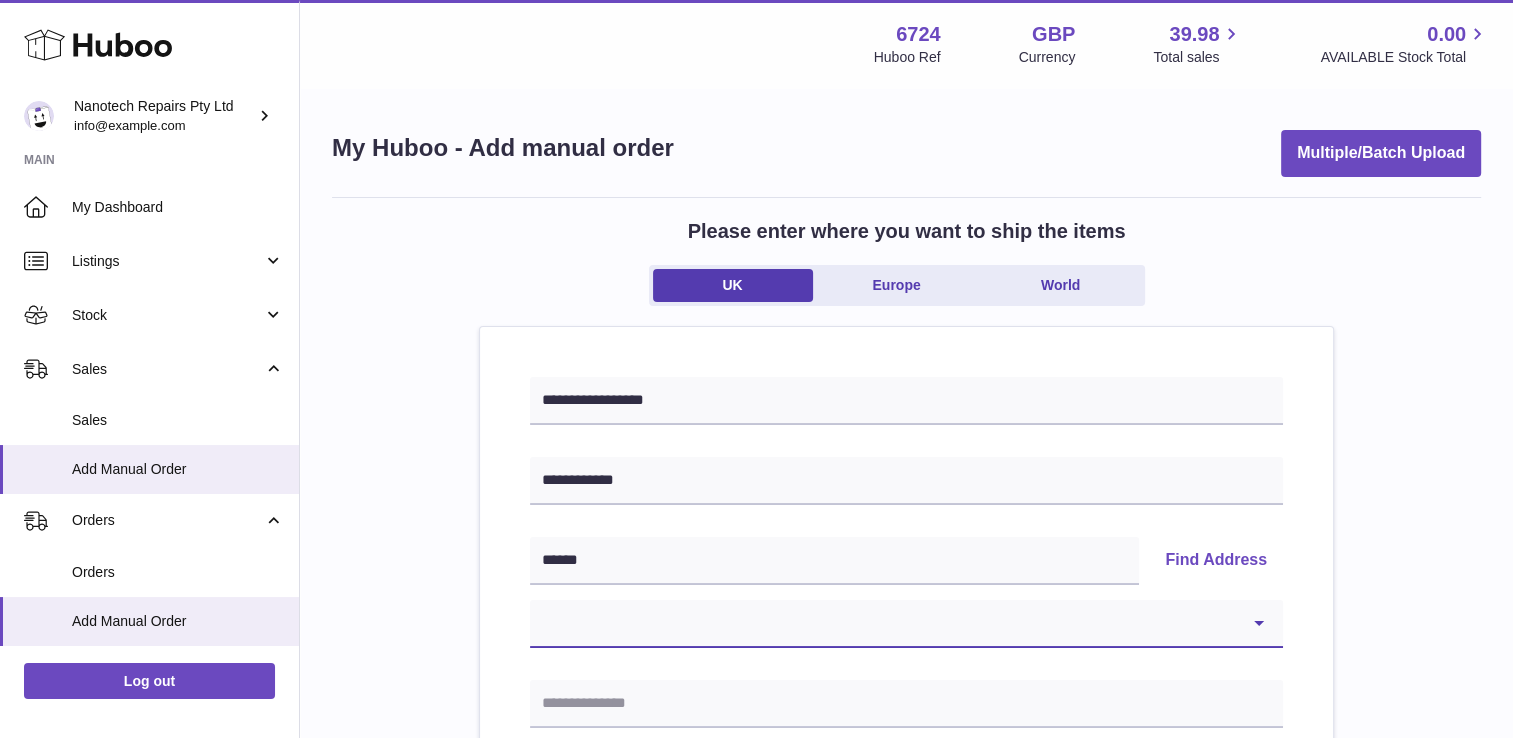 select on "*" 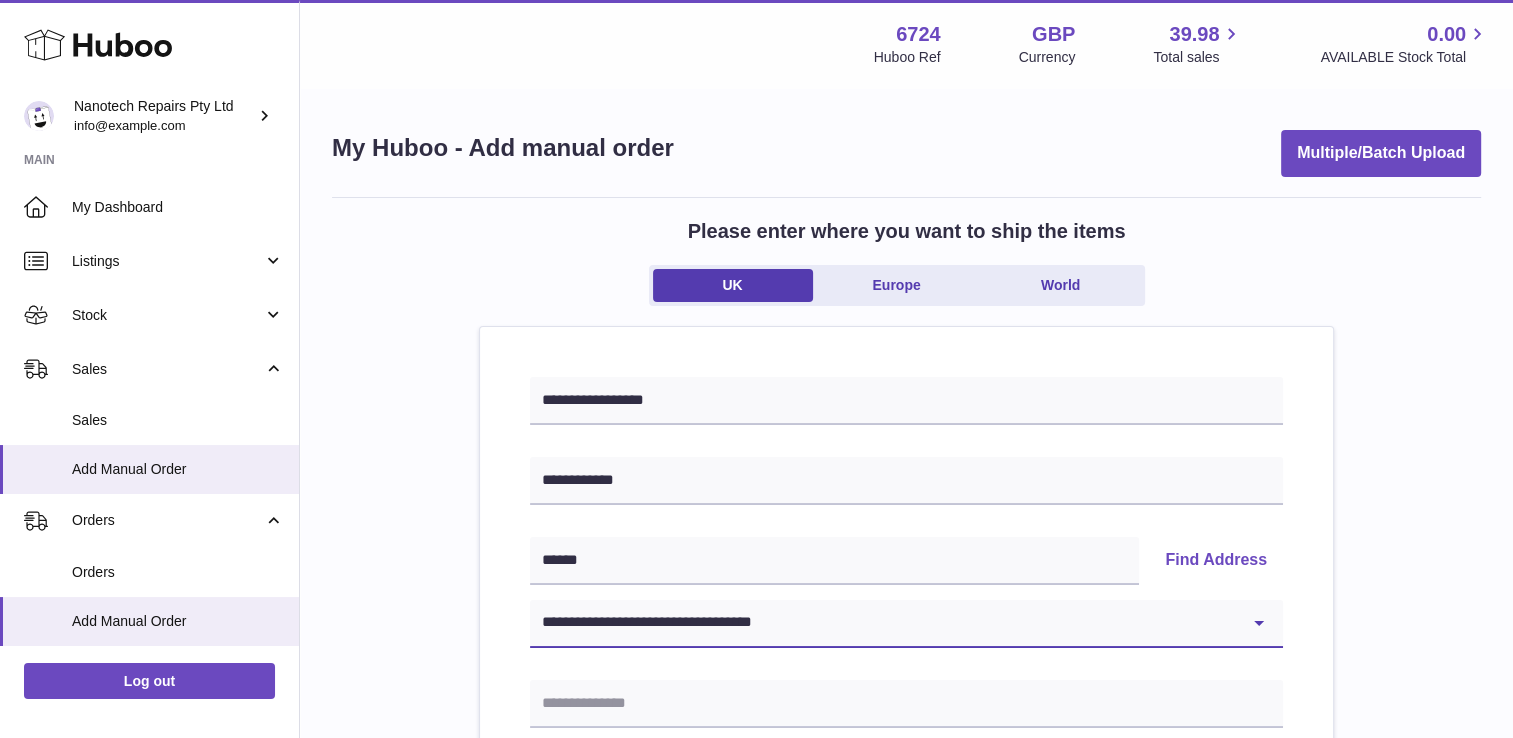click on "**********" at bounding box center (906, 624) 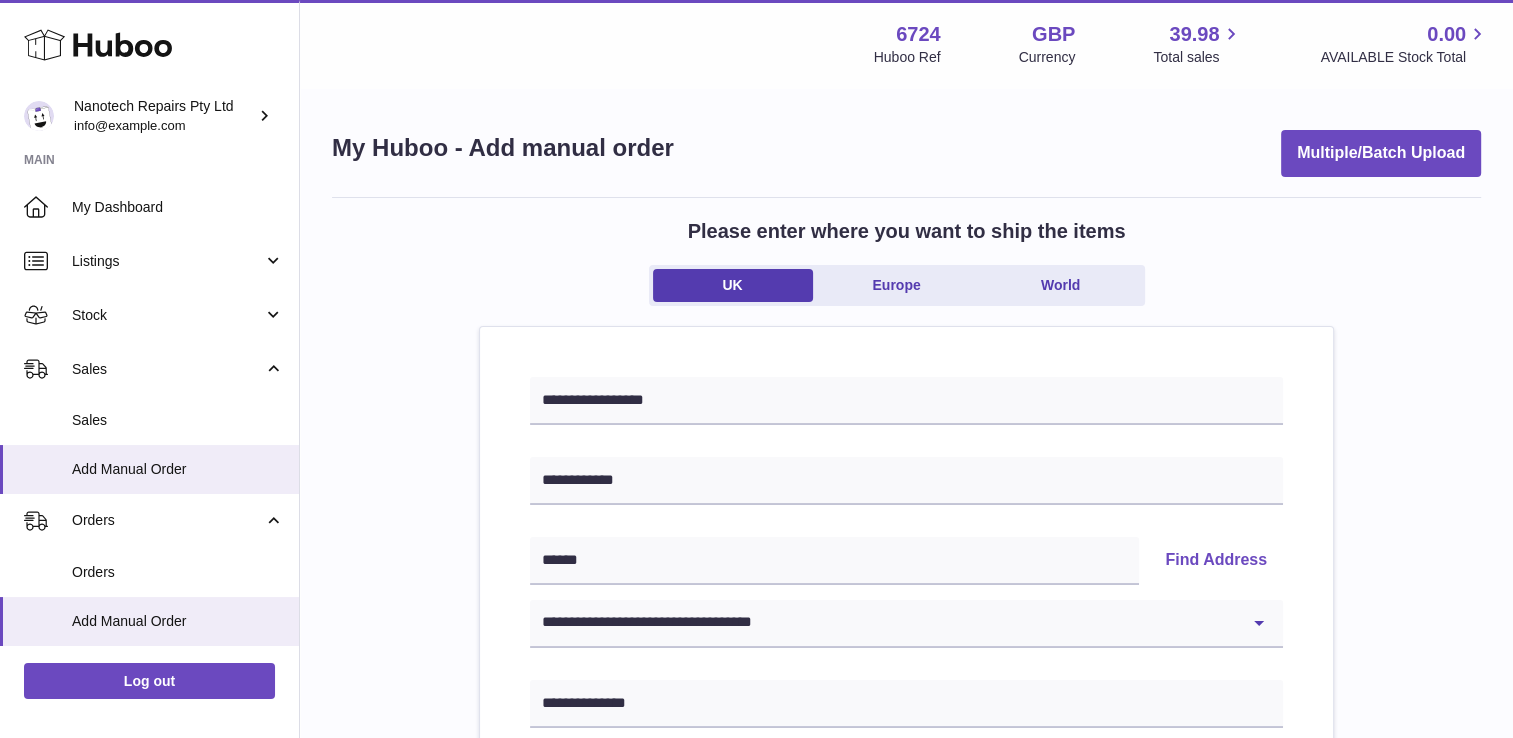 click on "**********" at bounding box center (906, 989) 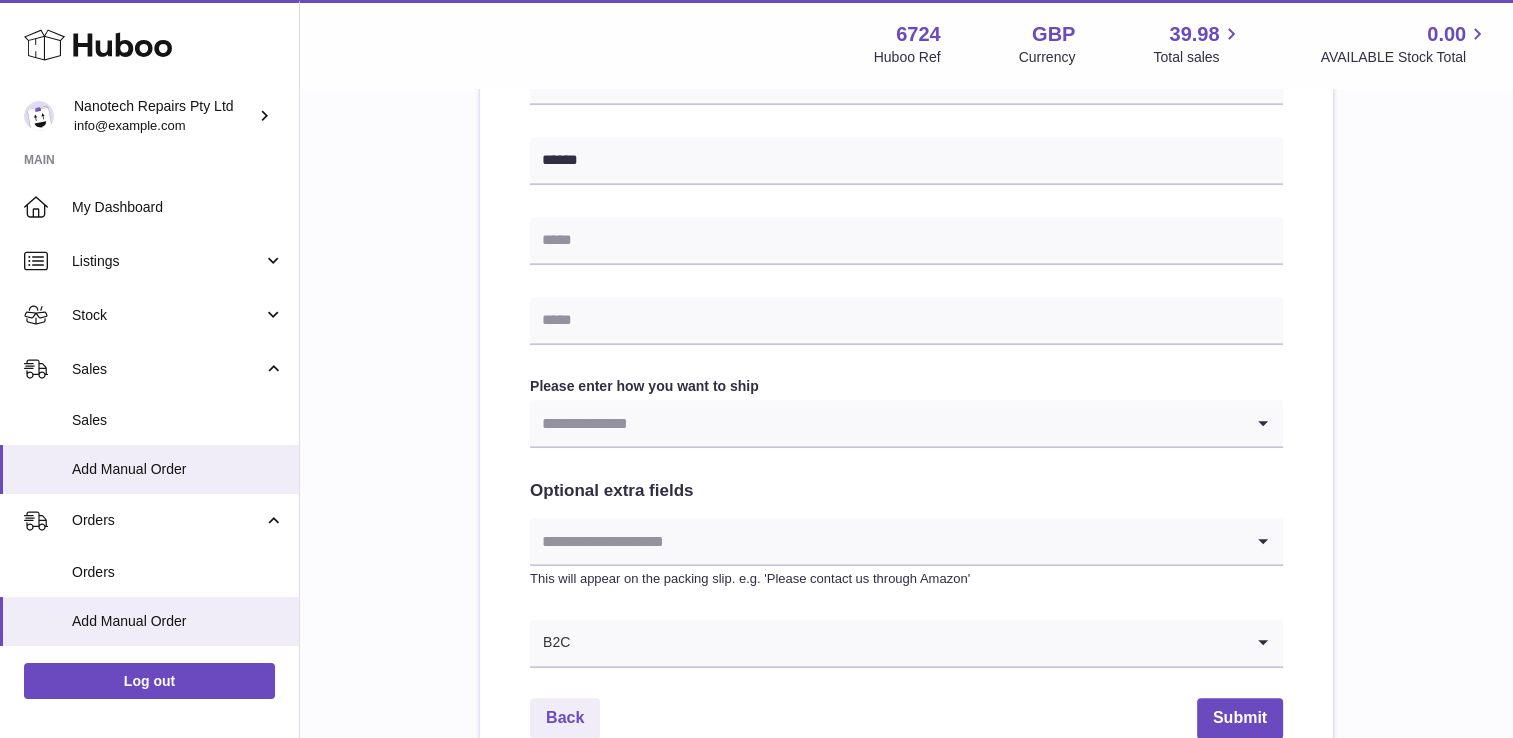 scroll, scrollTop: 1072, scrollLeft: 0, axis: vertical 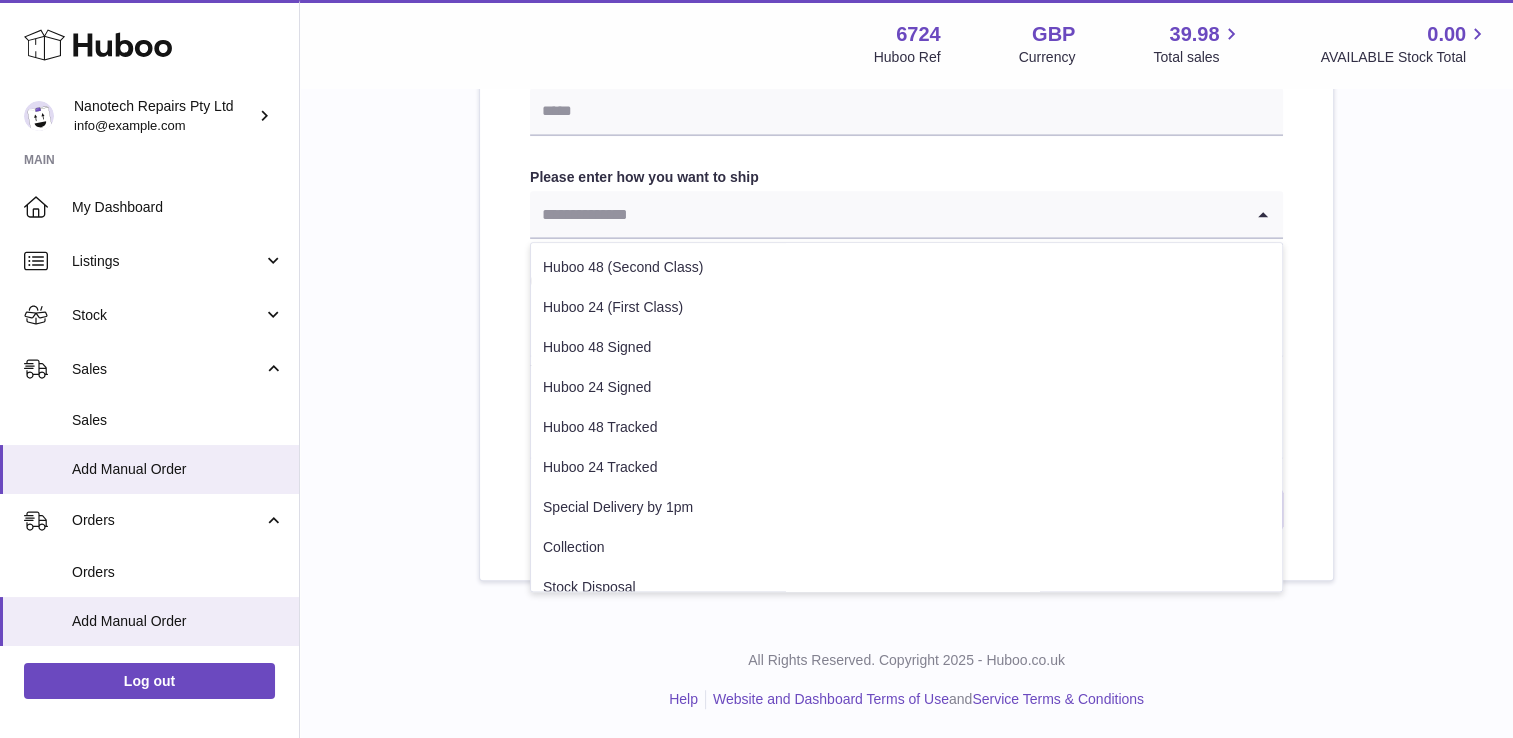 click at bounding box center [886, 214] 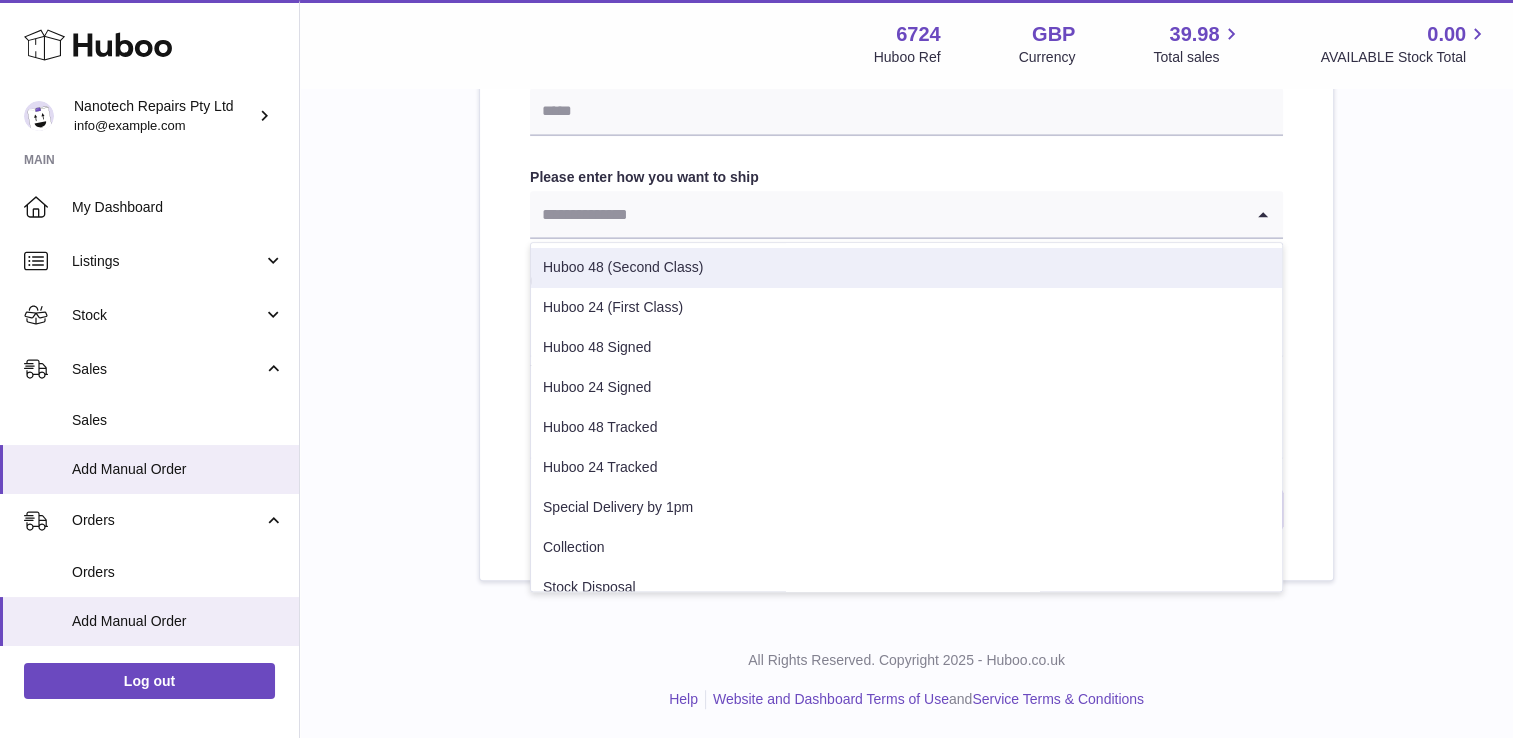 click on "Huboo 48 (Second Class)" at bounding box center (906, 268) 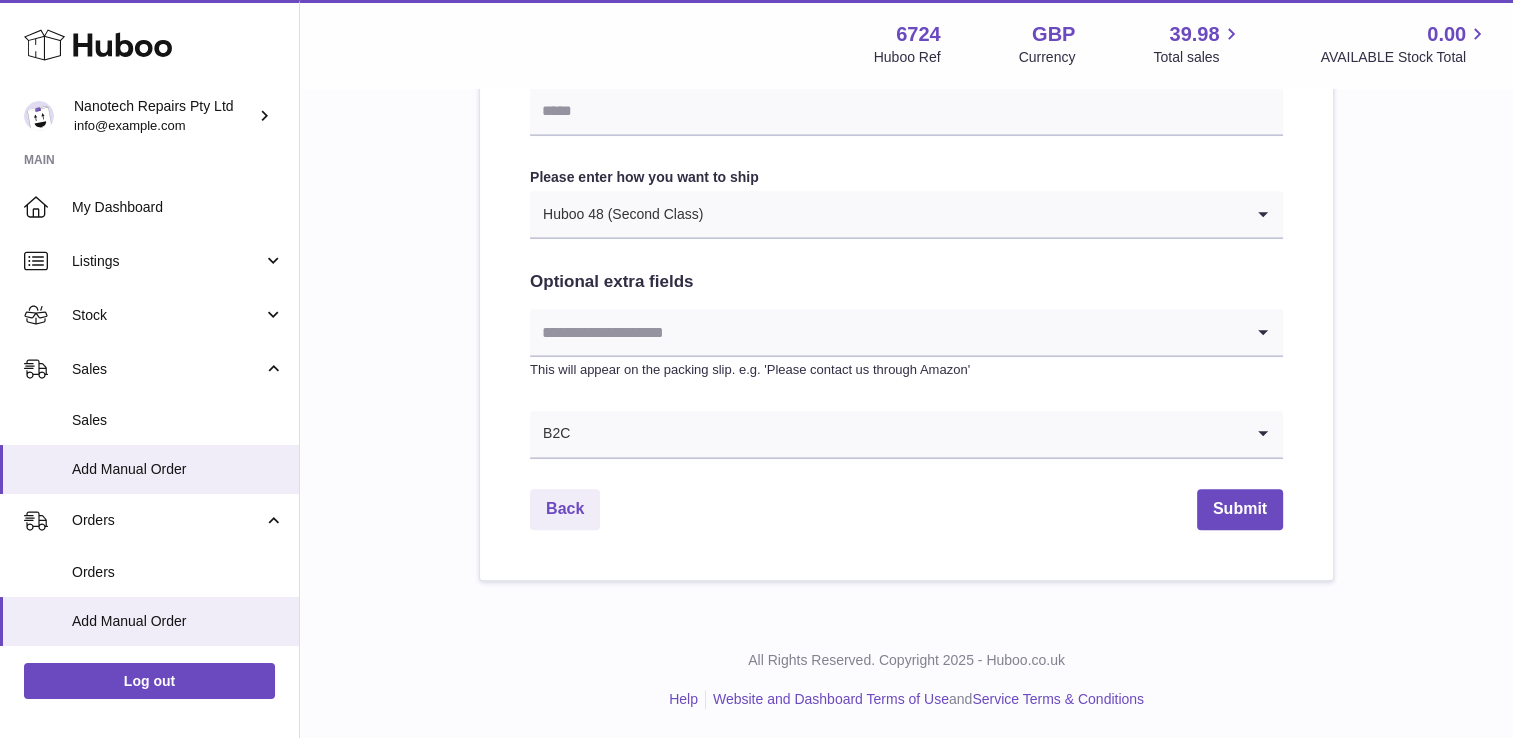 click at bounding box center (886, 332) 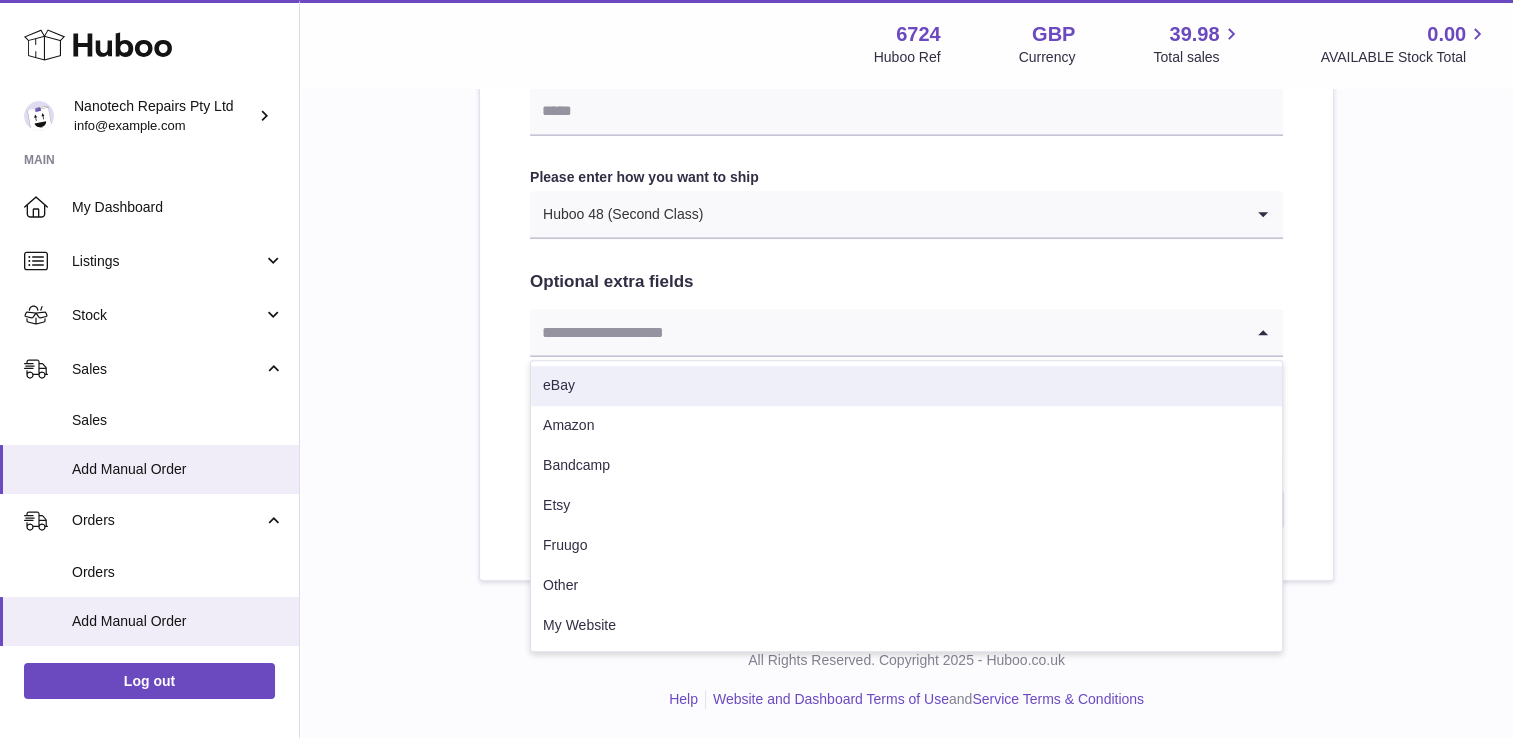 click on "eBay" at bounding box center (906, 386) 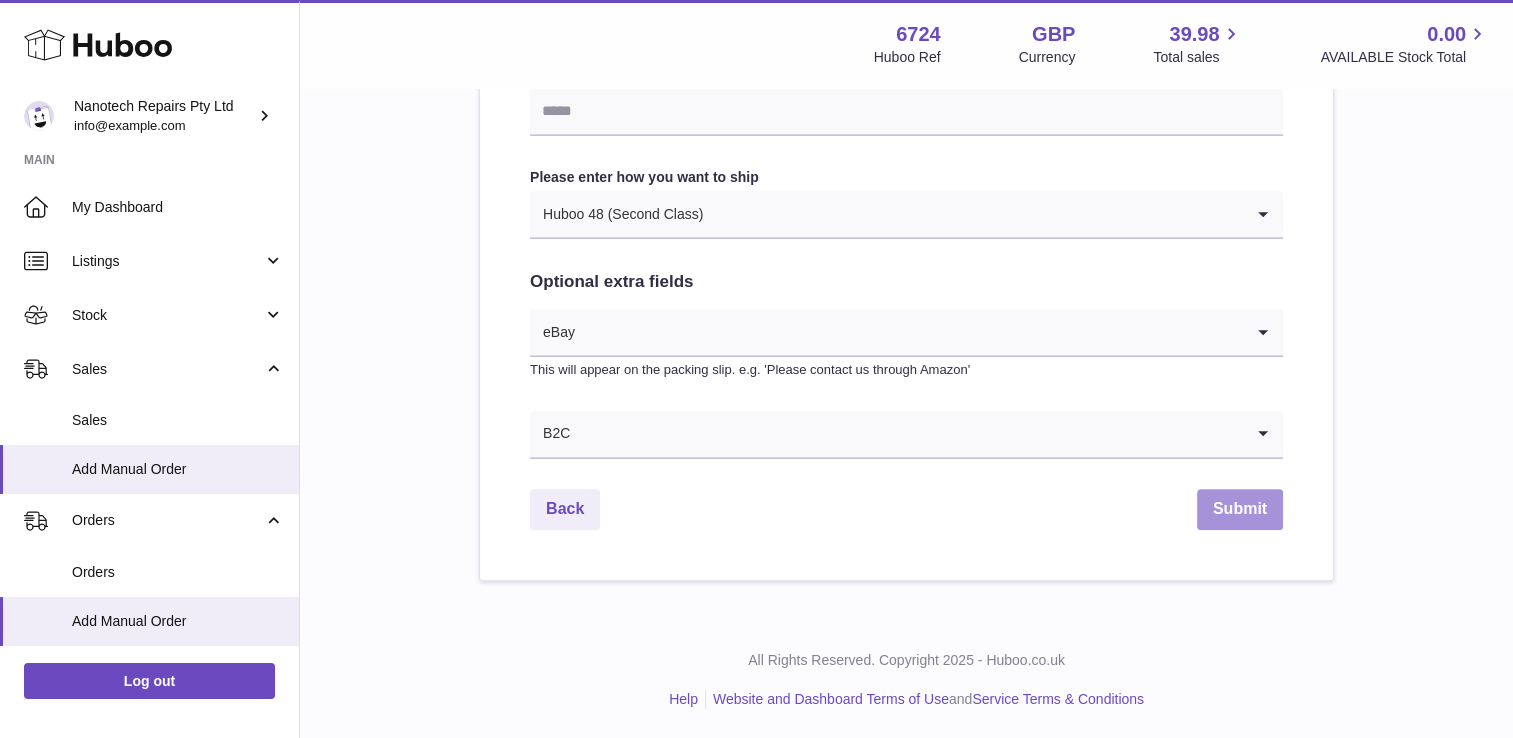 click on "Submit" at bounding box center (1240, 509) 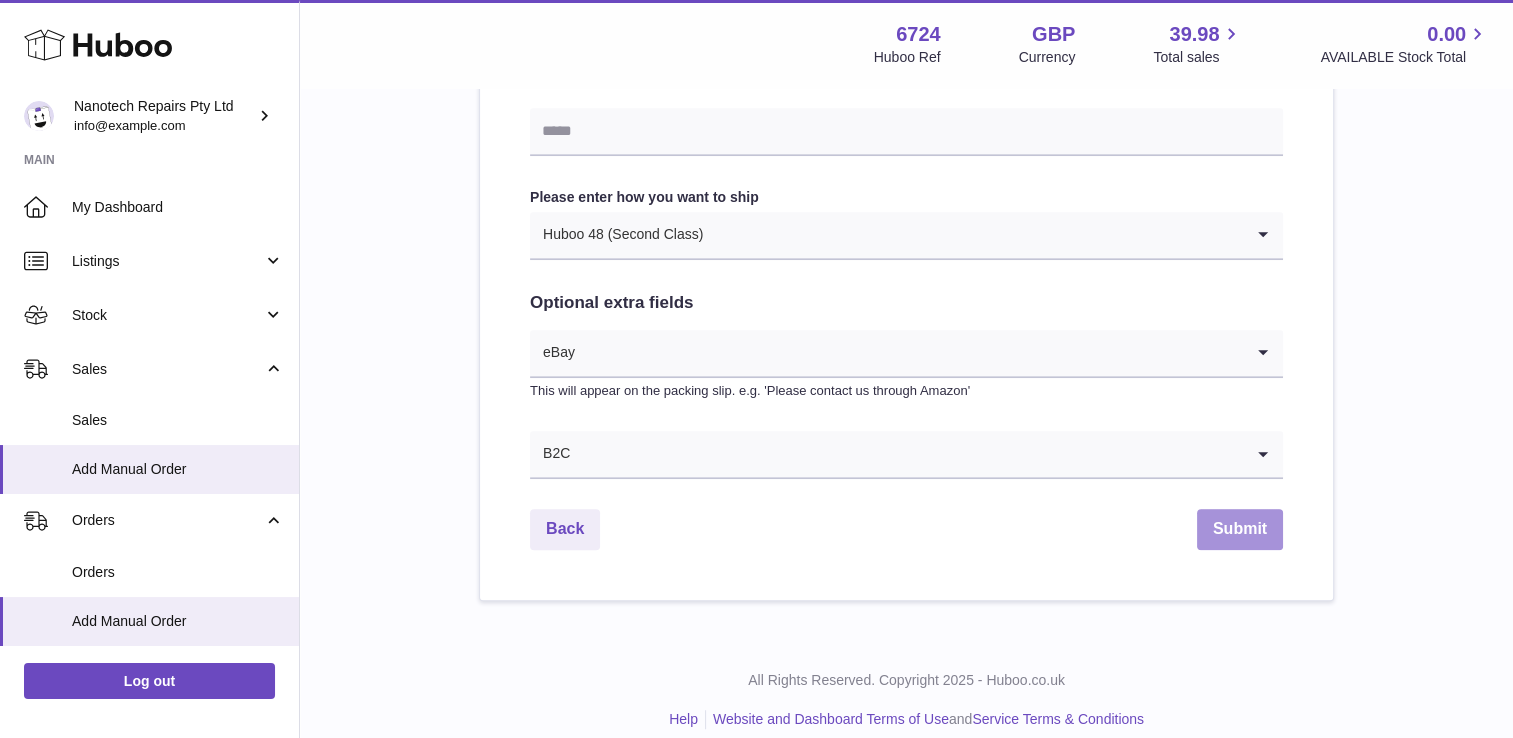 scroll, scrollTop: 1092, scrollLeft: 0, axis: vertical 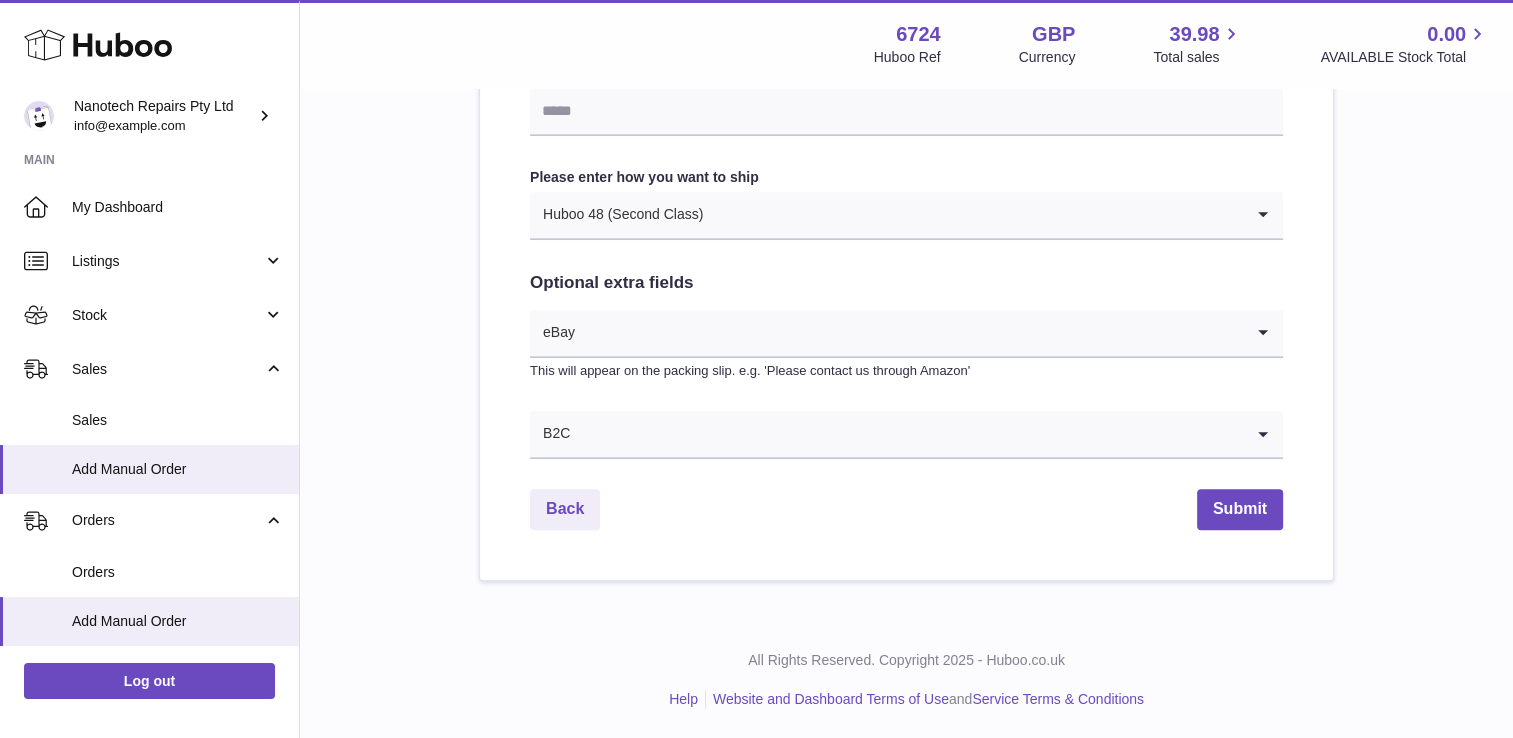 click on "**********" at bounding box center [906, -93] 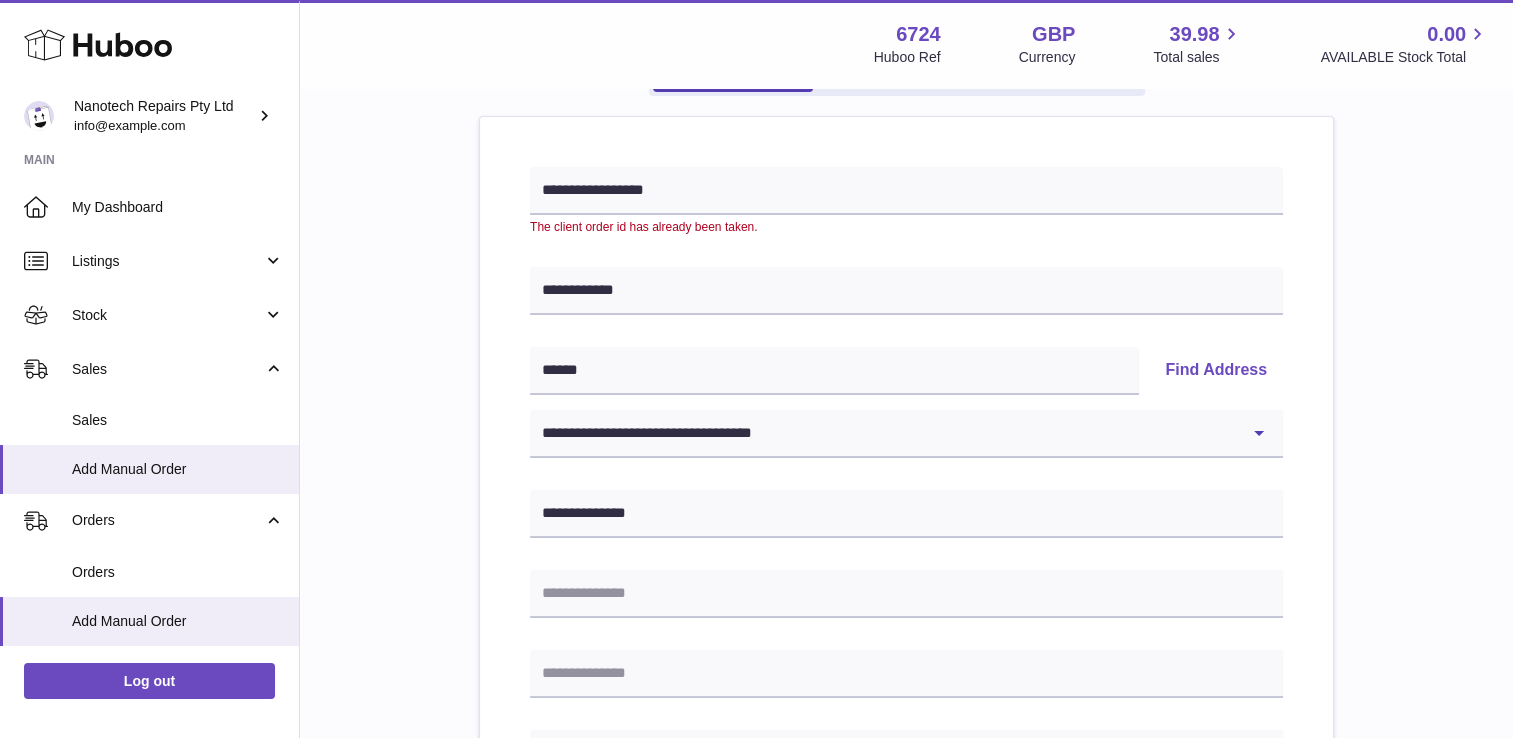 scroll, scrollTop: 132, scrollLeft: 0, axis: vertical 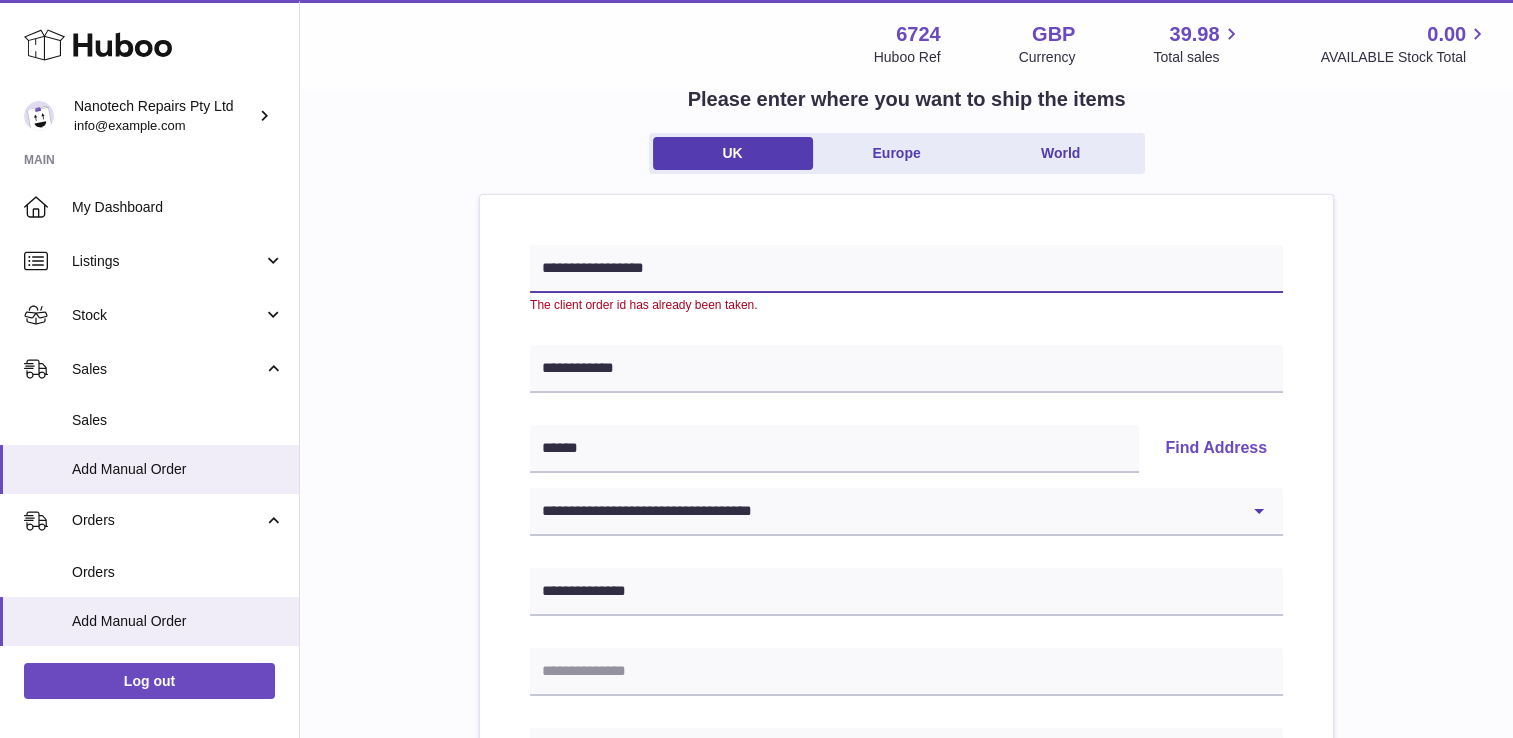 click on "**********" at bounding box center (906, 269) 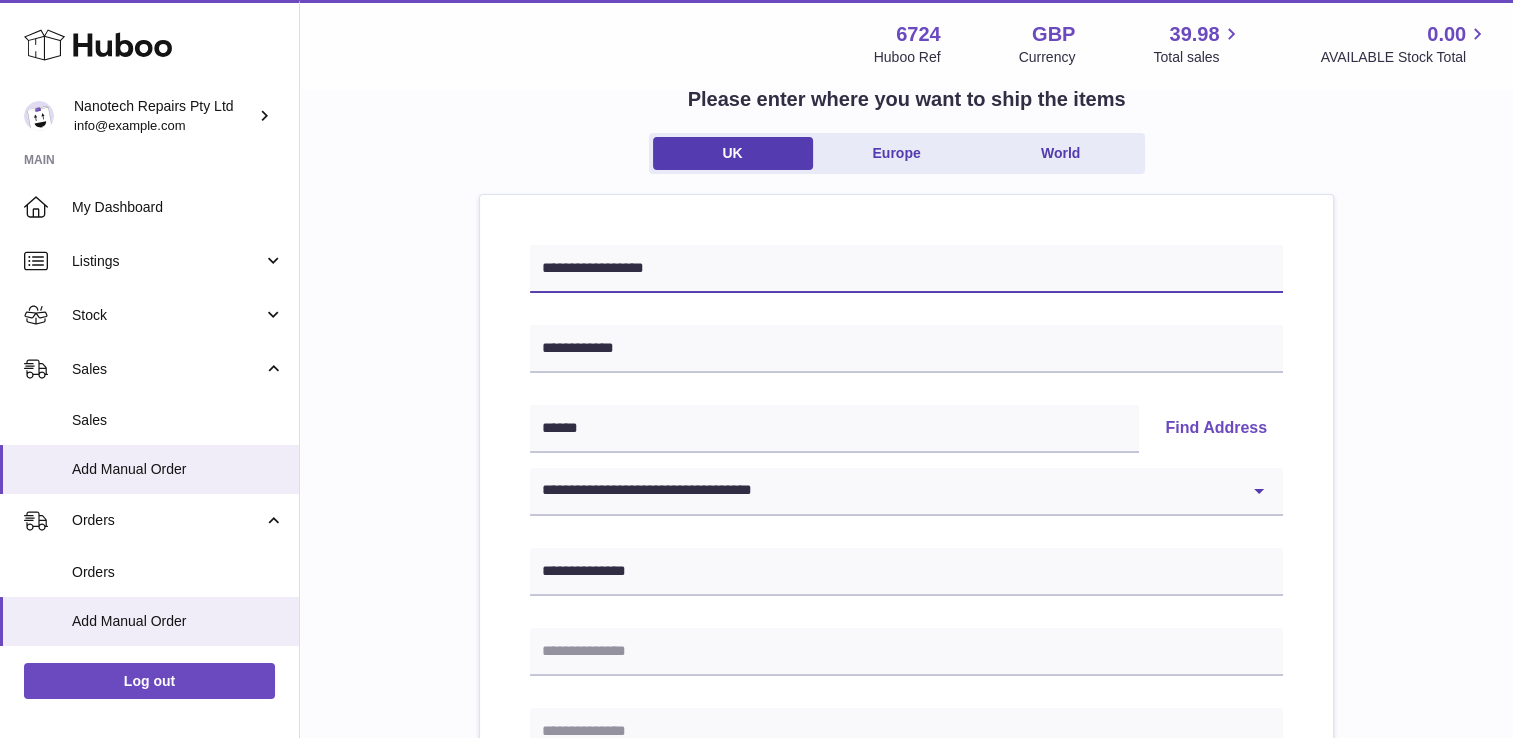 type on "**********" 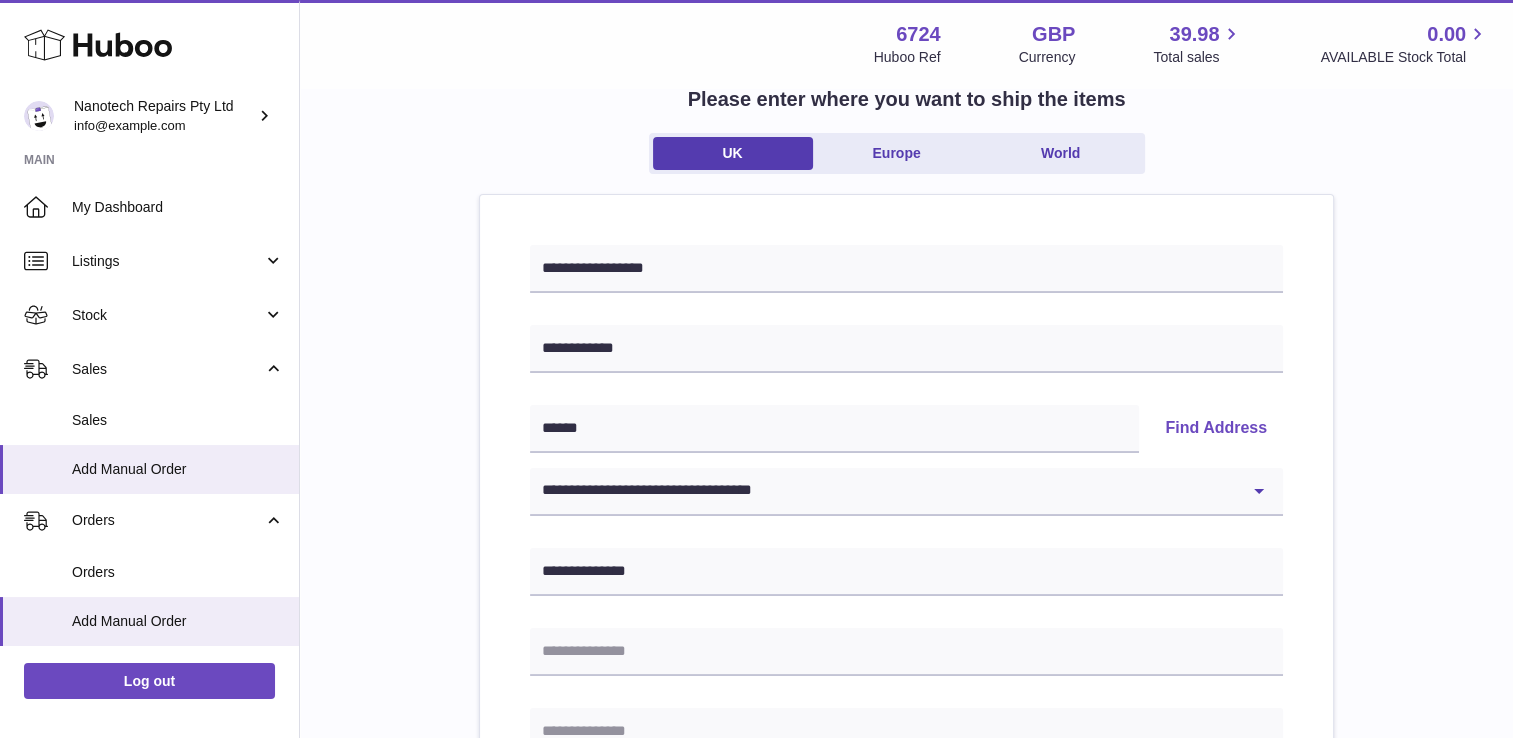 click on "**********" at bounding box center [906, 857] 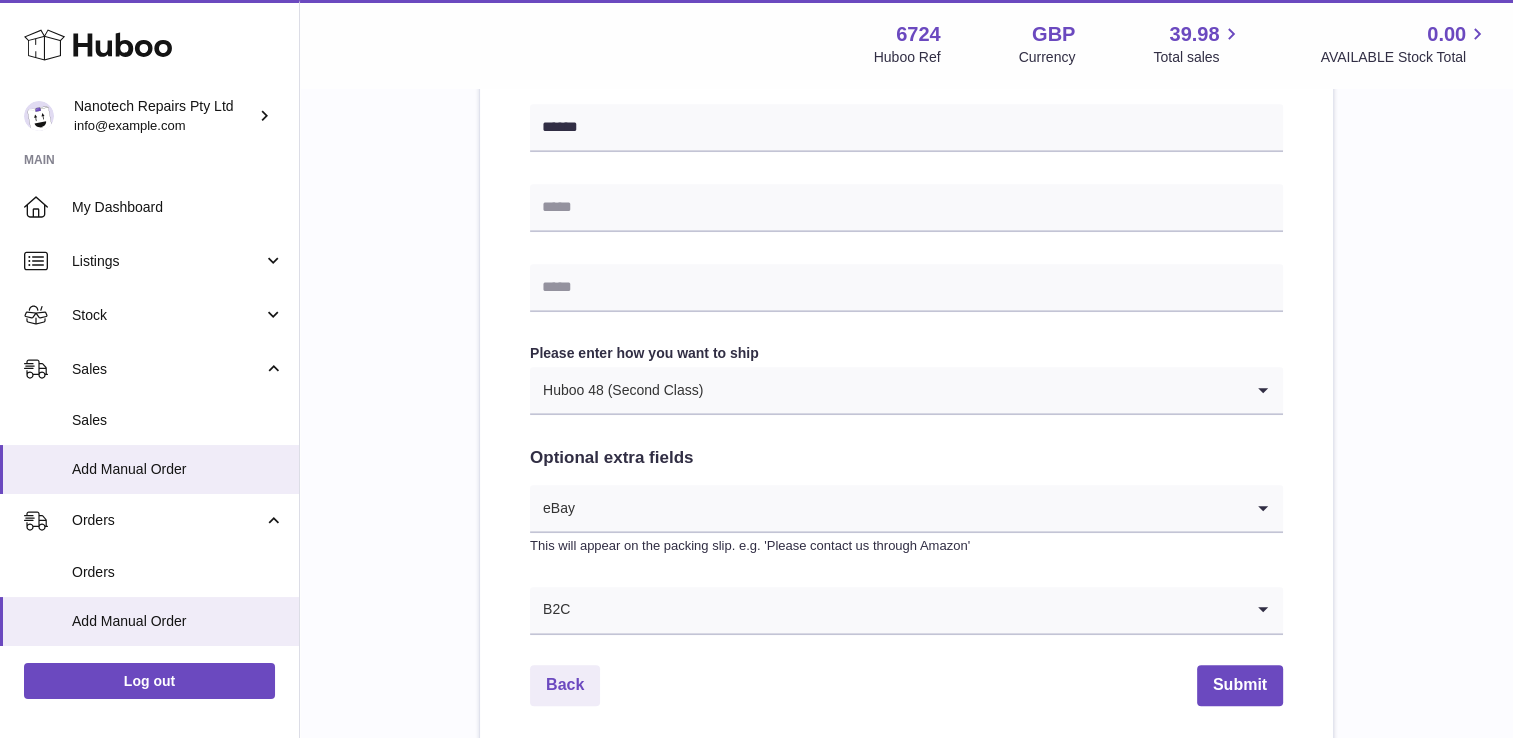 scroll, scrollTop: 1072, scrollLeft: 0, axis: vertical 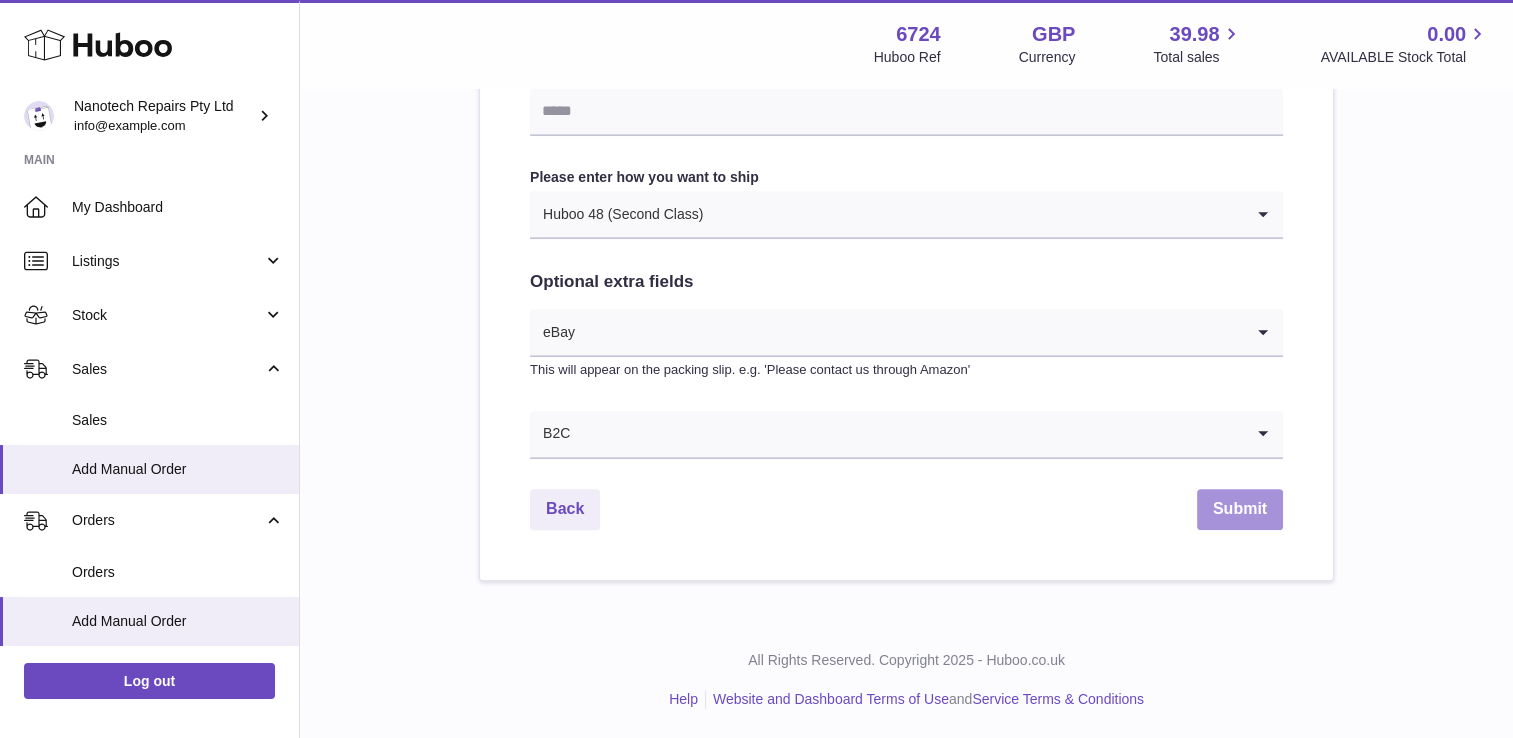click on "Submit" at bounding box center [1240, 509] 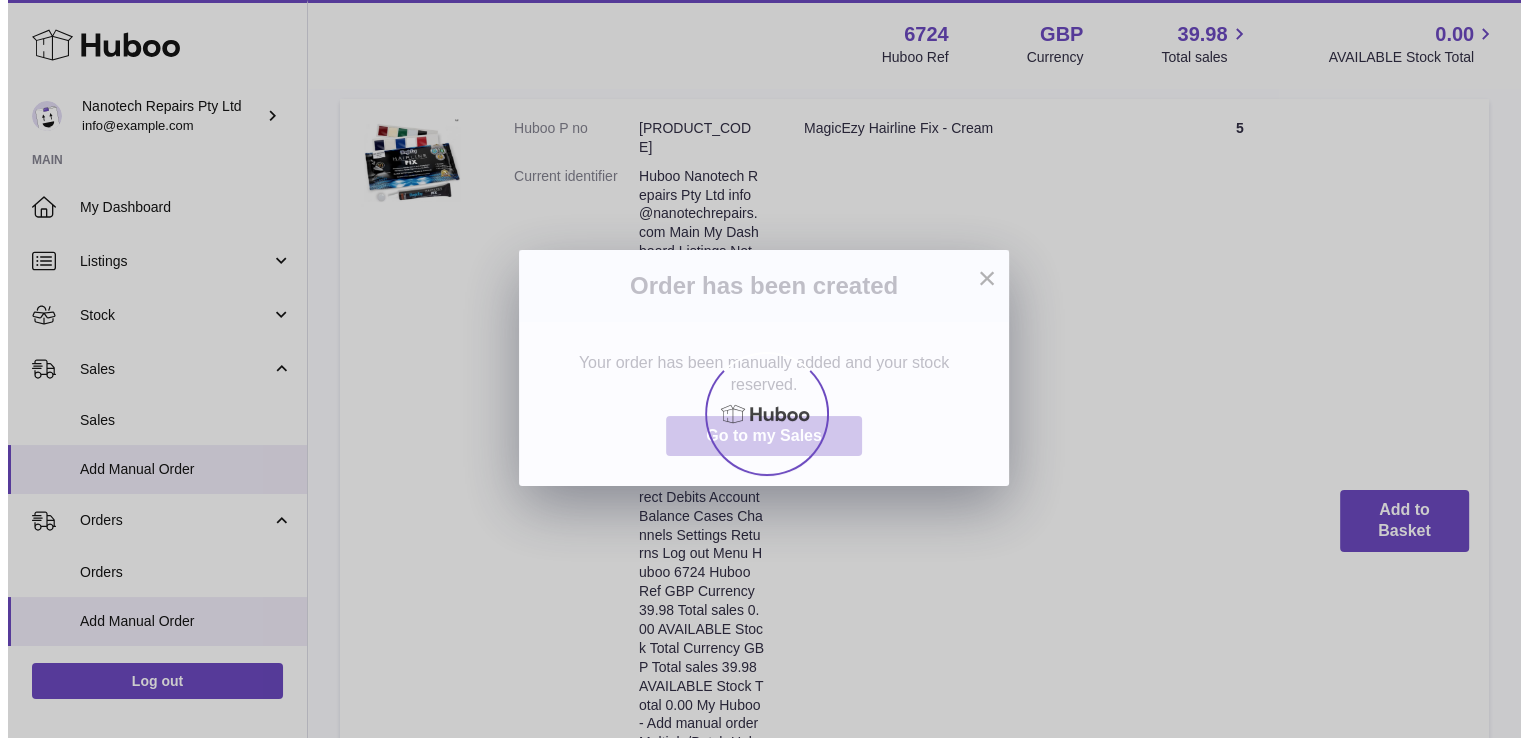 scroll, scrollTop: 0, scrollLeft: 0, axis: both 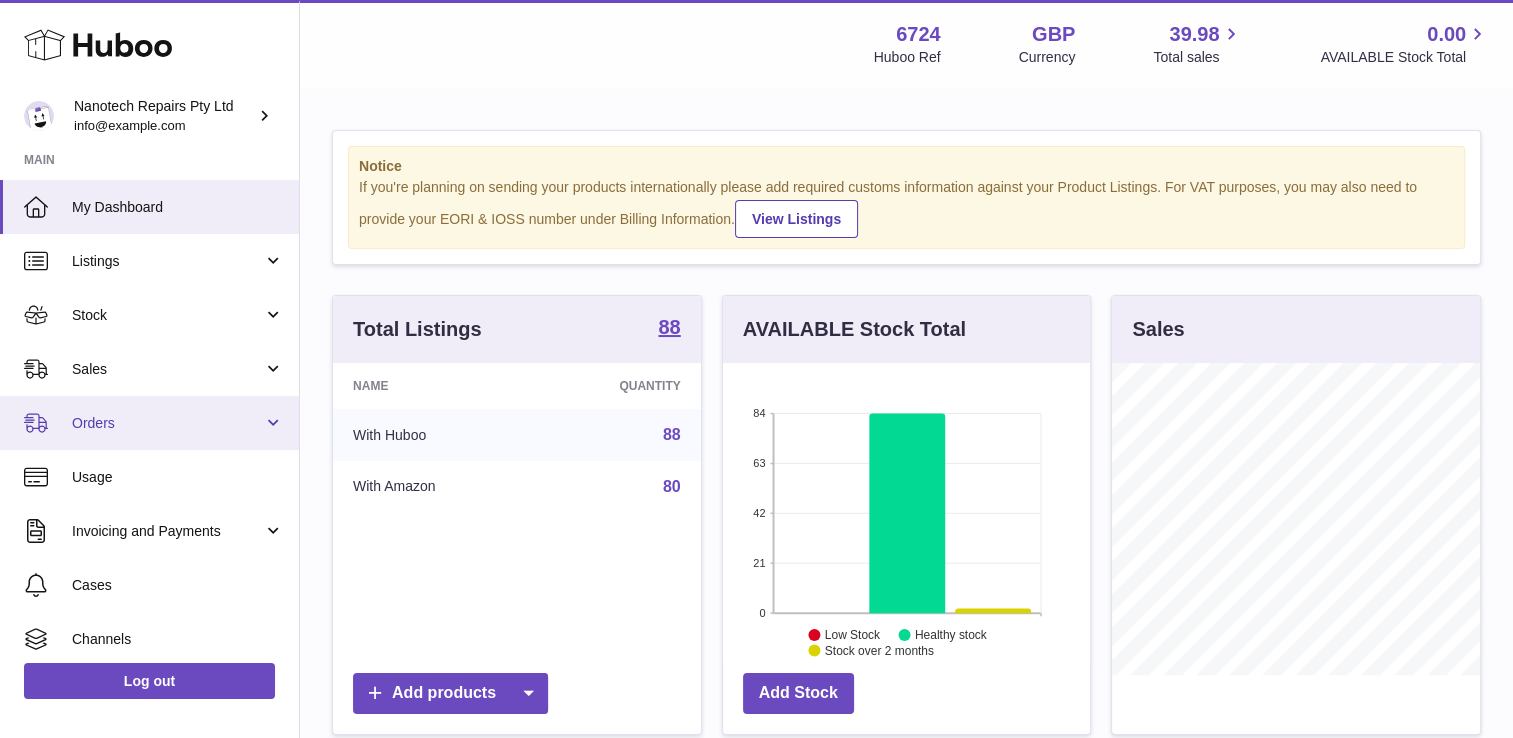 click on "Orders" at bounding box center [149, 423] 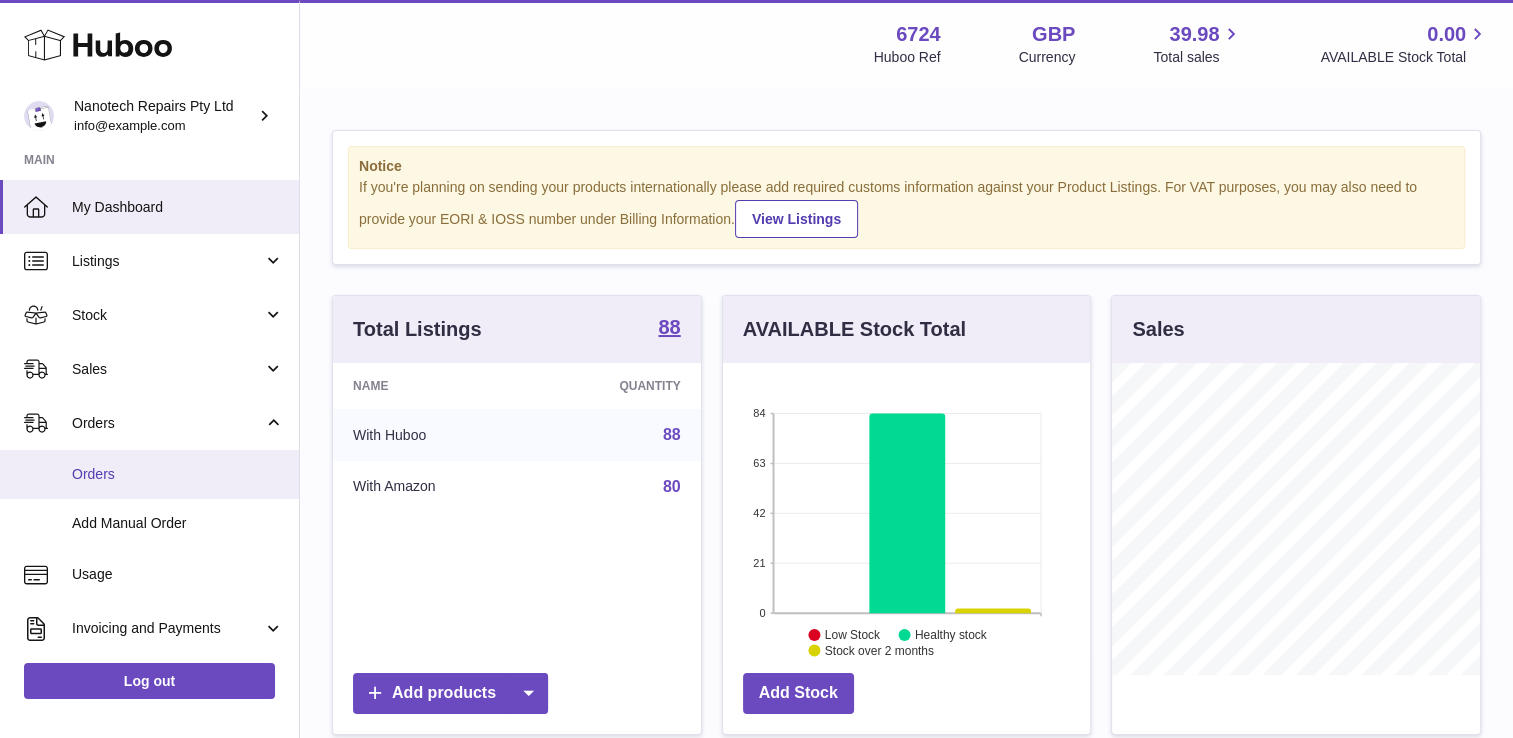 click on "Orders" at bounding box center [178, 474] 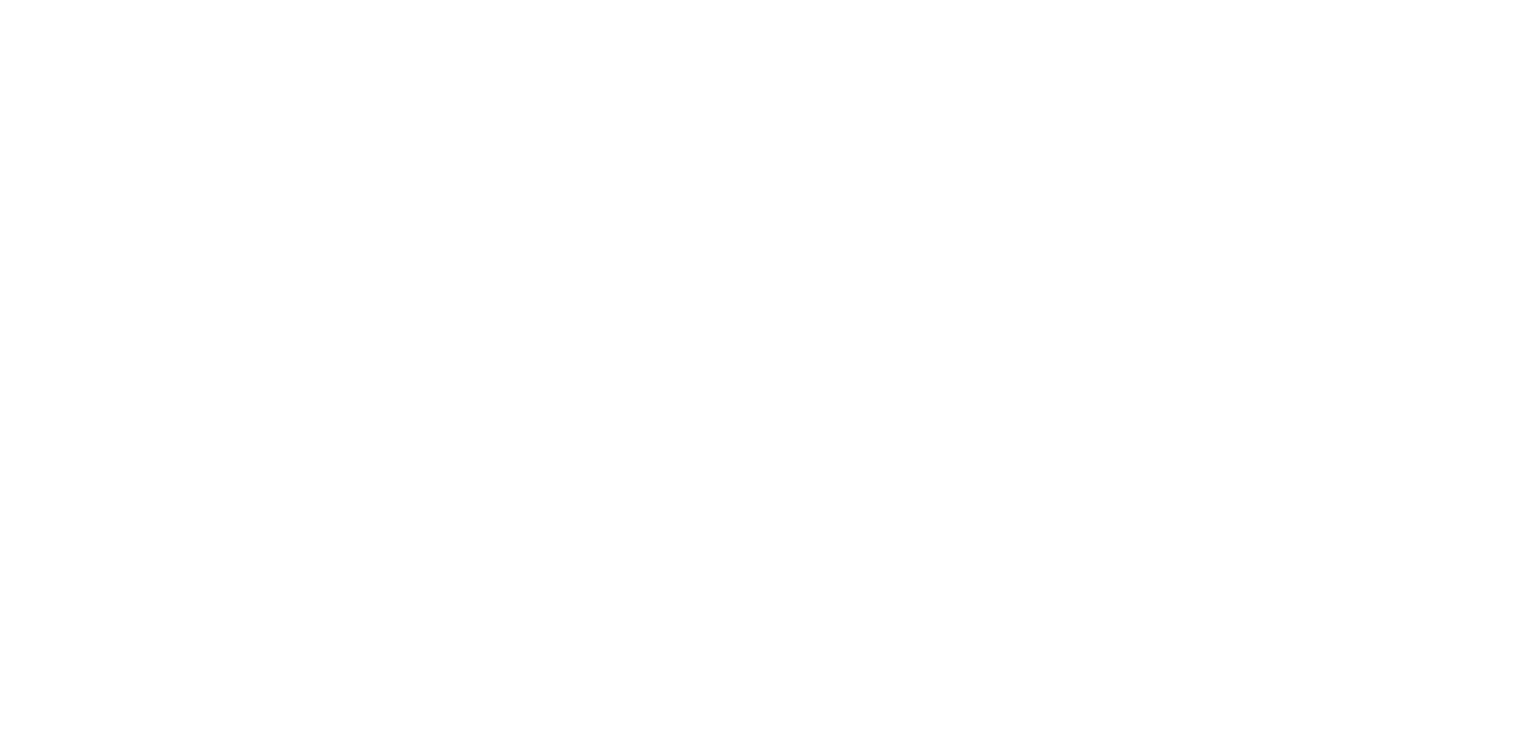 scroll, scrollTop: 0, scrollLeft: 0, axis: both 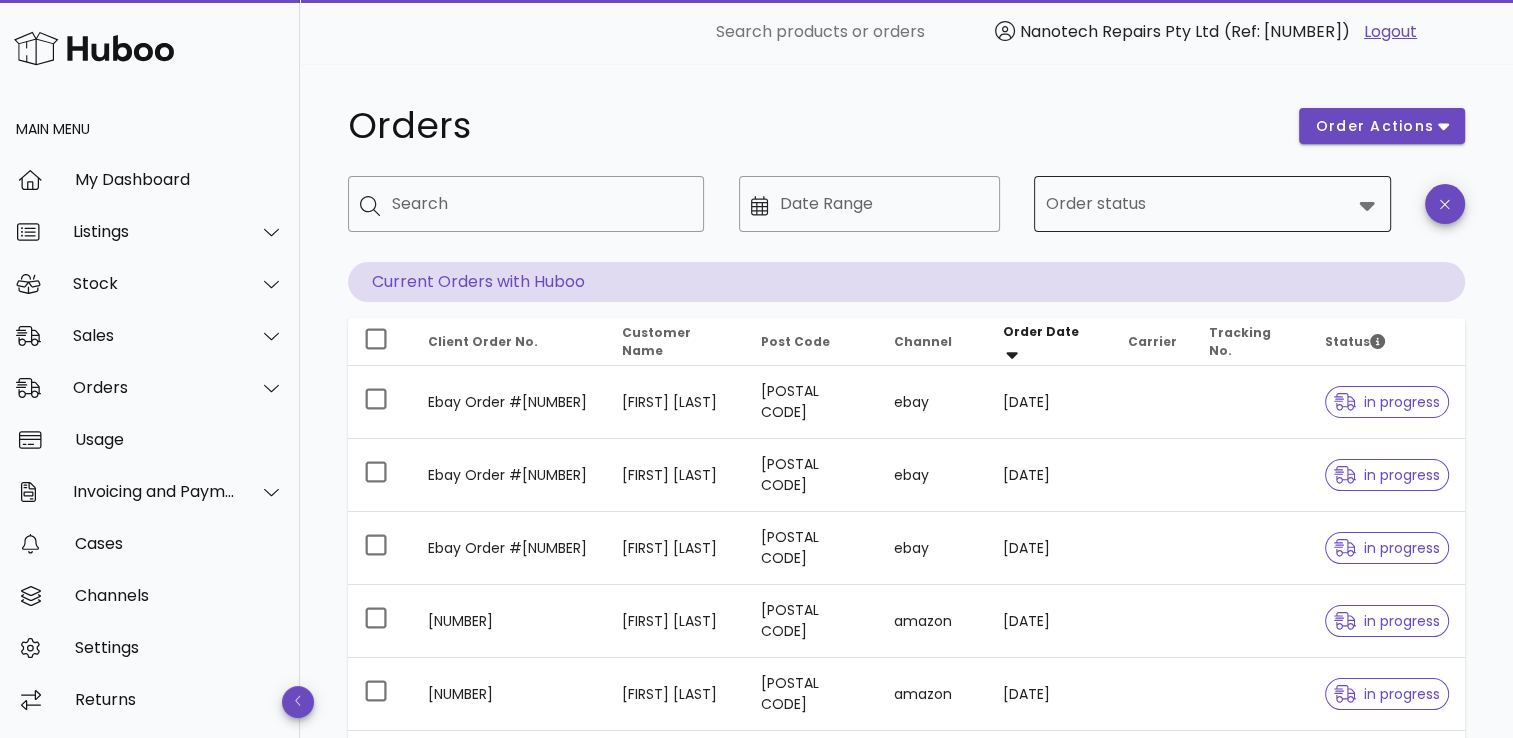 click on "Order status" at bounding box center [1198, 204] 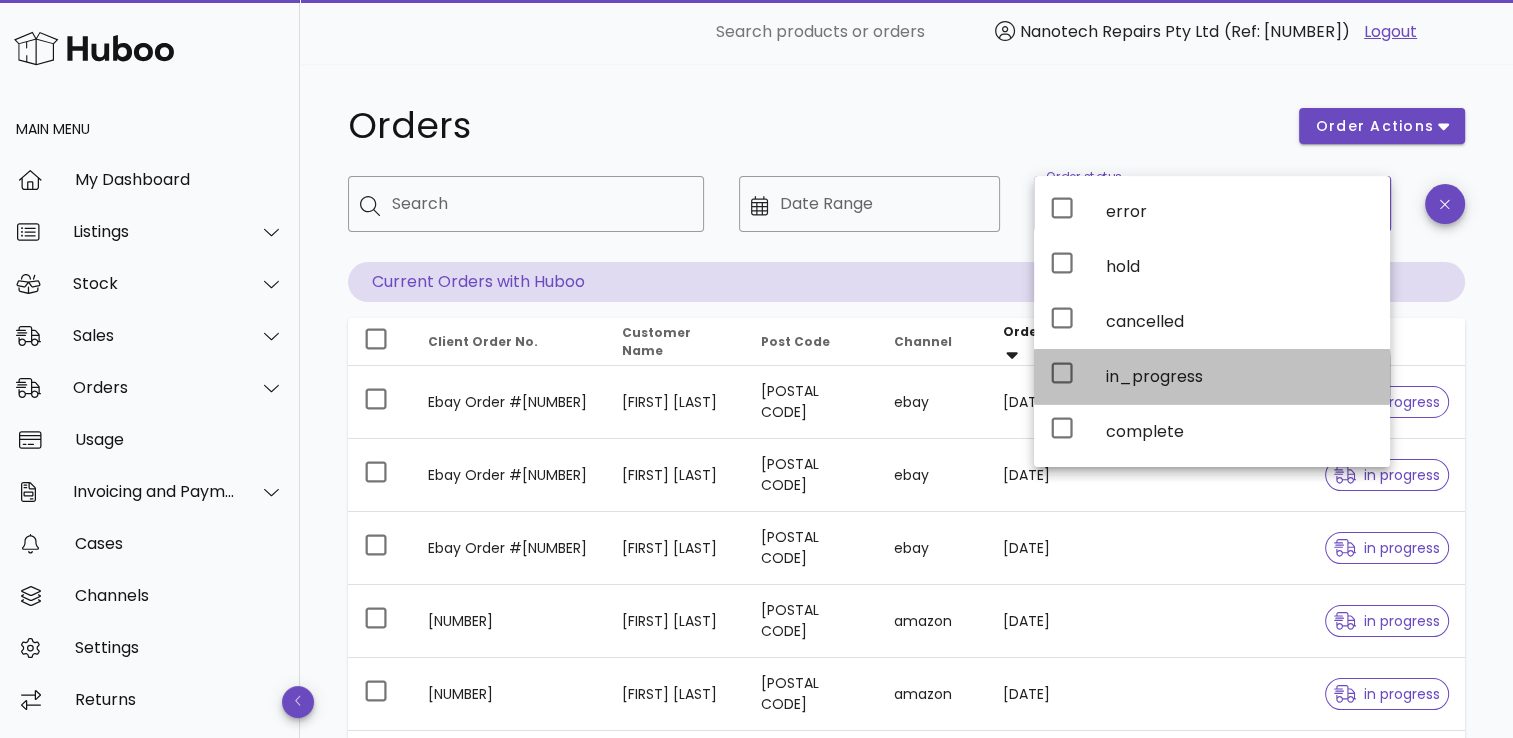 click on "in_progress" at bounding box center (1240, 376) 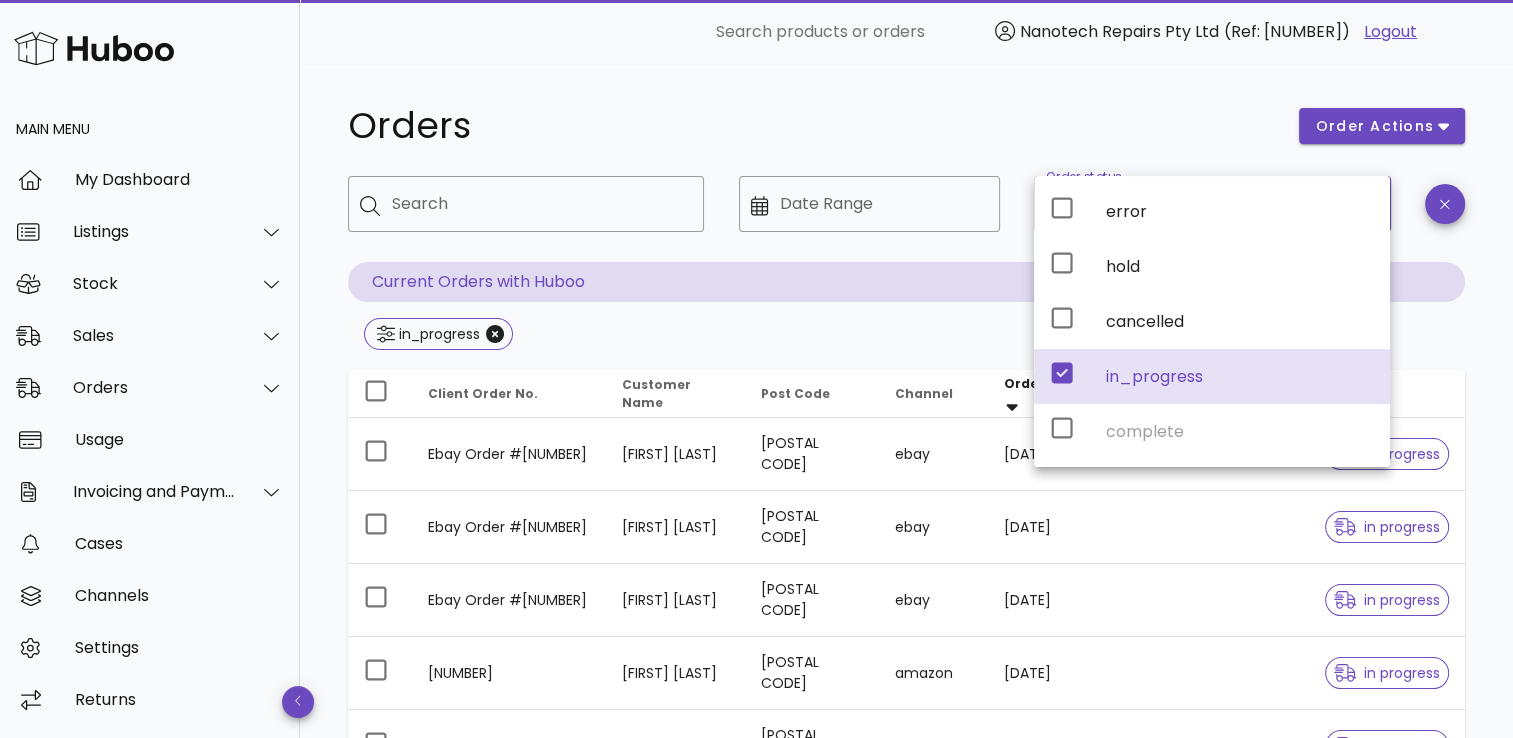 click on "in_progress" at bounding box center [906, 336] 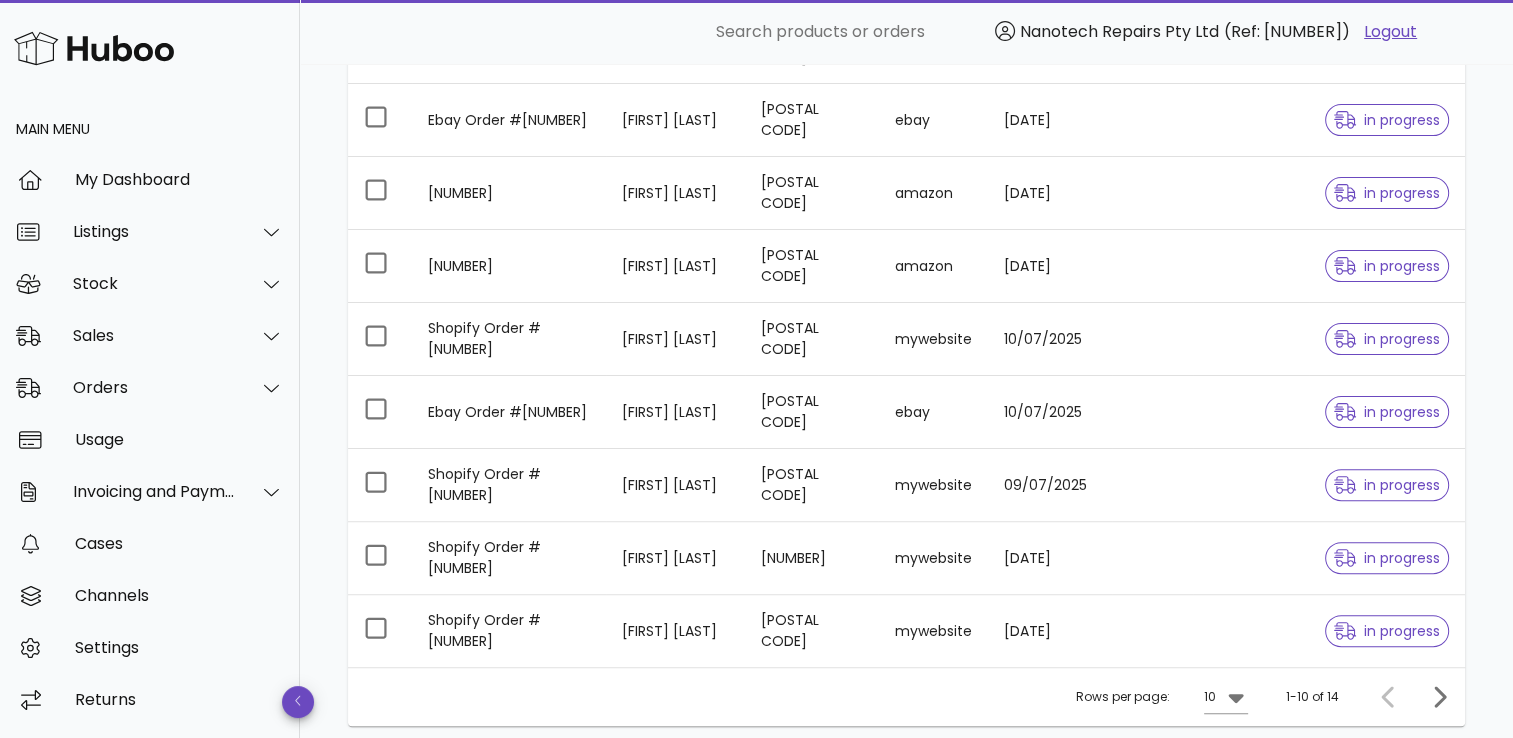 scroll, scrollTop: 520, scrollLeft: 0, axis: vertical 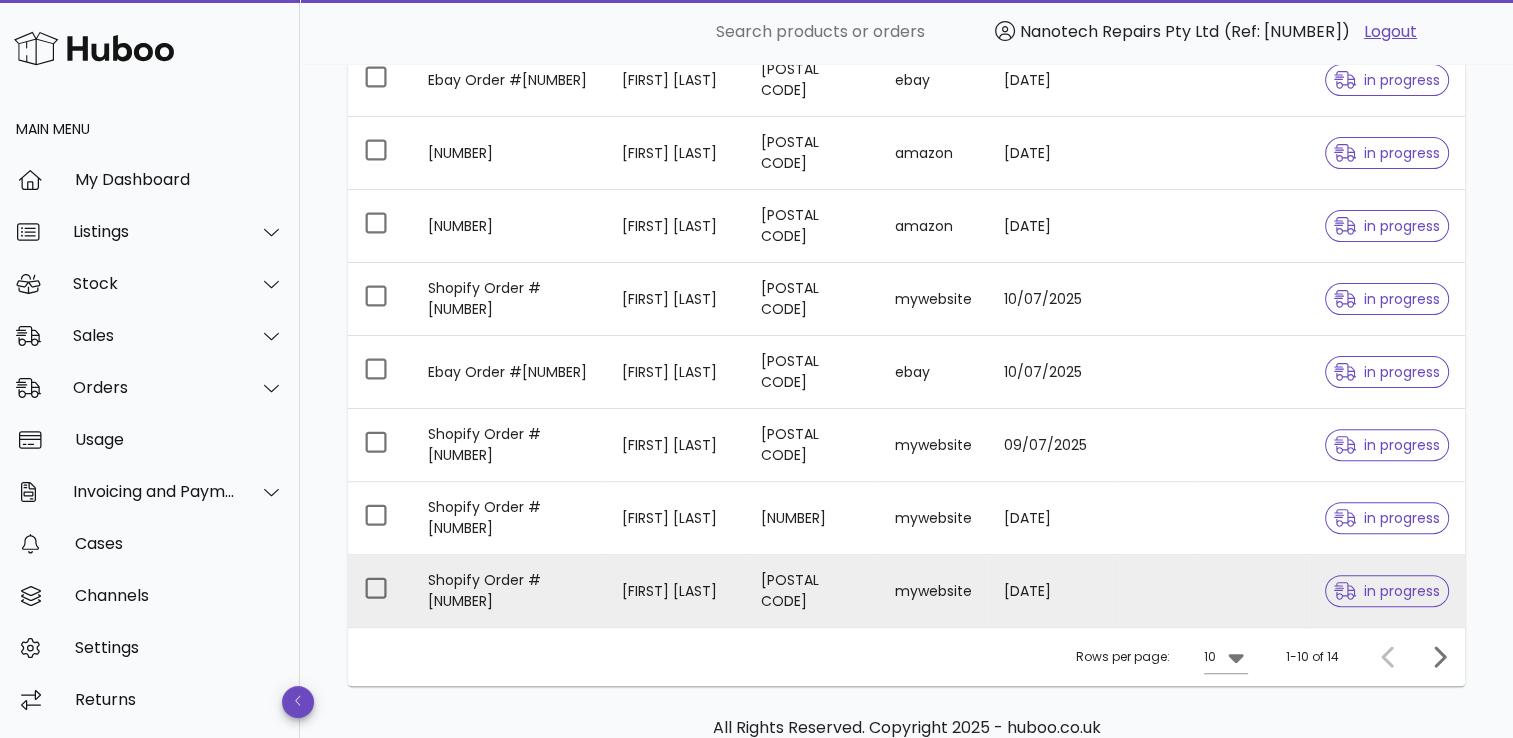 click on "Shopify Order #[NUMBER]" at bounding box center [509, 591] 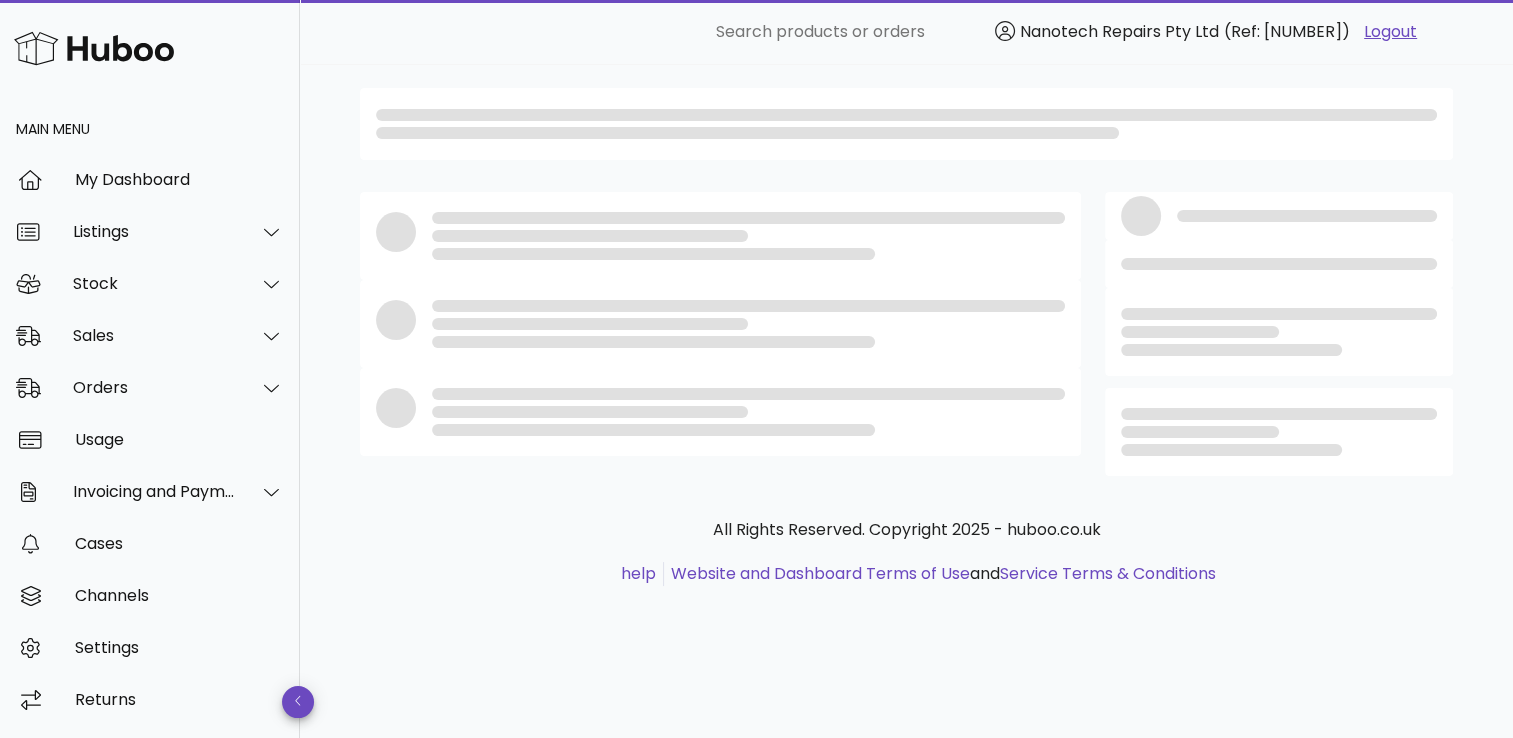 scroll, scrollTop: 0, scrollLeft: 0, axis: both 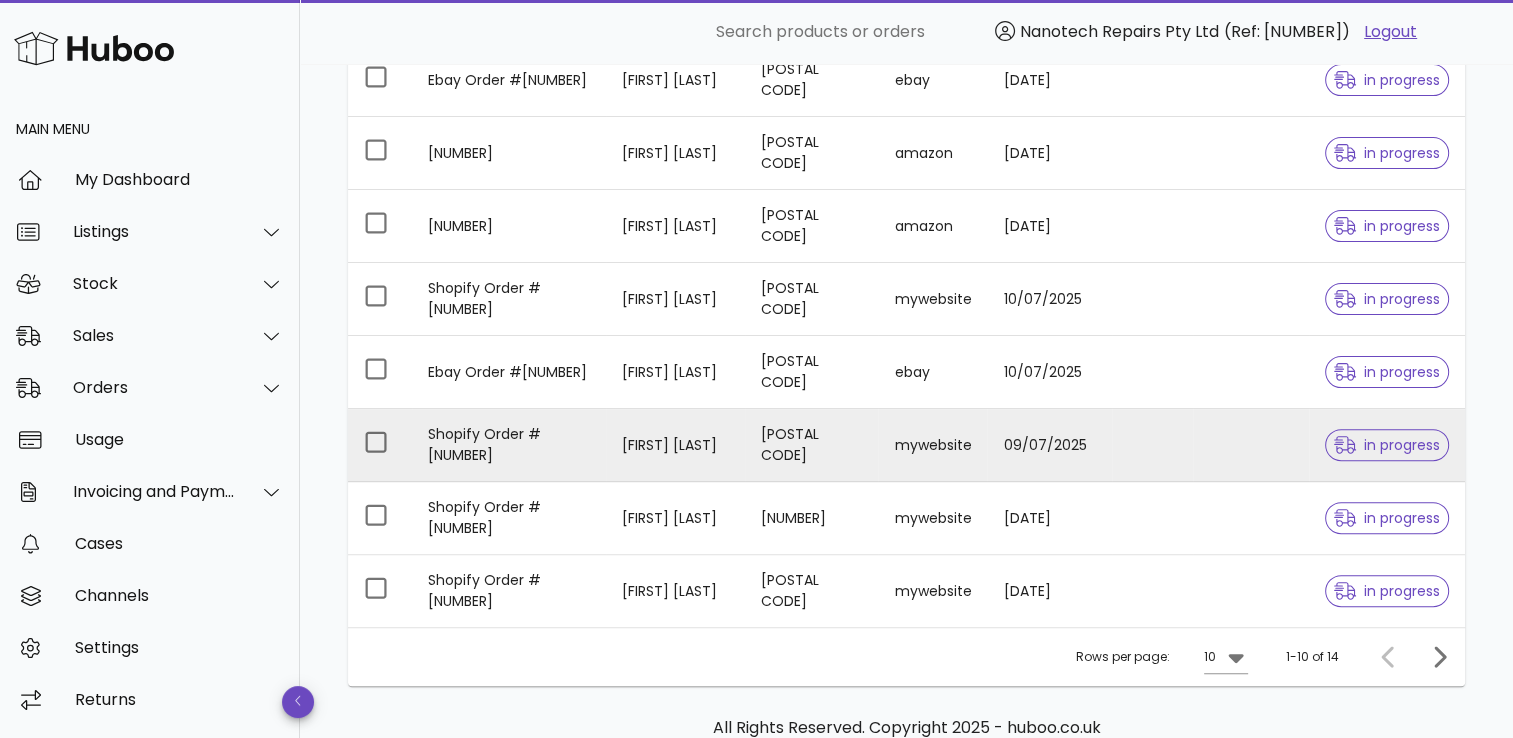 click on "[FIRST] [LAST]" at bounding box center [675, 445] 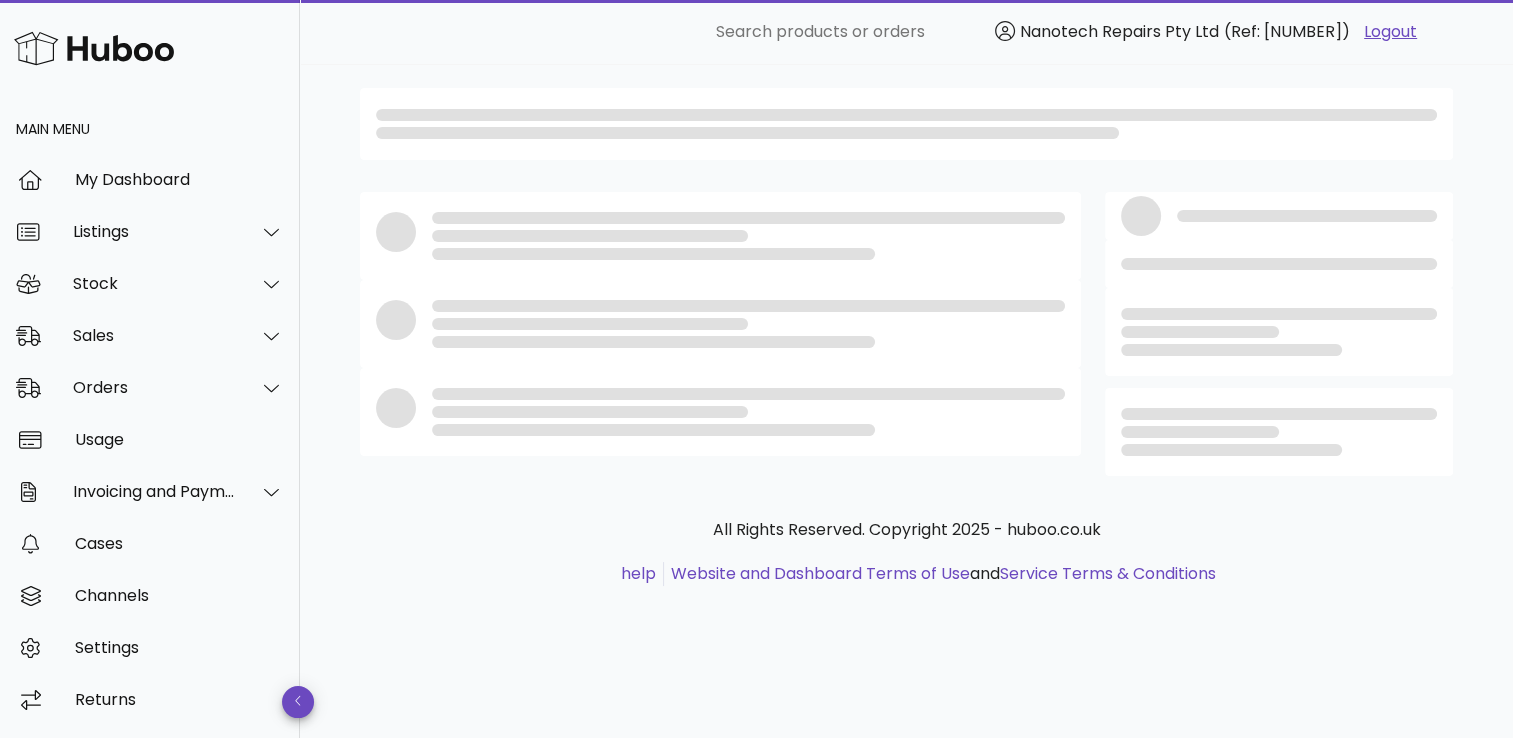 scroll, scrollTop: 0, scrollLeft: 0, axis: both 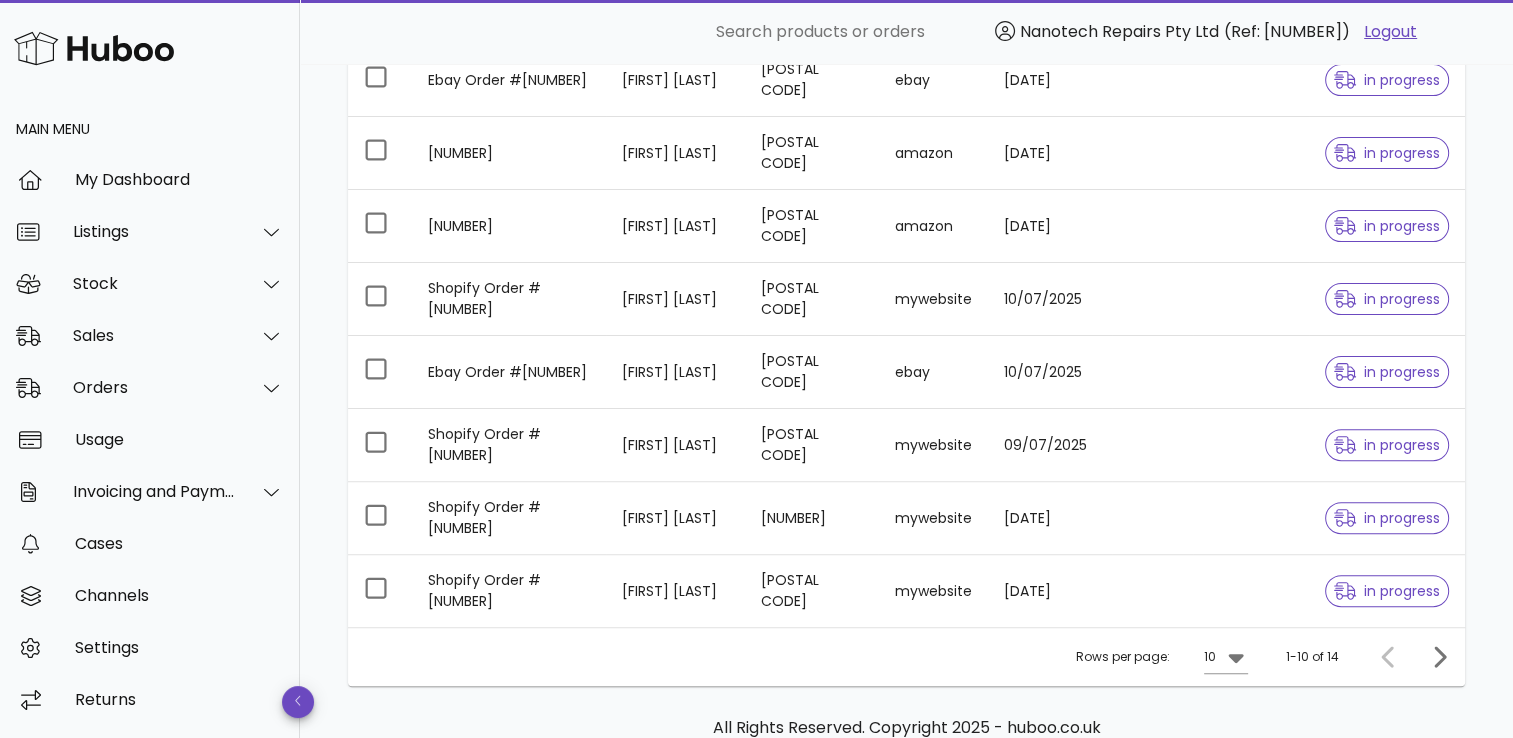 click at bounding box center [94, 48] 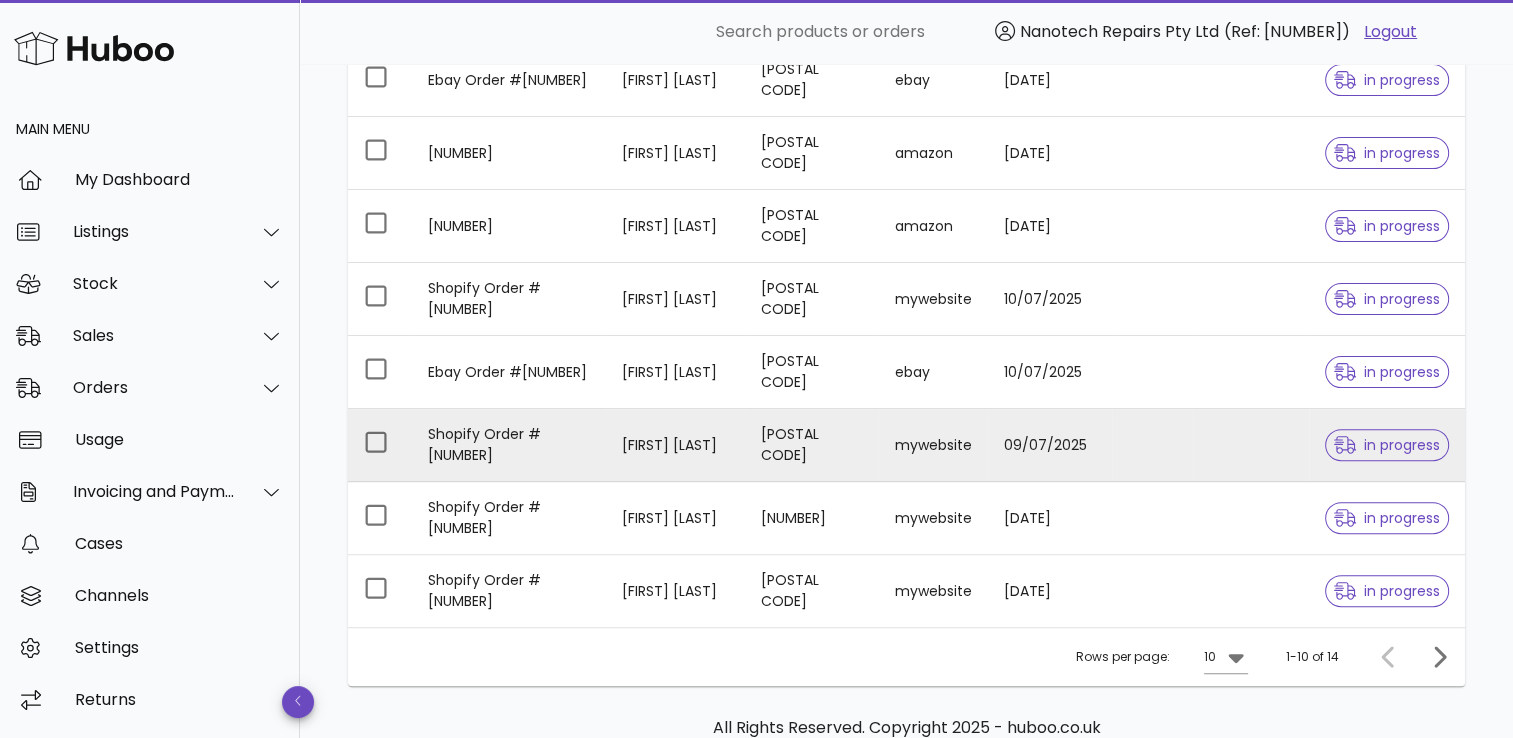 click on "Shopify Order #2788a" at bounding box center [509, 445] 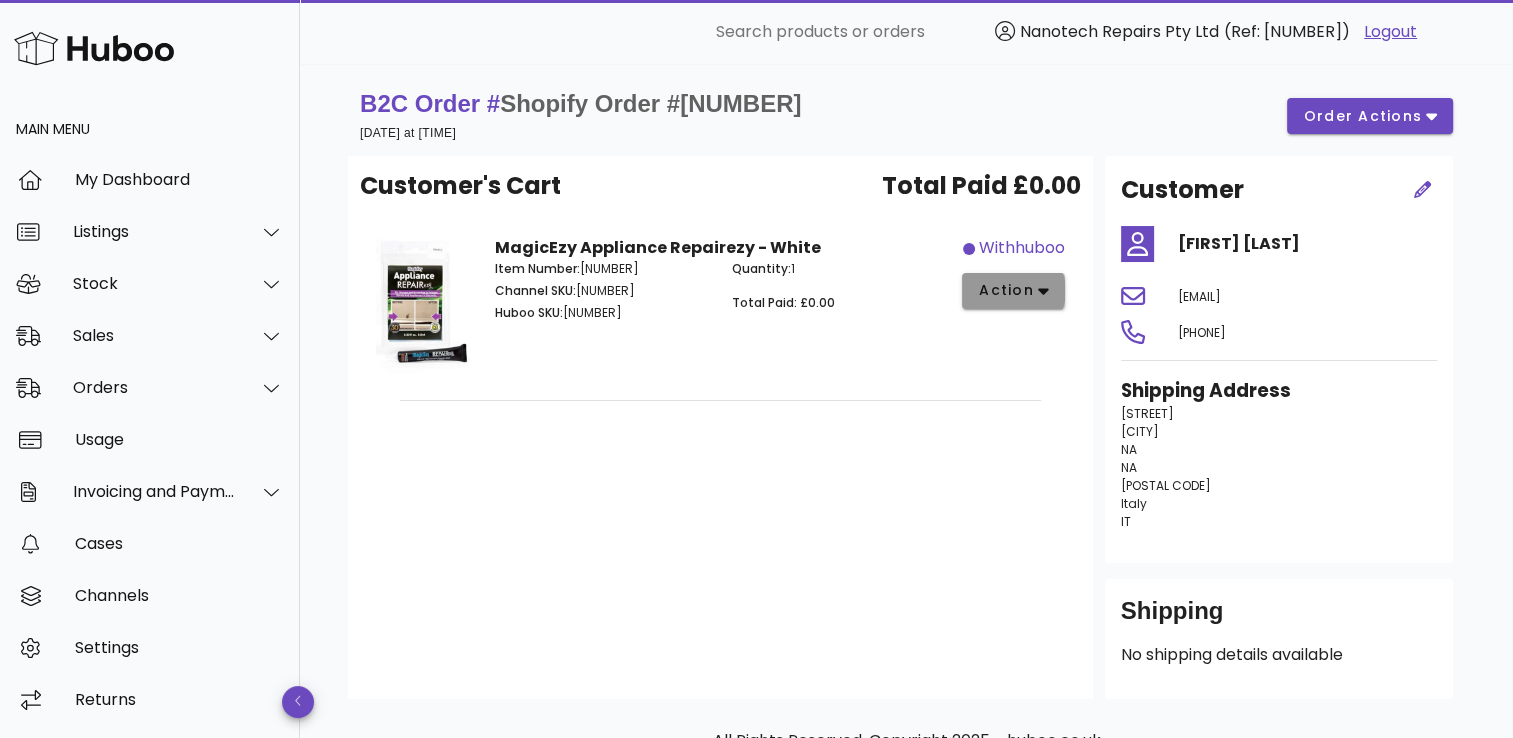 click on "action" at bounding box center (1013, 291) 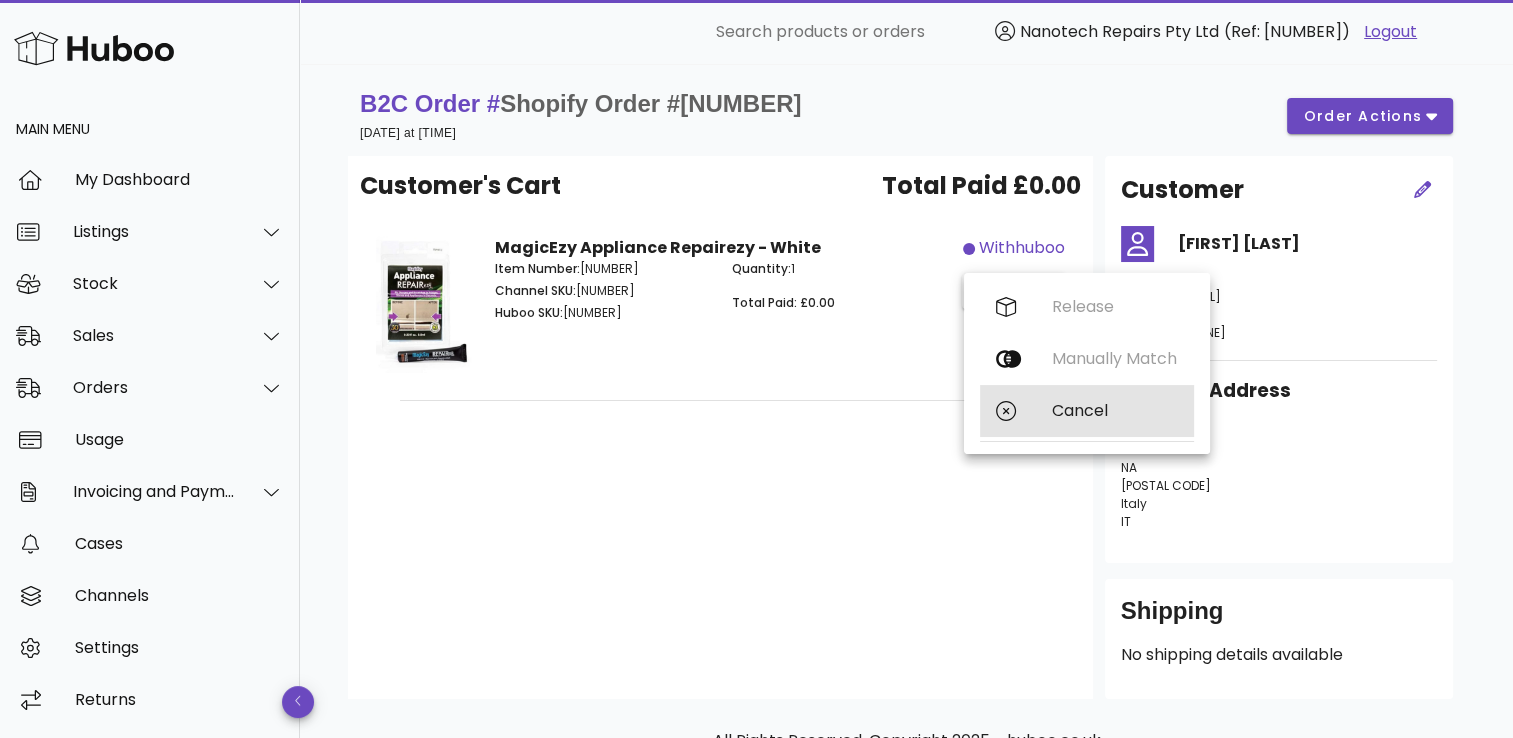 click on "Cancel" at bounding box center (1115, 410) 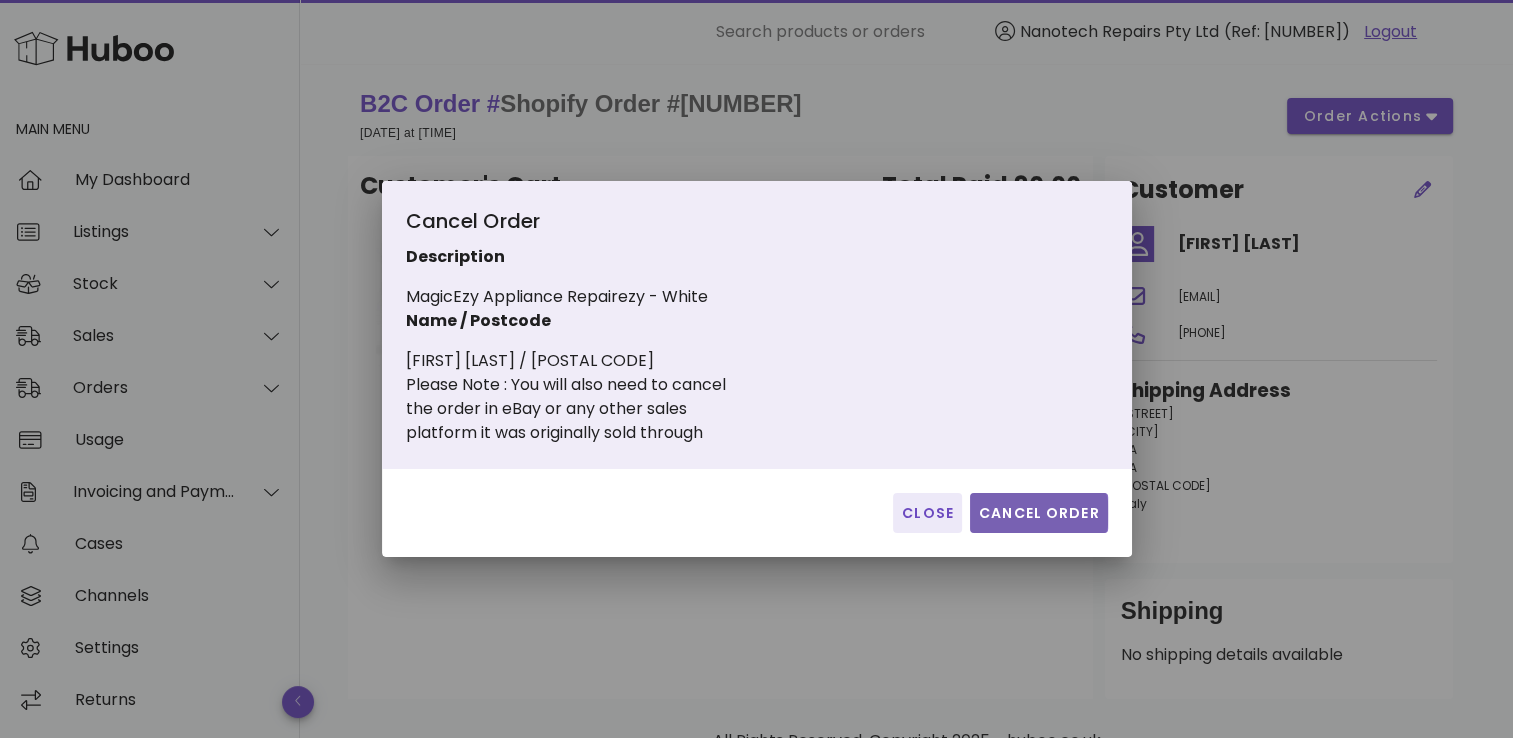 click on "Cancel Order" at bounding box center [1039, 513] 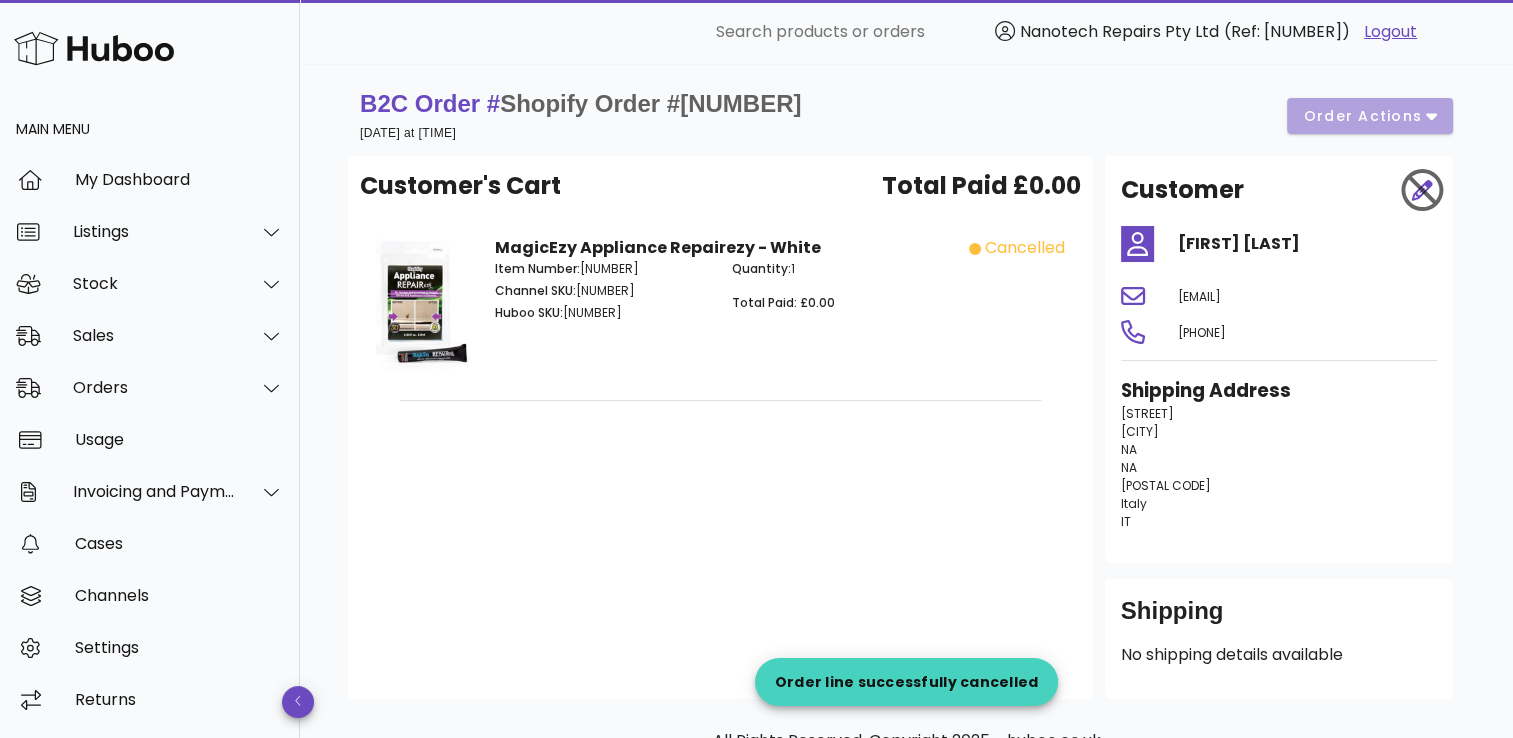 click on "Customer's Cart Total Paid £0.00 MagicEzy Appliance Repairezy - White Item Number:  9348402007311  Channel SKU:  731-2011MAR-WHP  Huboo SKU:  297750  Quantity:  1 Total Paid: £0.00  cancelled" at bounding box center (720, 427) 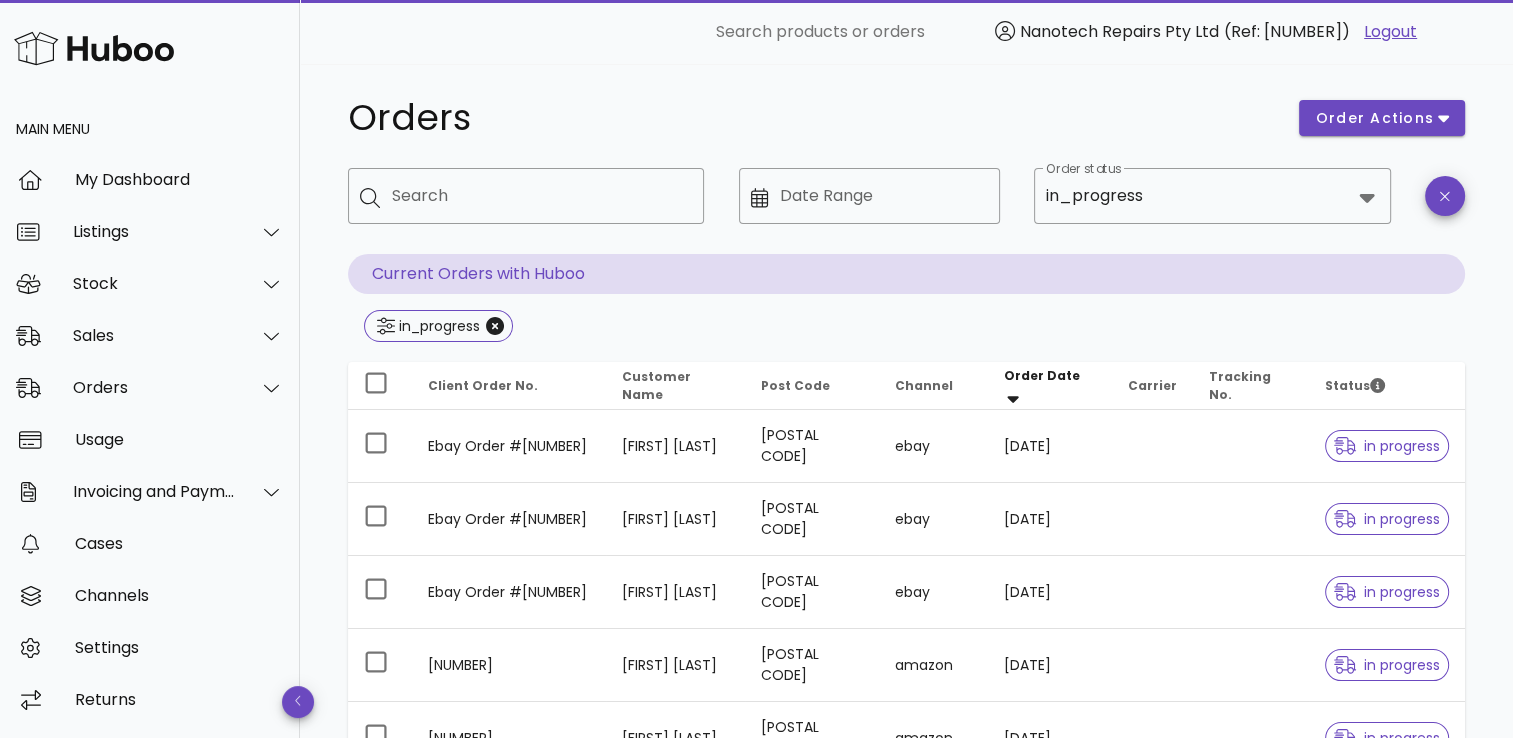 scroll, scrollTop: 0, scrollLeft: 0, axis: both 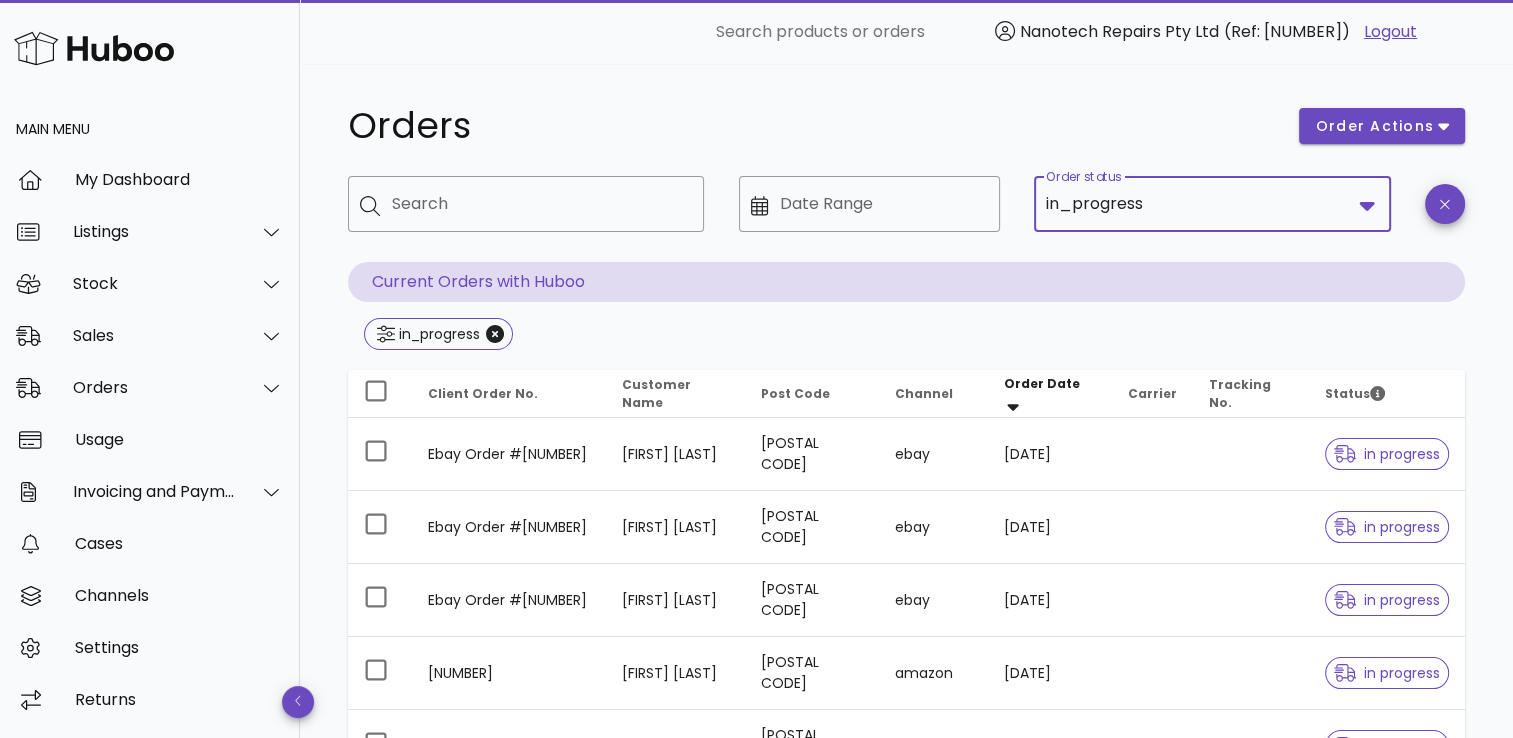 click on "Order status" at bounding box center (1248, 204) 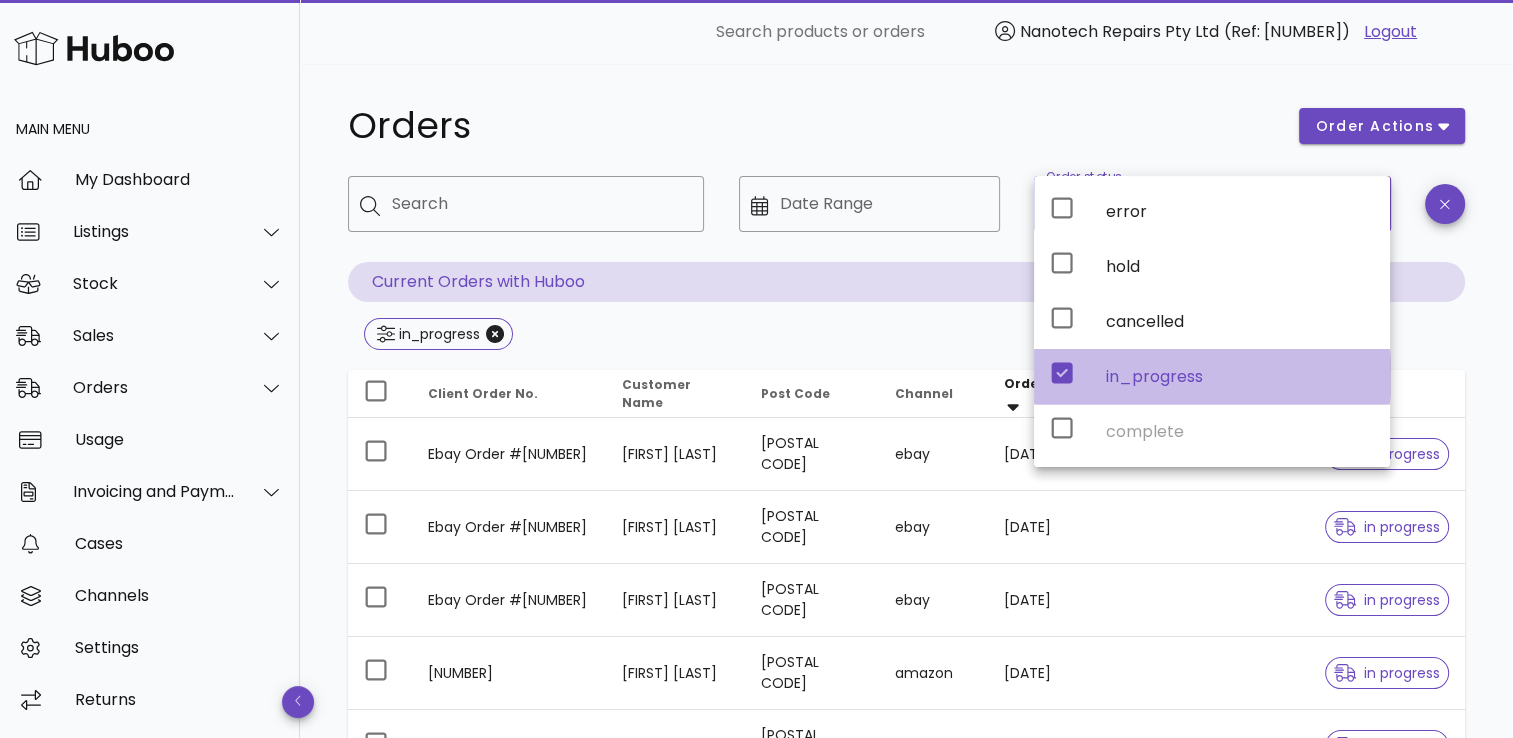 click at bounding box center (1062, 376) 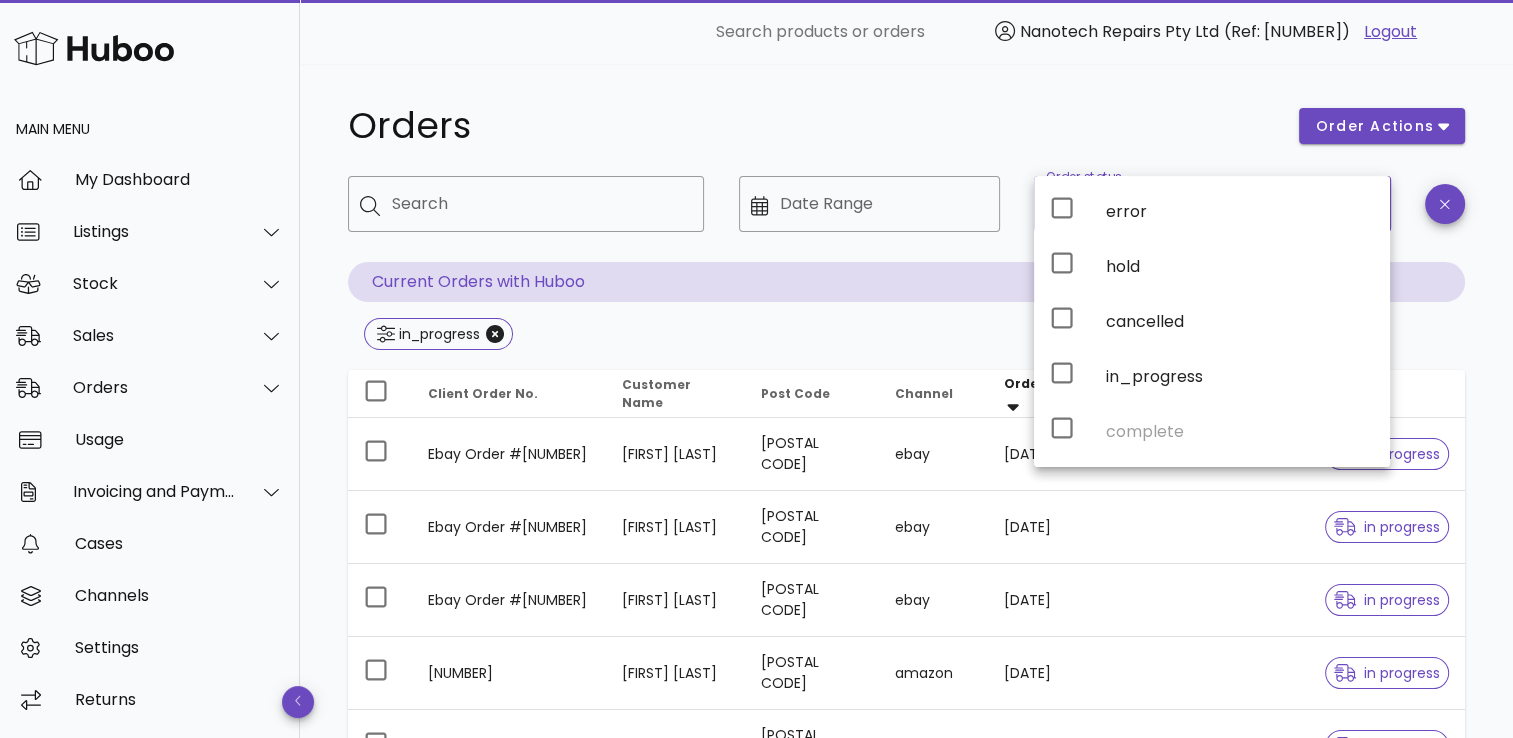 click on "error hold cancelled in_progress complete" at bounding box center (1212, 321) 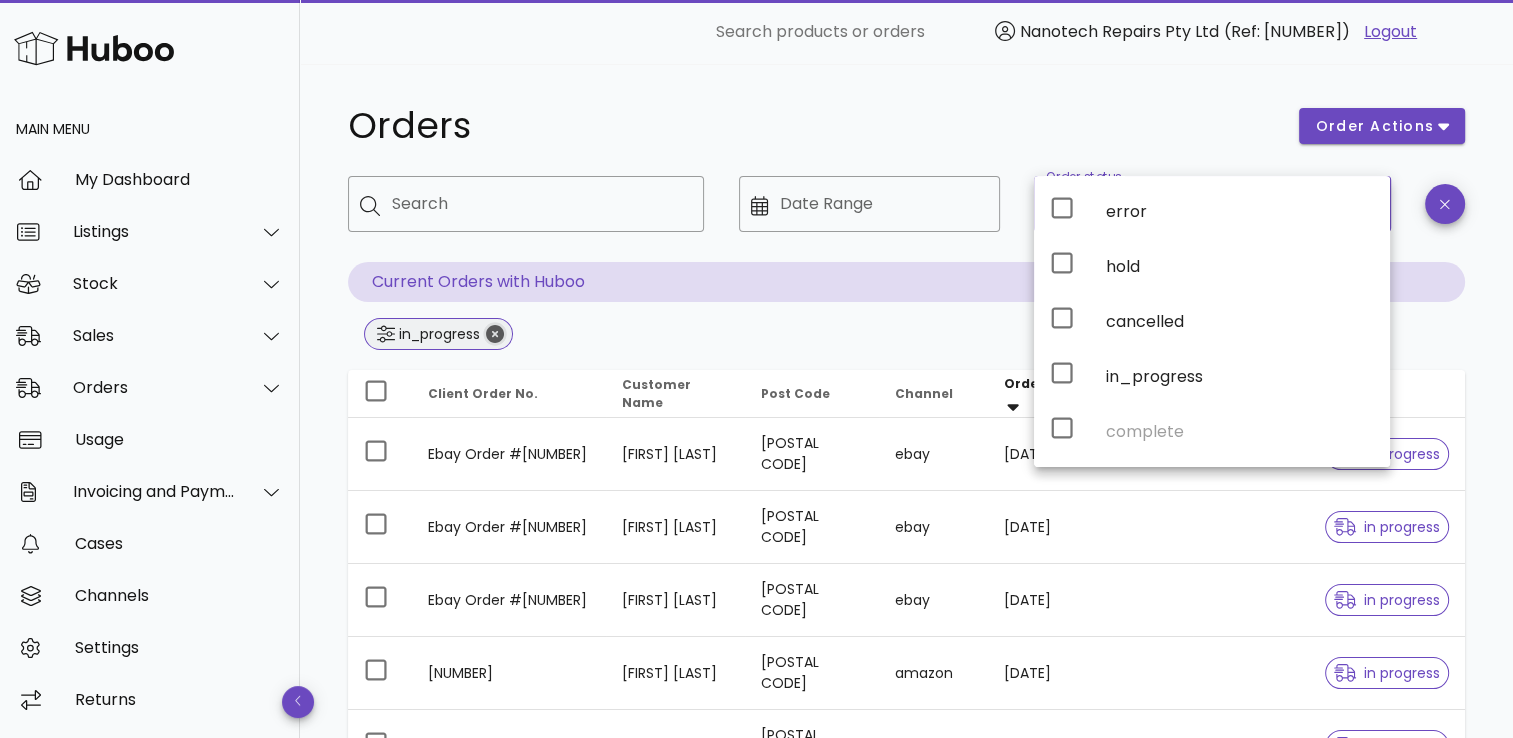 click 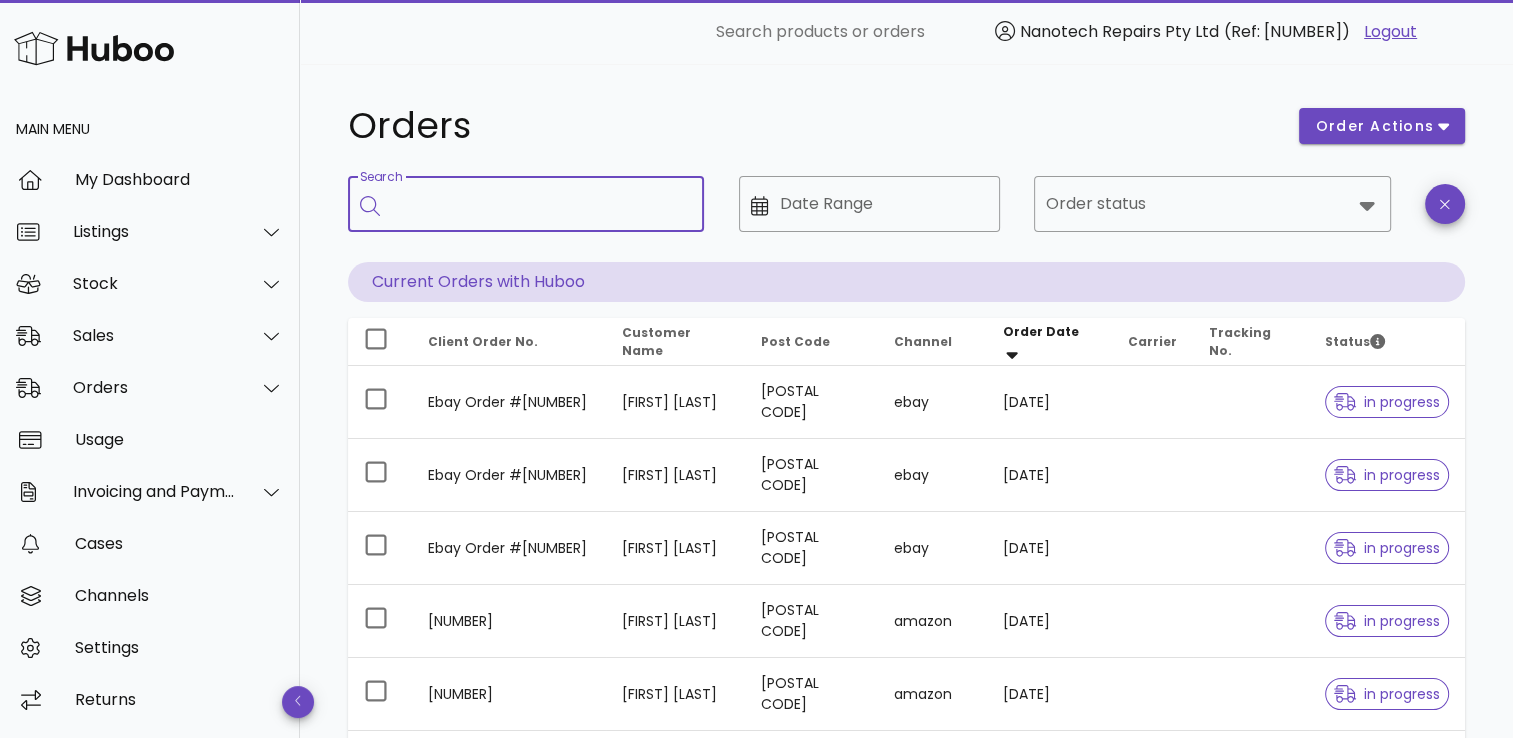 click on "Search" at bounding box center [540, 204] 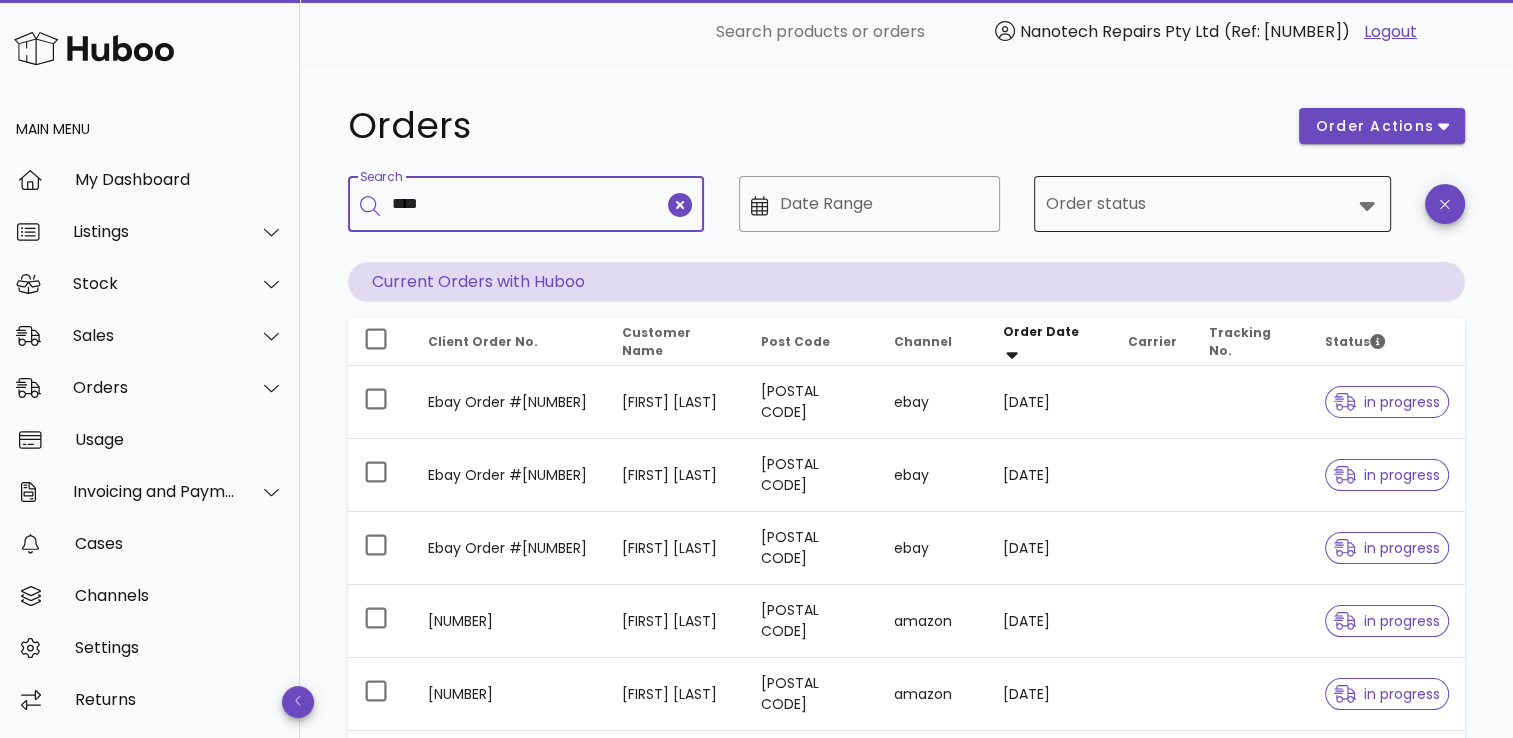 type on "****" 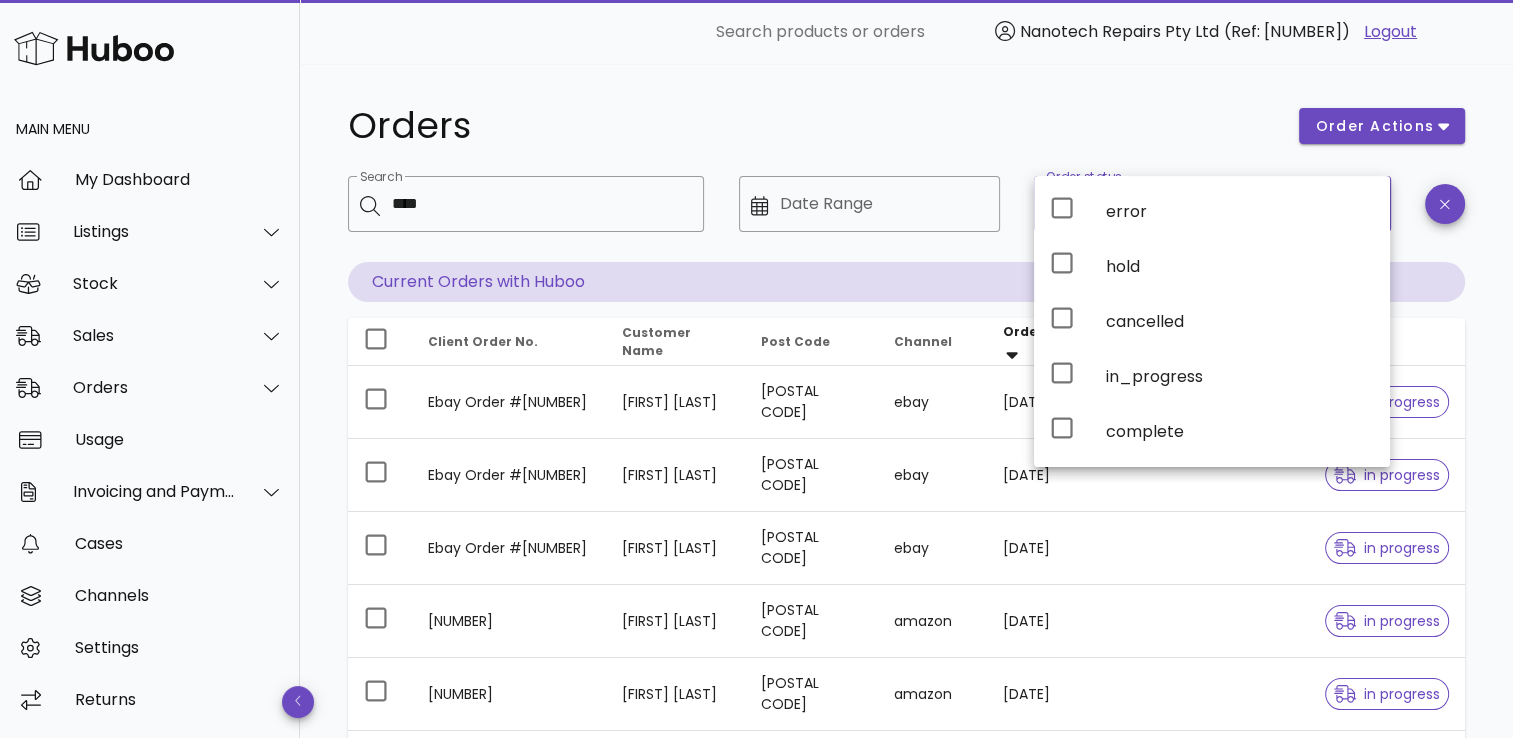 type 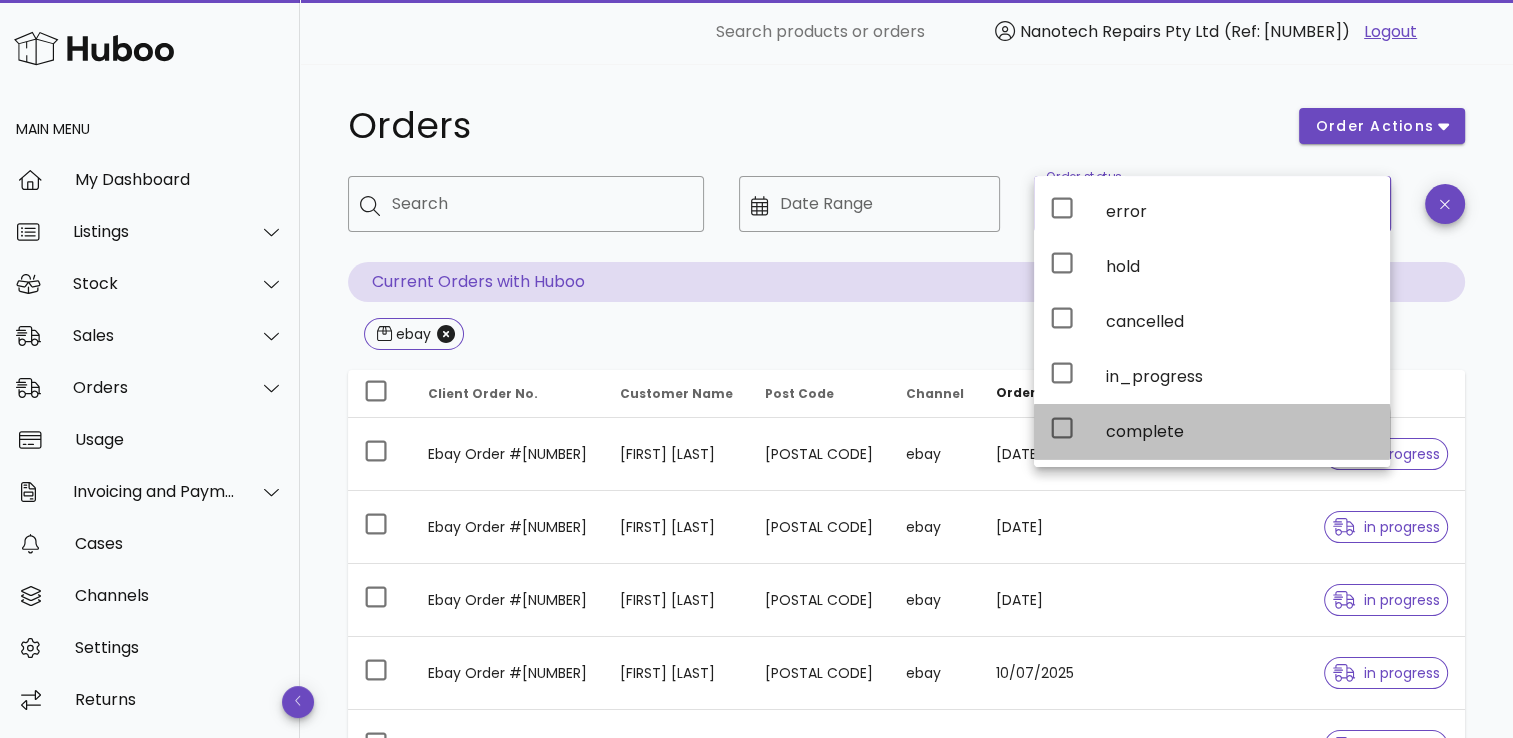 click 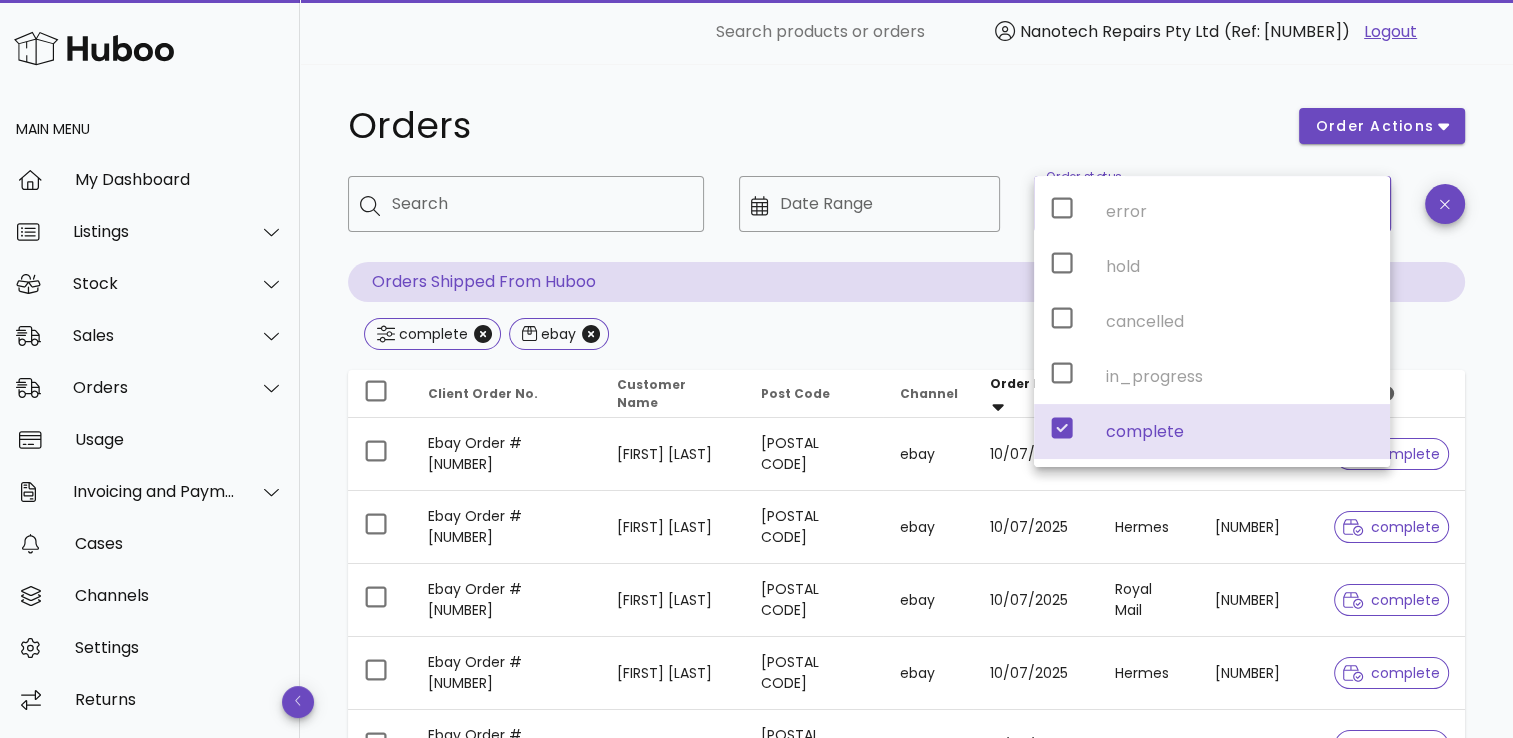 click on "​ Search ​ Date Range ​ Order status complete Orders Shipped From Huboo complete ebay" at bounding box center [906, 265] 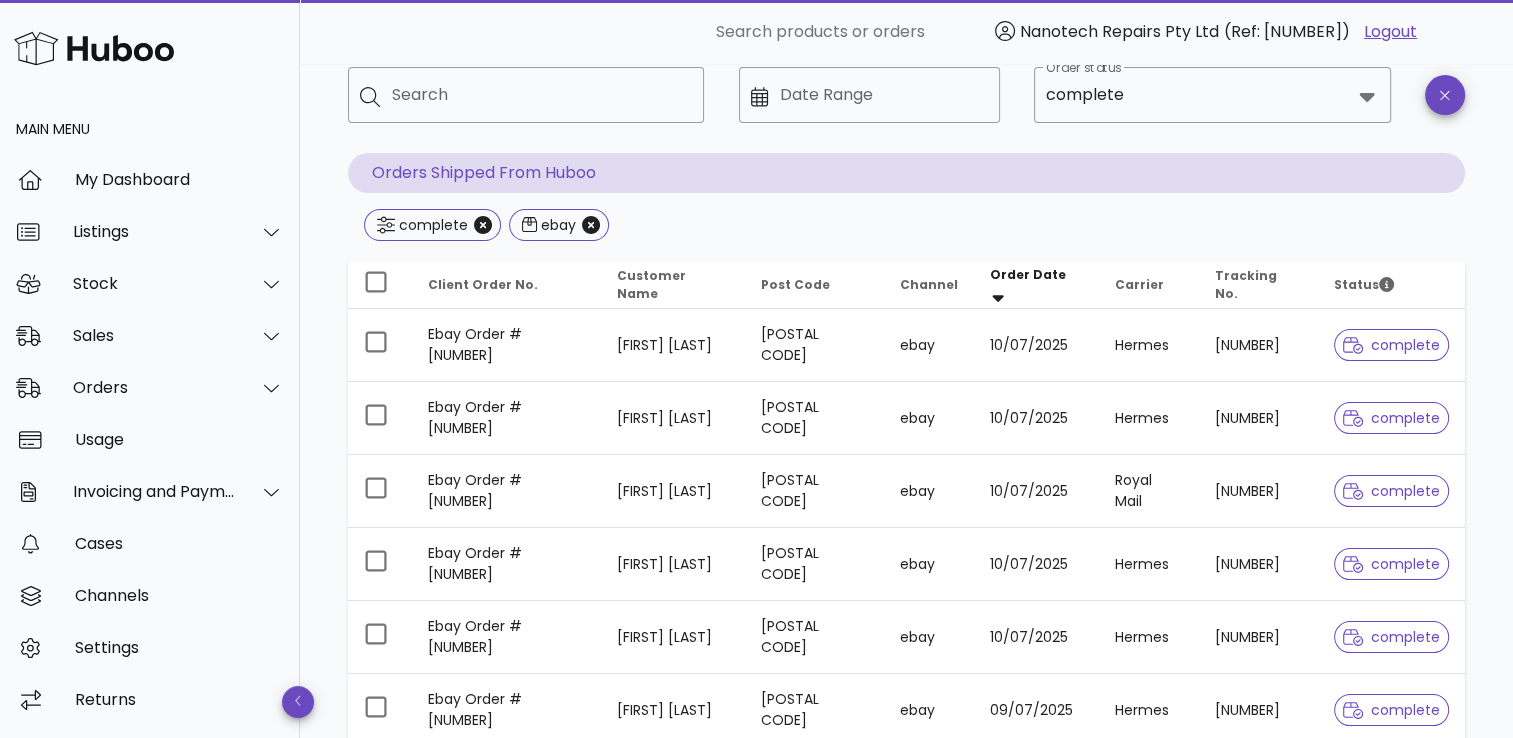 scroll, scrollTop: 108, scrollLeft: 0, axis: vertical 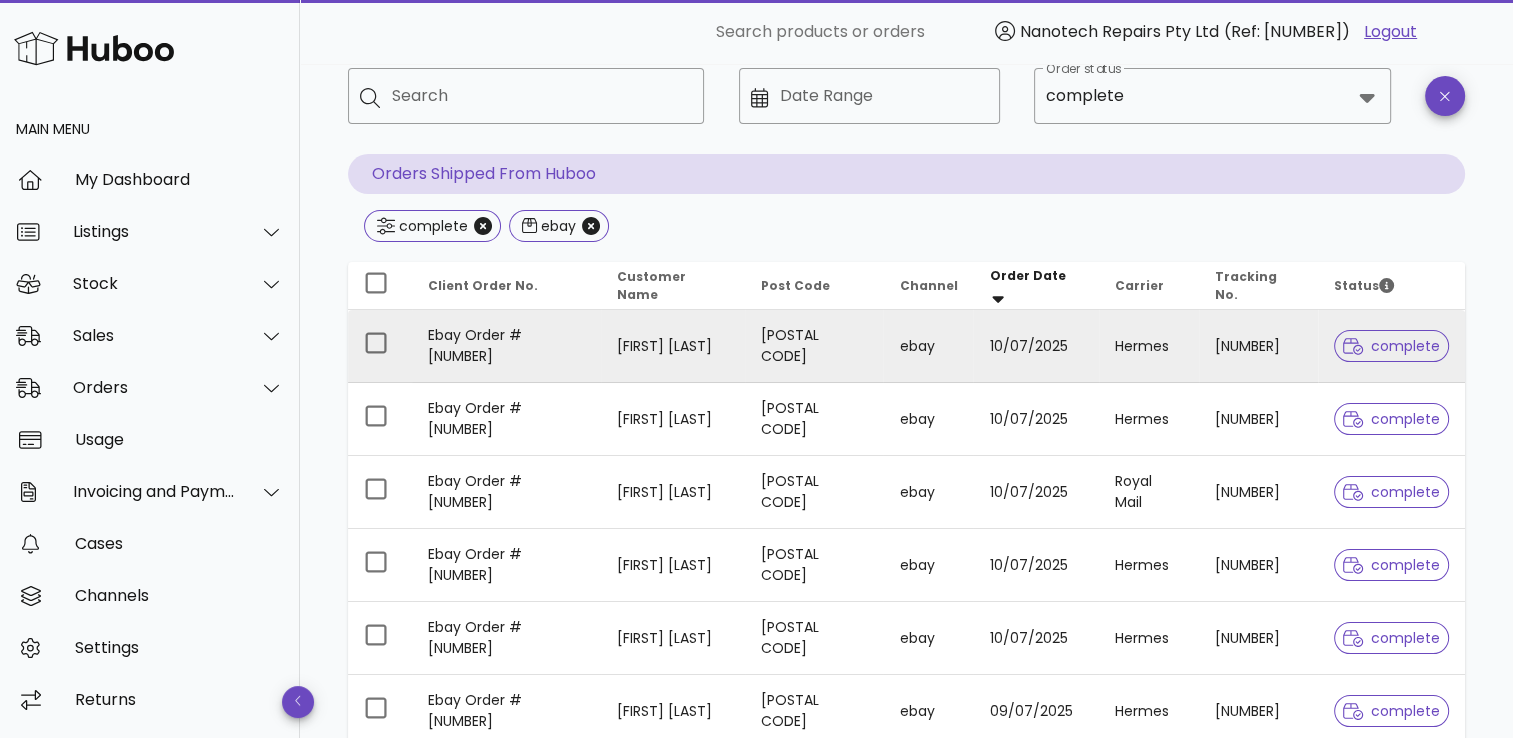 click on "H01HYA0050058890" at bounding box center [1258, 346] 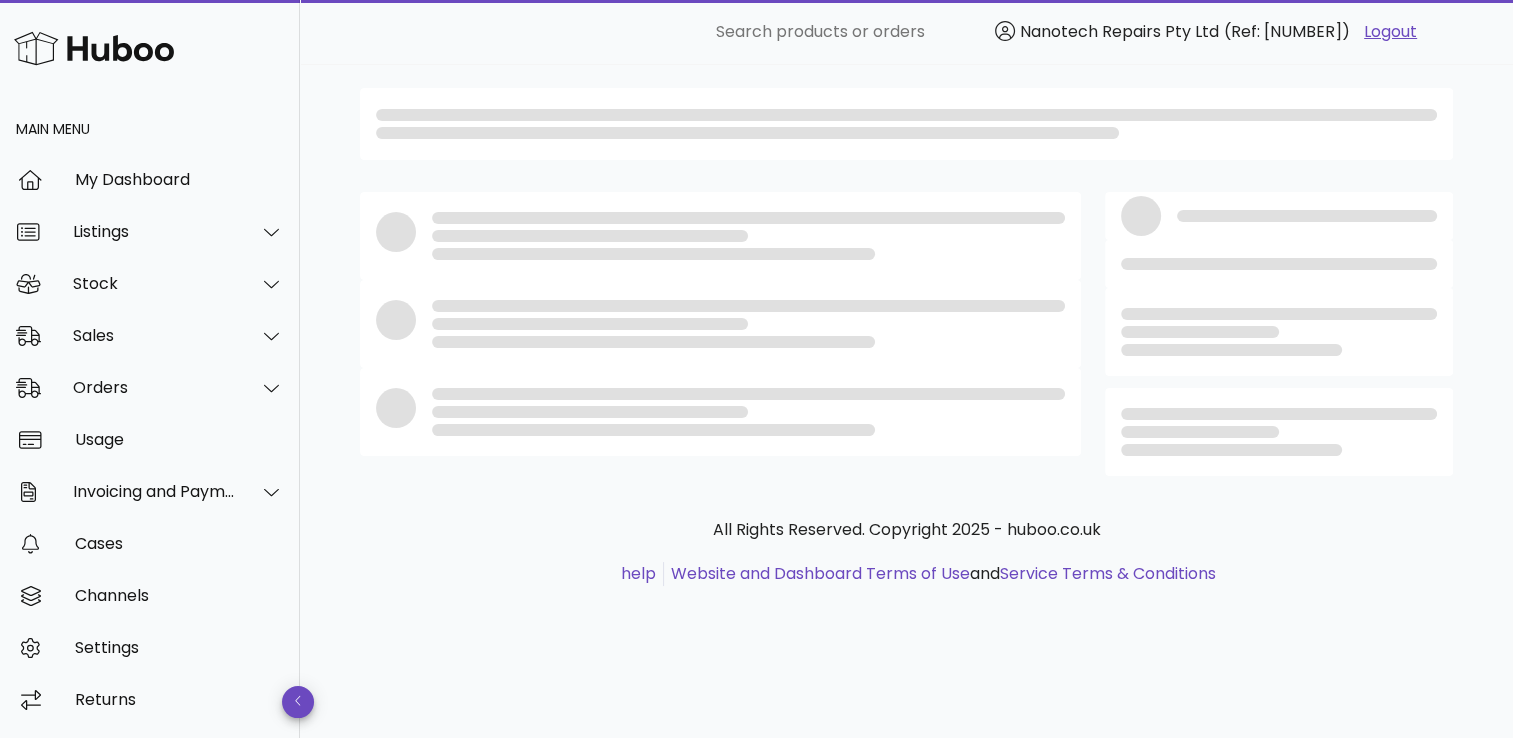 click at bounding box center (1279, 332) 